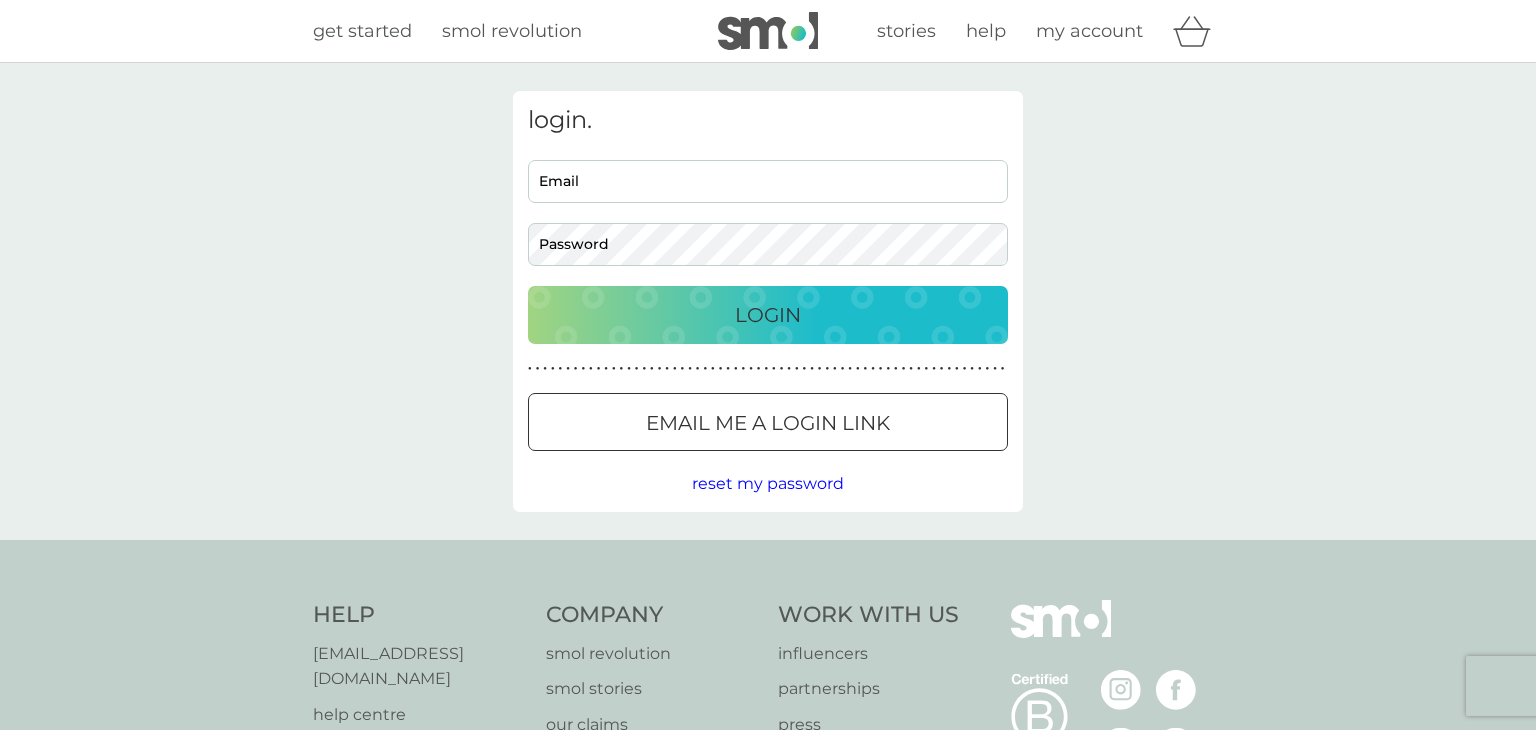 scroll, scrollTop: 0, scrollLeft: 0, axis: both 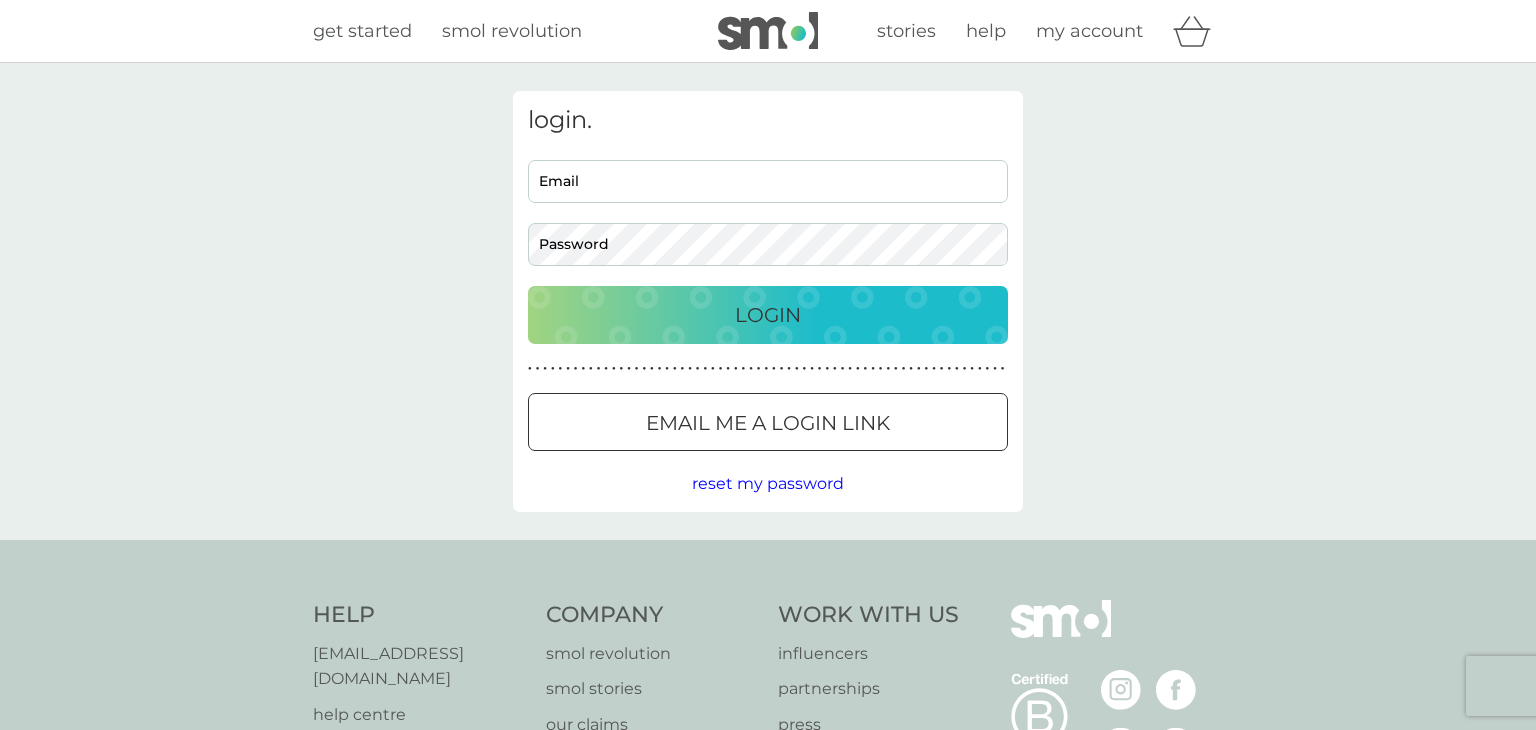 click on "Email" at bounding box center [768, 181] 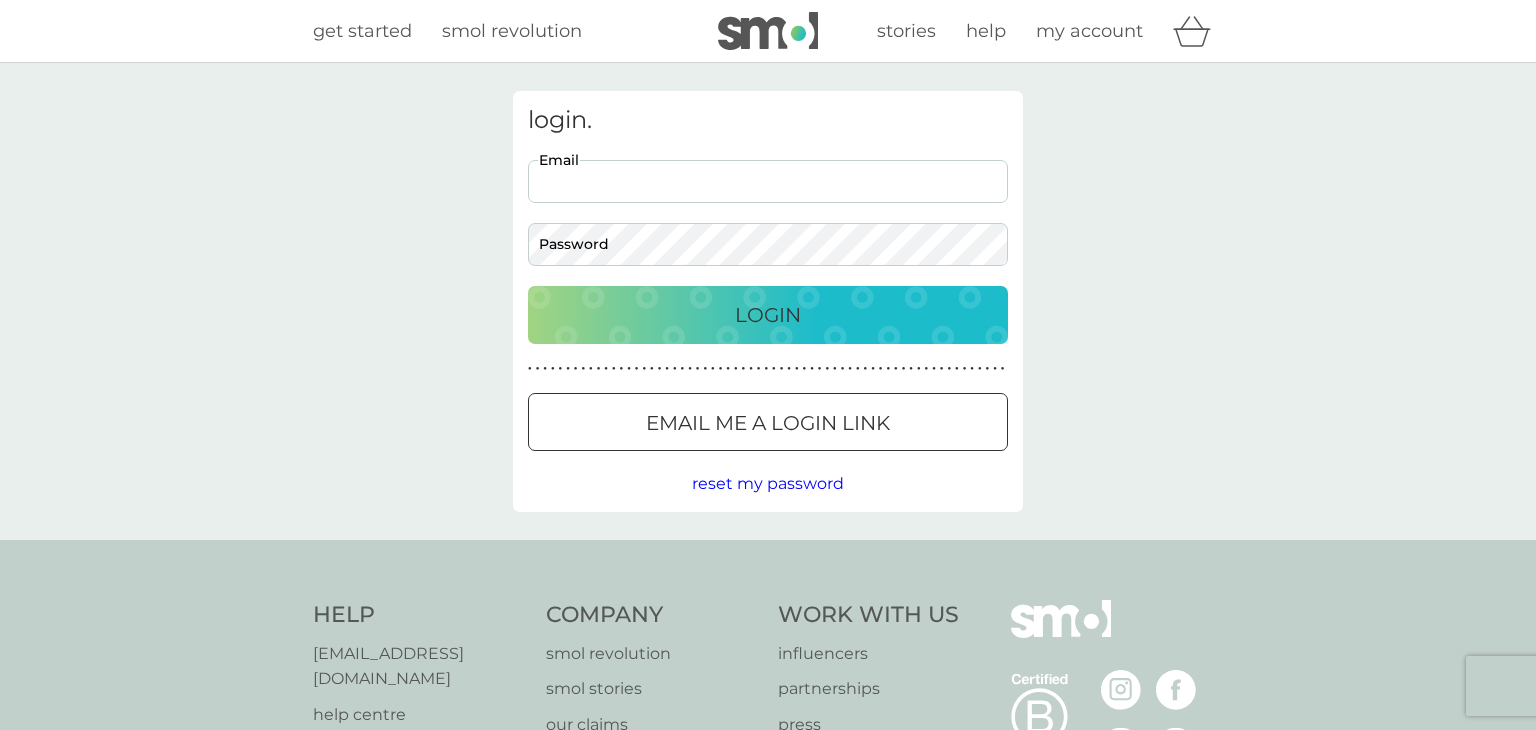 type on "[EMAIL_ADDRESS][DOMAIN_NAME]" 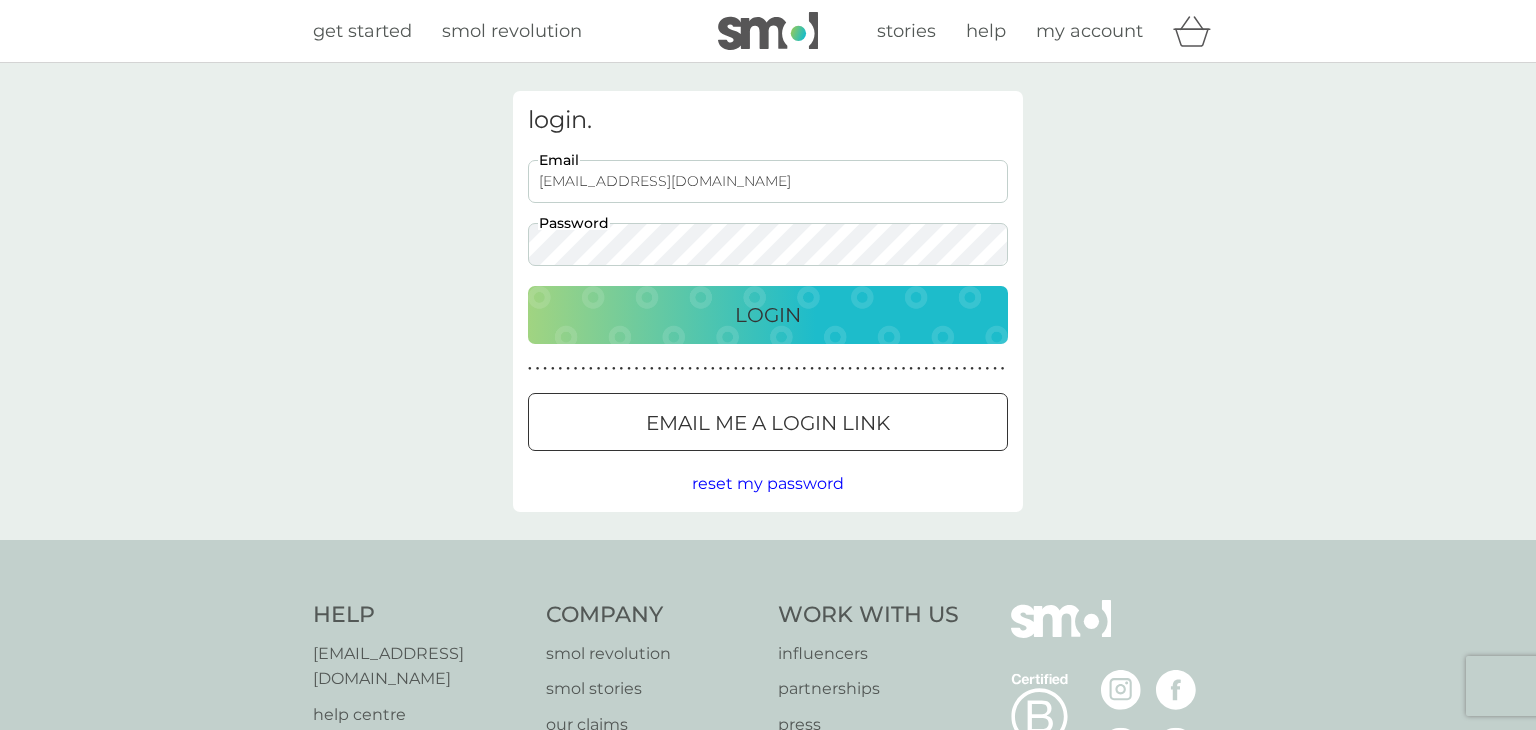 click on "Login" at bounding box center (768, 315) 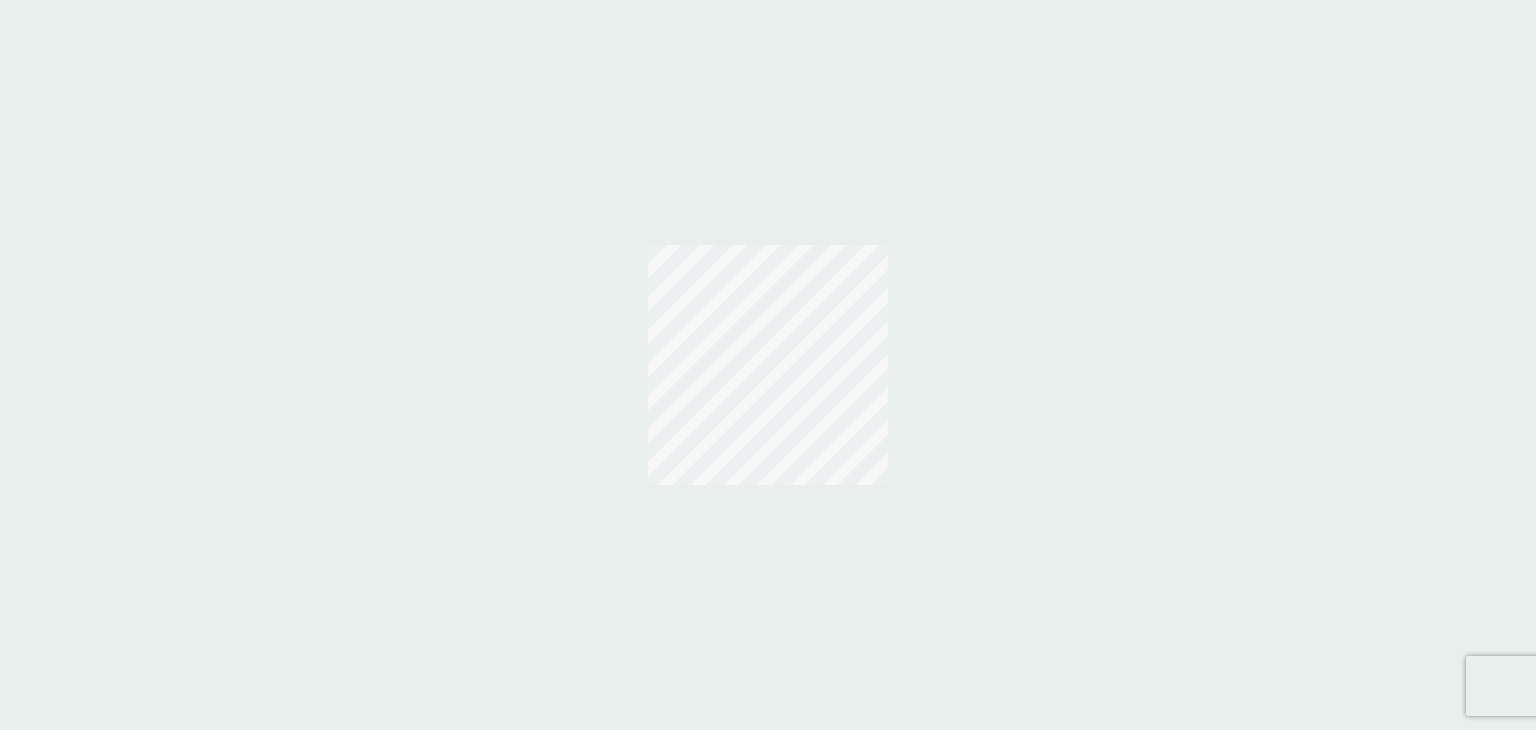 scroll, scrollTop: 0, scrollLeft: 0, axis: both 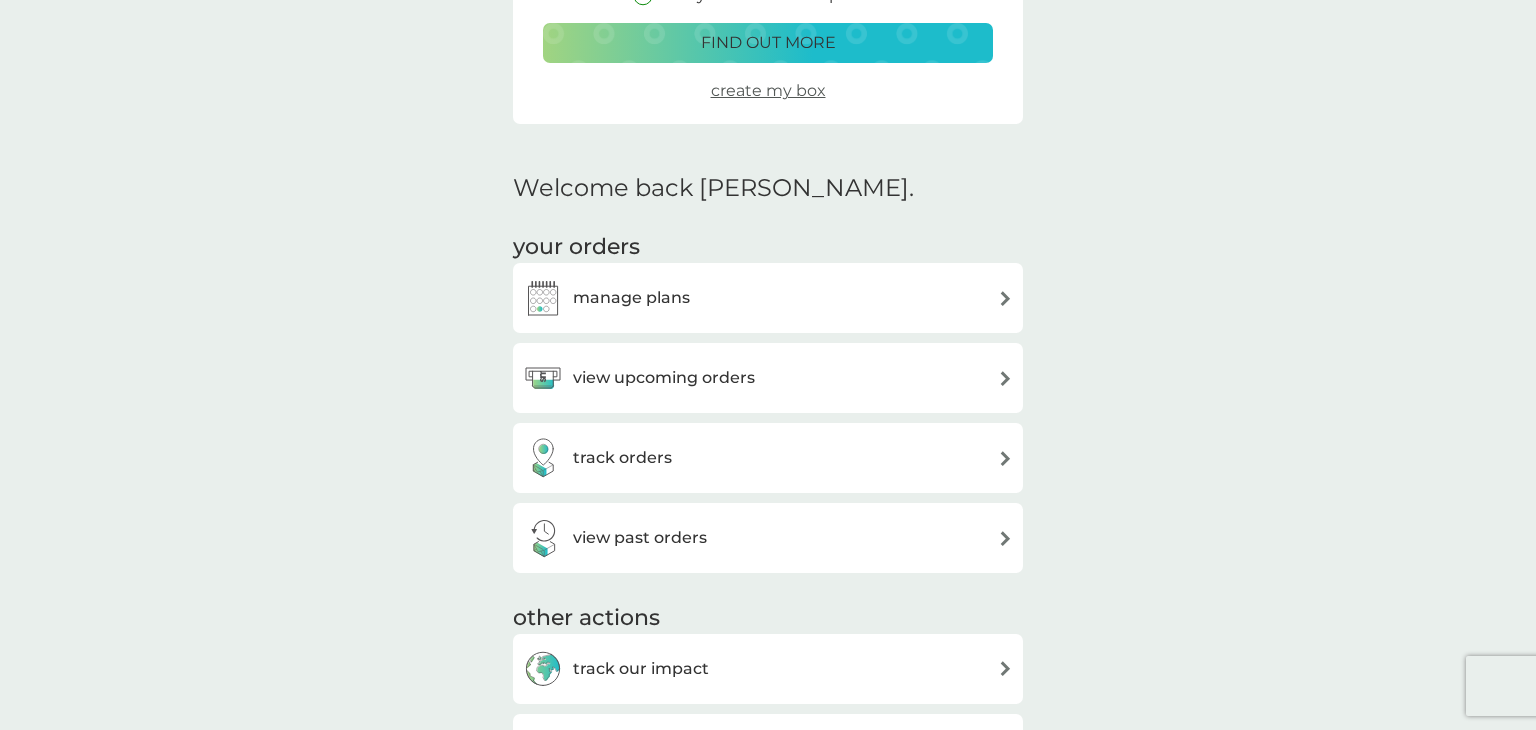 click at bounding box center (1005, 378) 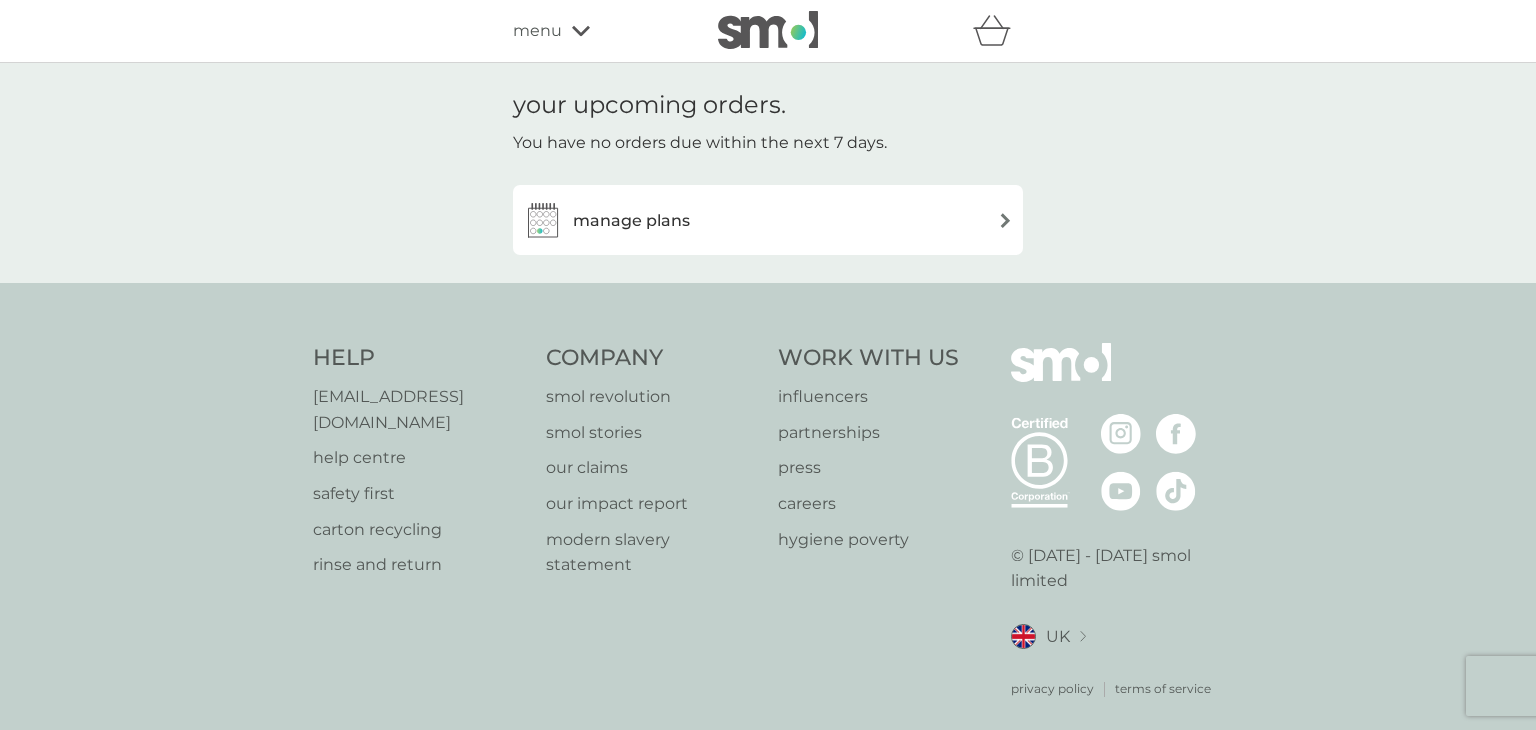 click on "manage plans" at bounding box center (631, 221) 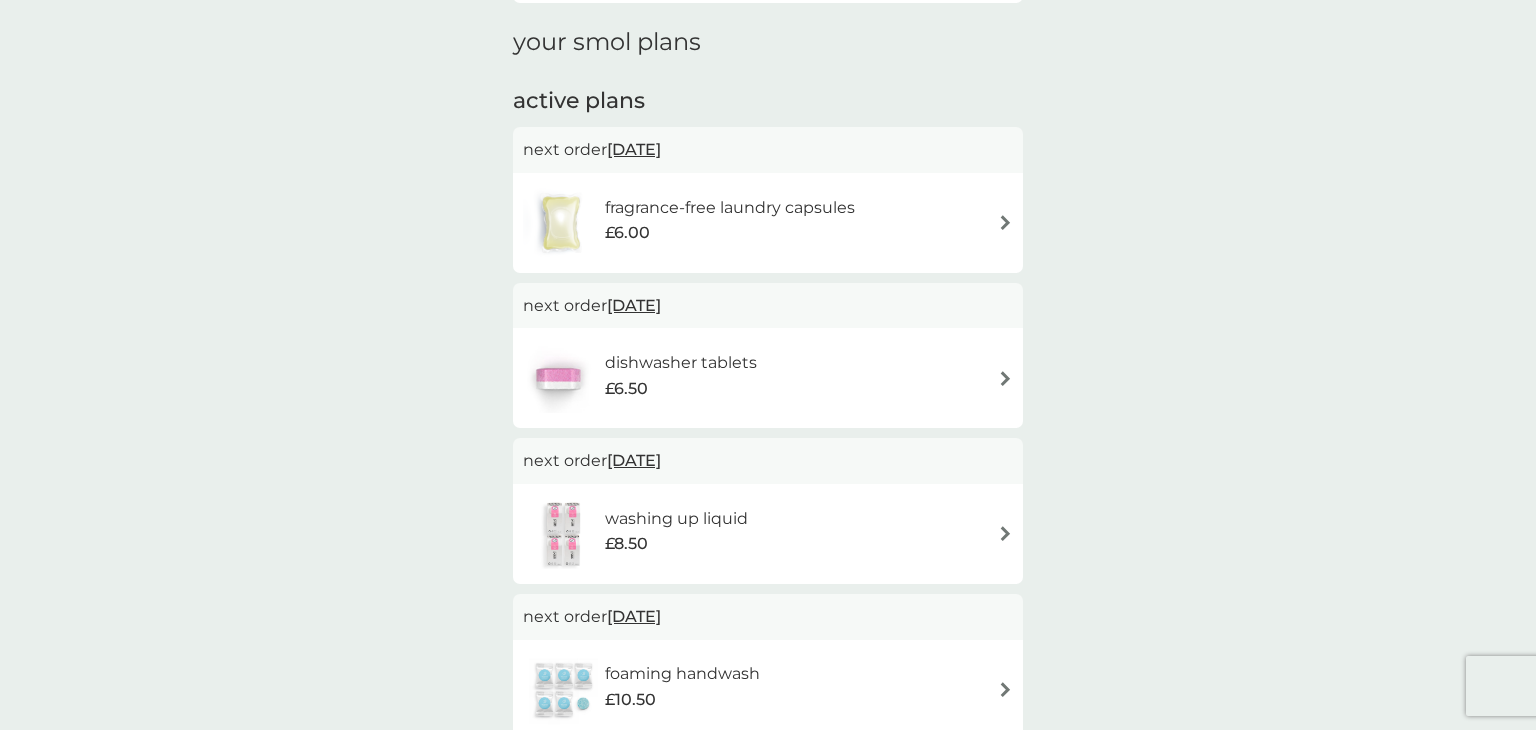 scroll, scrollTop: 292, scrollLeft: 0, axis: vertical 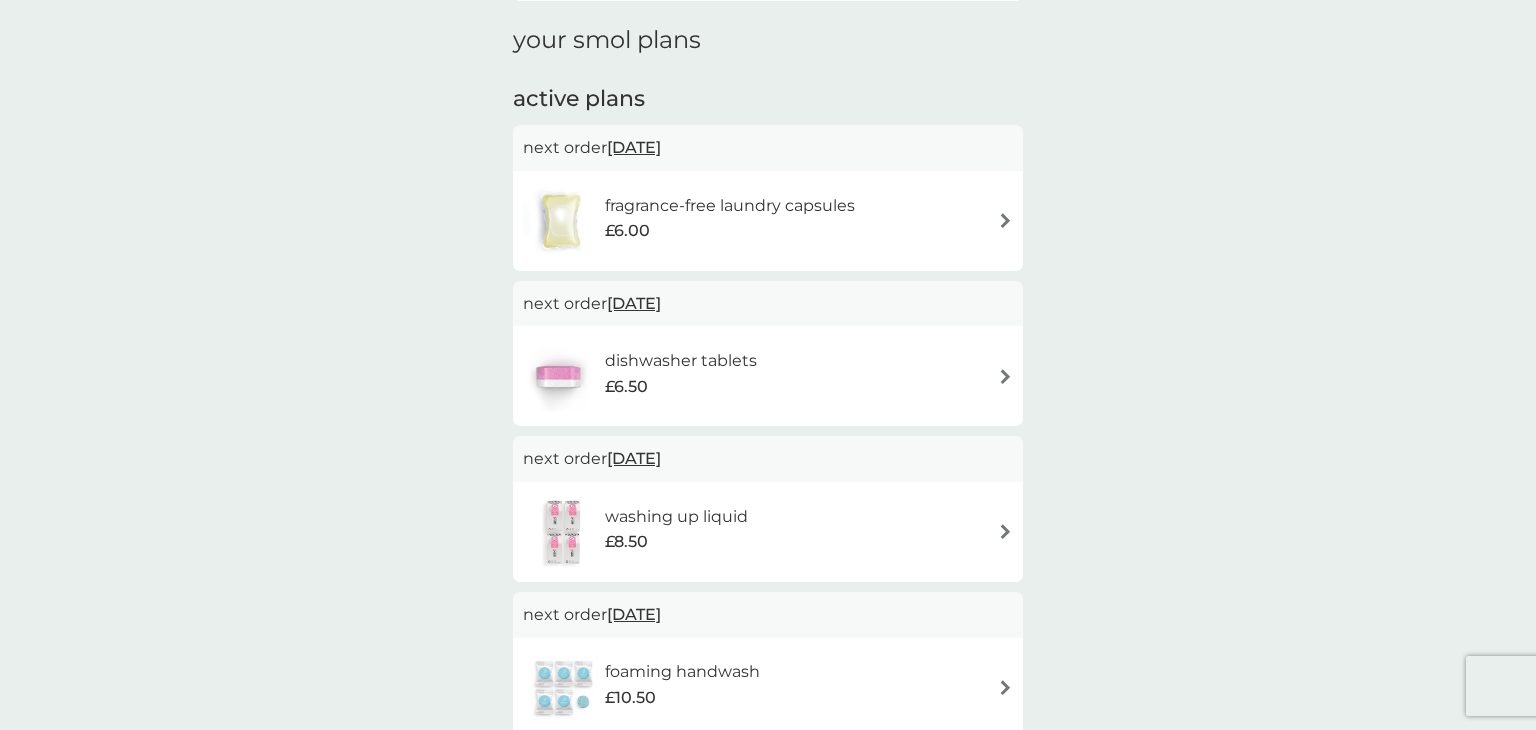 click at bounding box center (1005, 531) 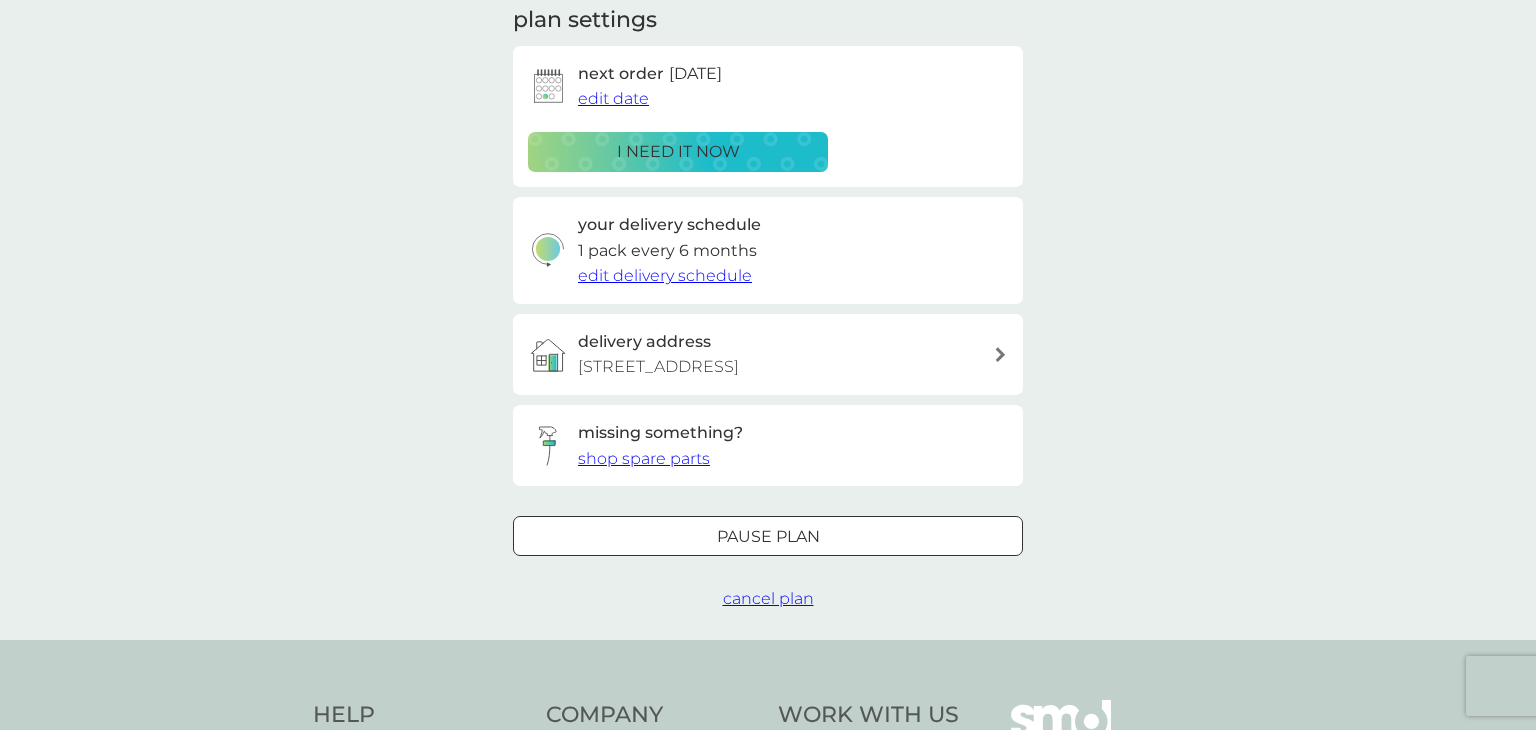 scroll, scrollTop: 0, scrollLeft: 0, axis: both 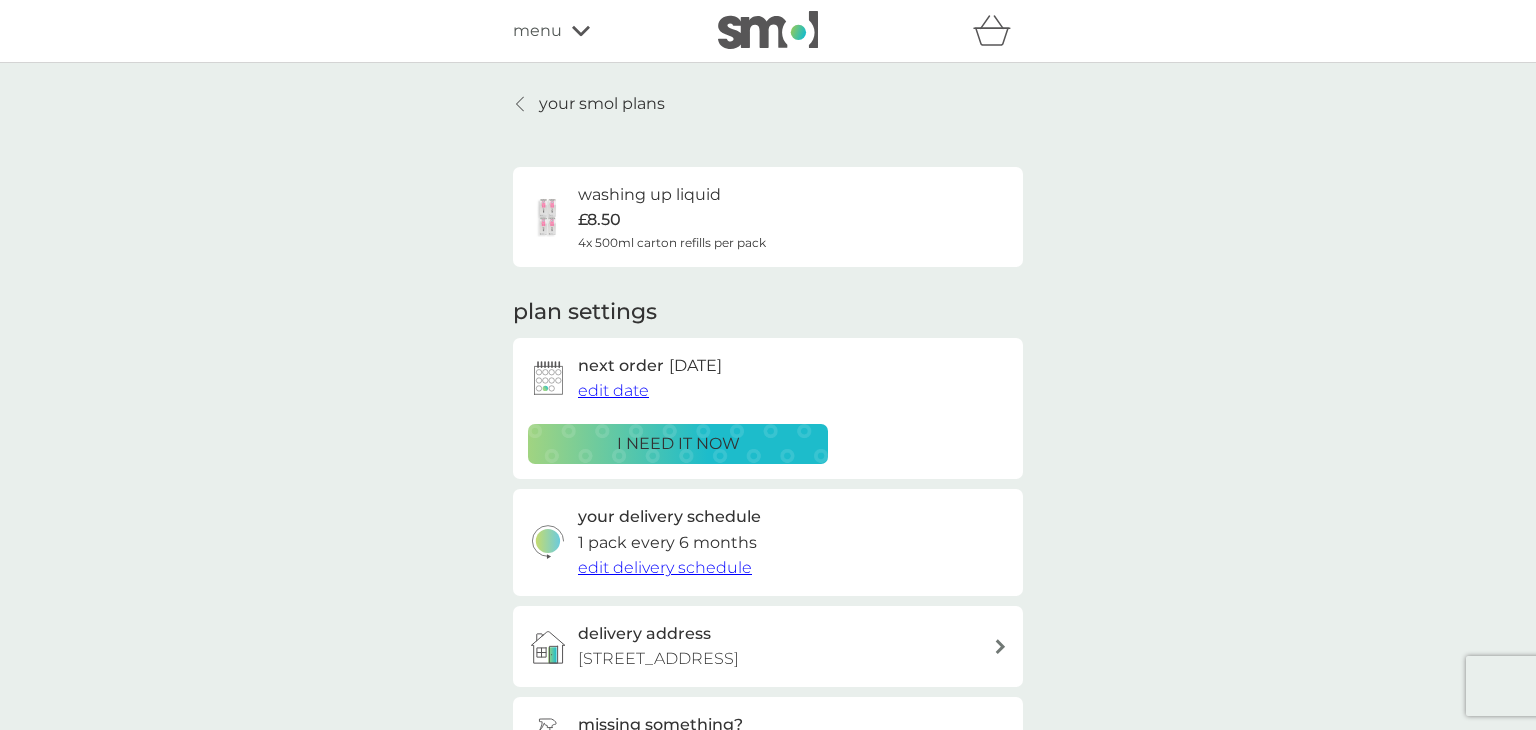 click on "edit delivery schedule" at bounding box center (665, 567) 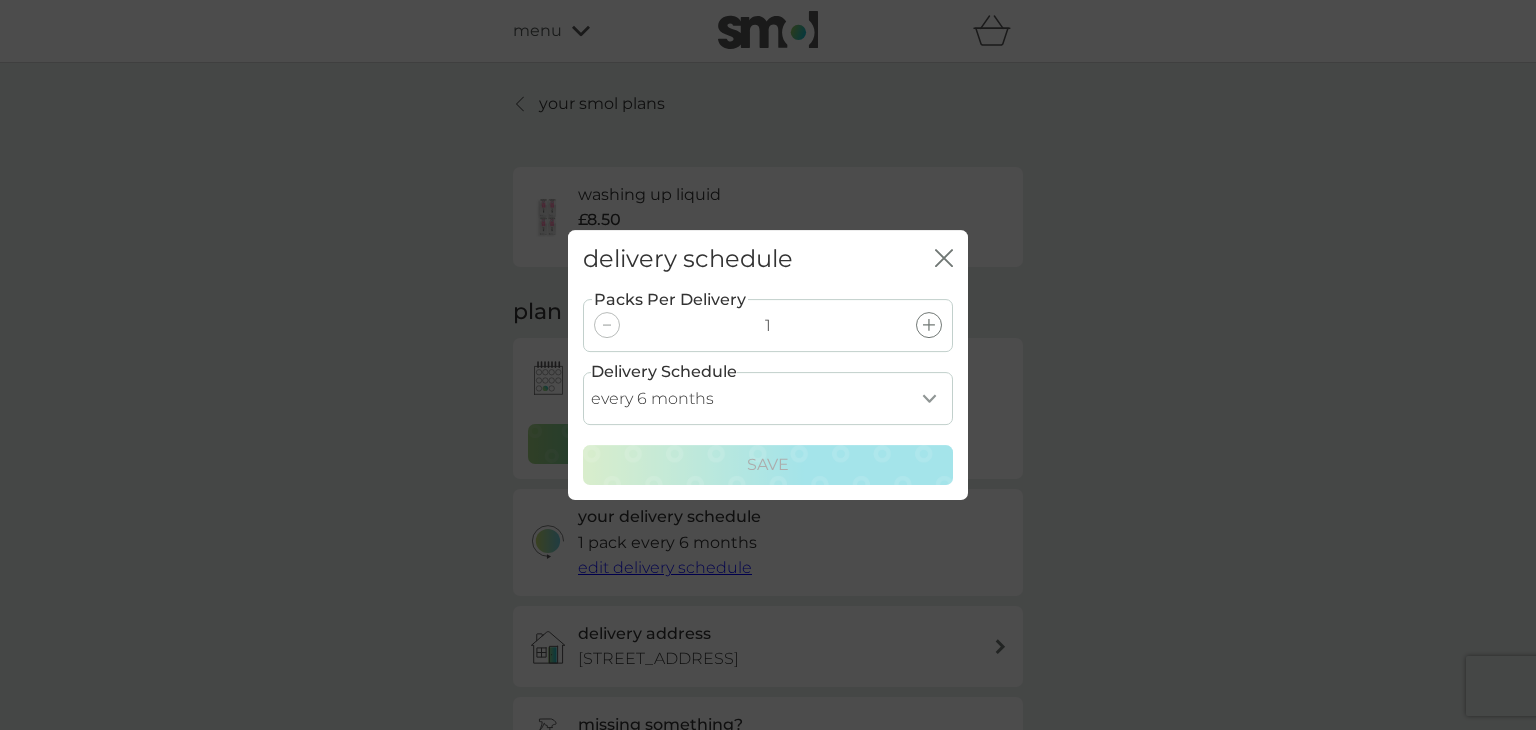 click on "every 1 month every 2 months every 3 months every 4 months every 5 months every 6 months every 7 months" at bounding box center [768, 398] 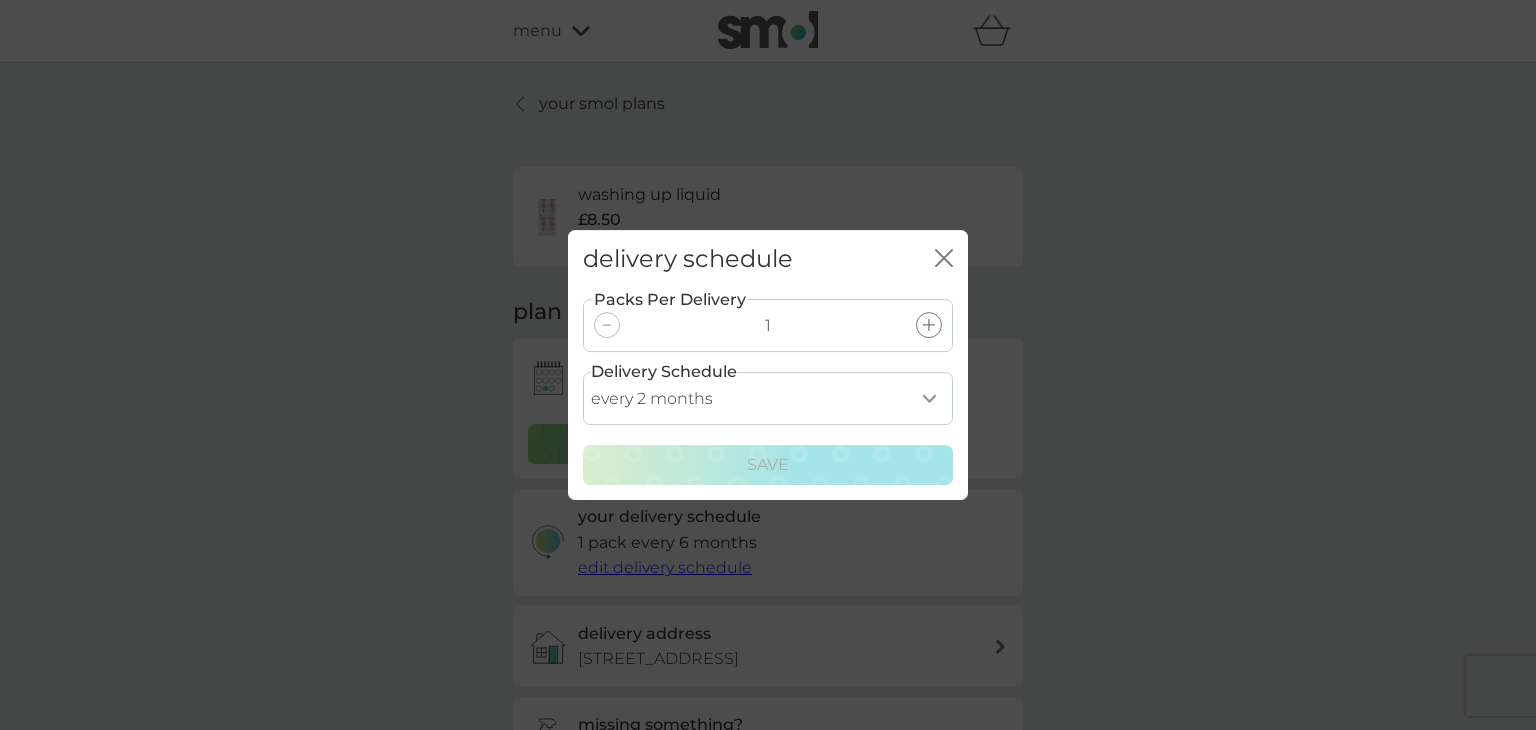 click on "every 1 month every 2 months every 3 months every 4 months every 5 months every 6 months every 7 months" at bounding box center [768, 398] 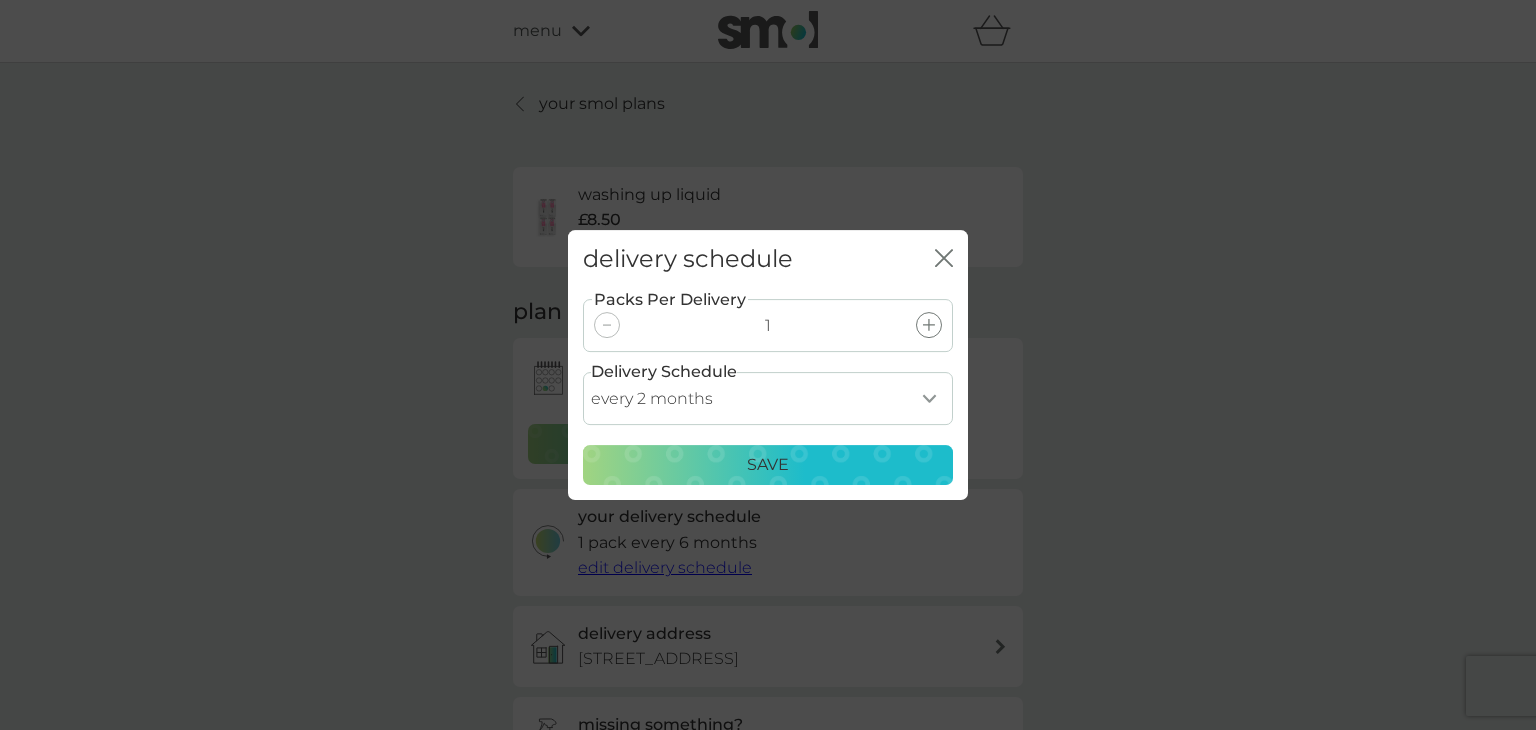 click on "every 1 month every 2 months every 3 months every 4 months every 5 months every 6 months every 7 months" at bounding box center (768, 398) 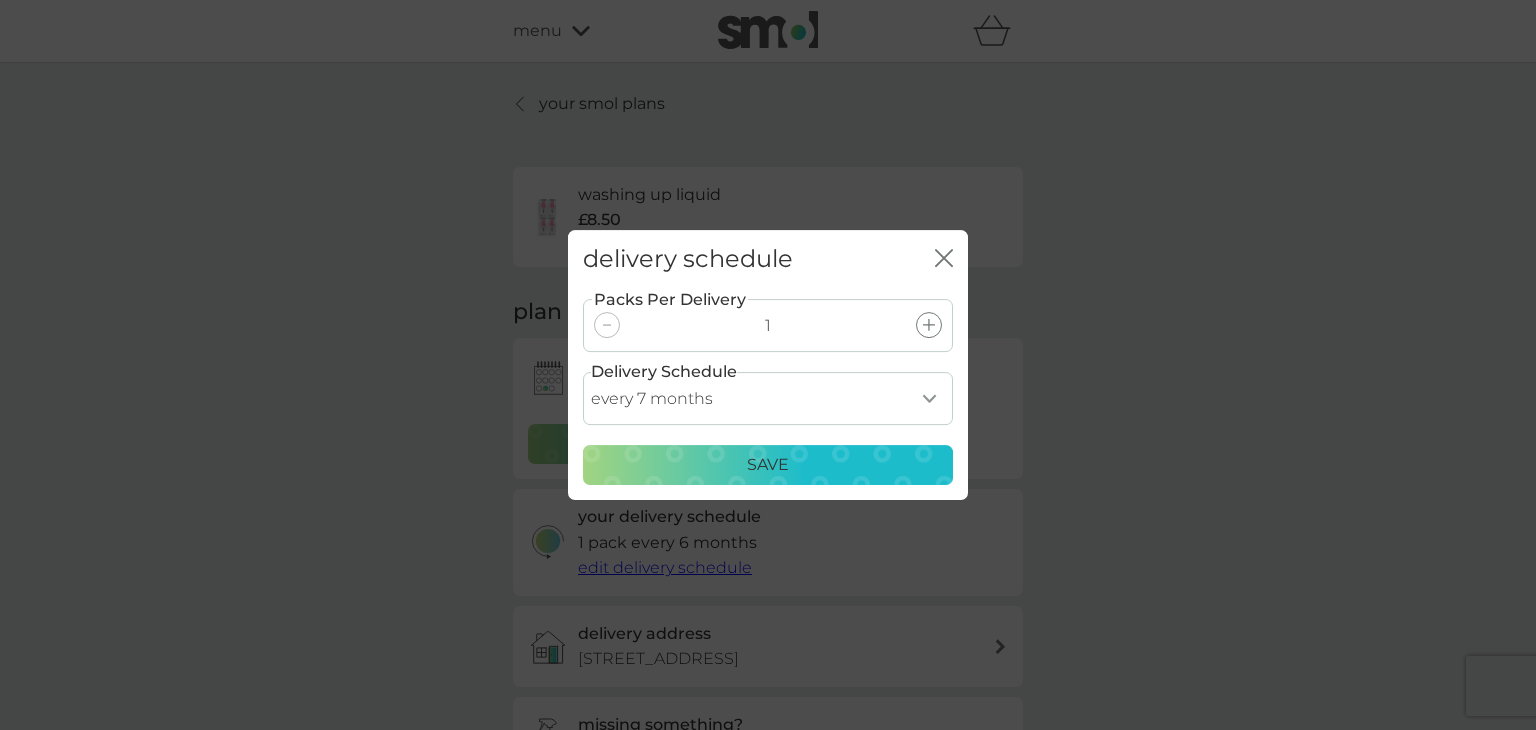 click on "every 1 month every 2 months every 3 months every 4 months every 5 months every 6 months every 7 months" at bounding box center (768, 398) 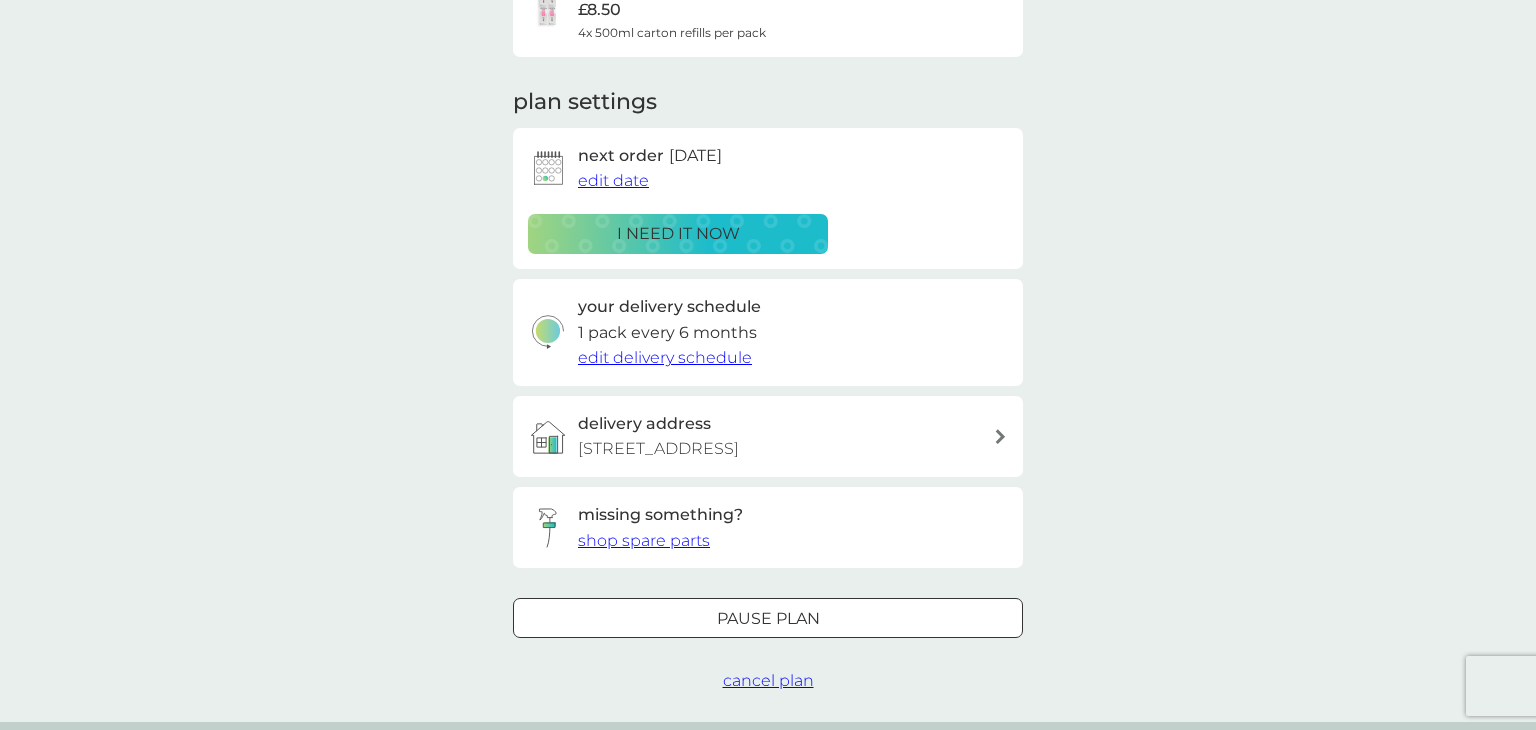 scroll, scrollTop: 211, scrollLeft: 0, axis: vertical 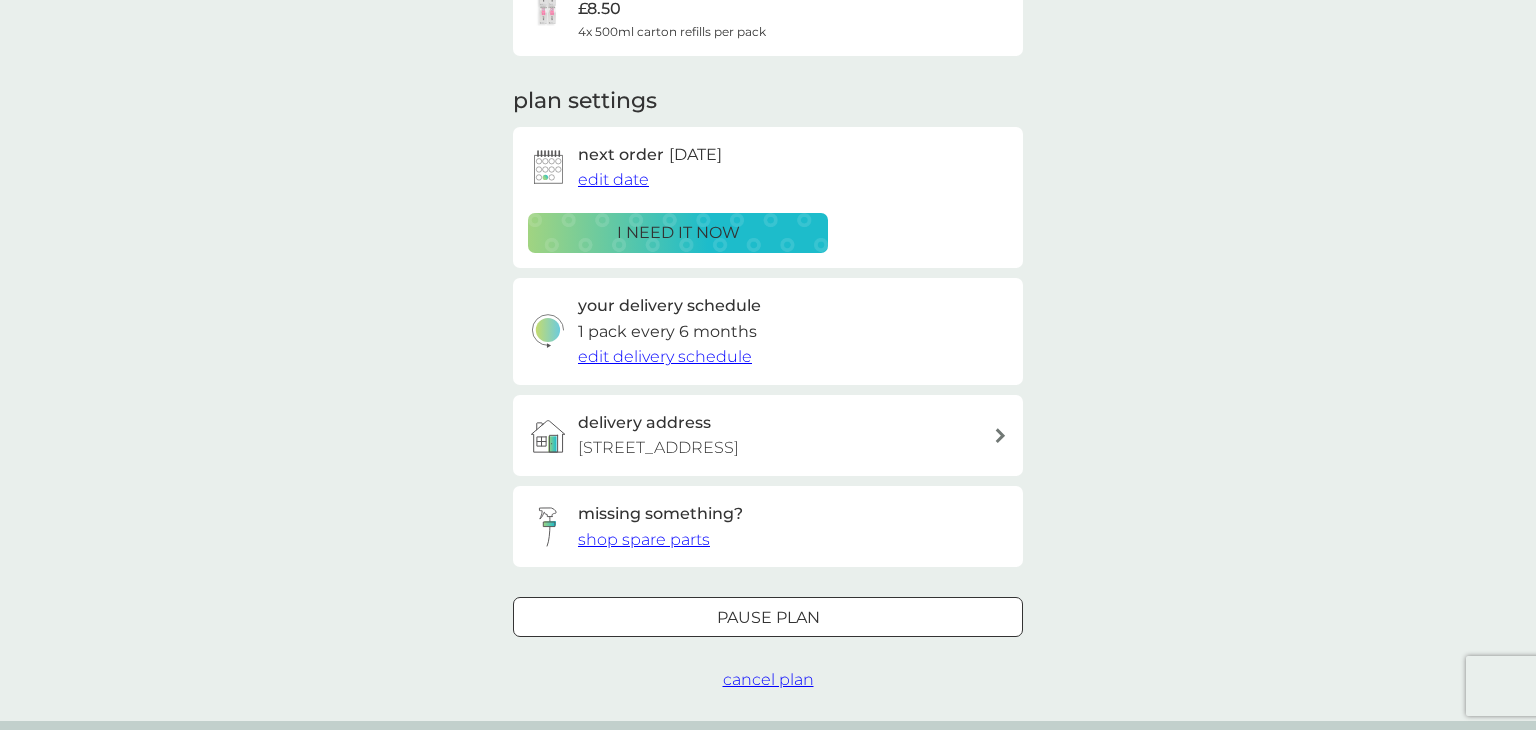 click on "Pause plan" at bounding box center (768, 618) 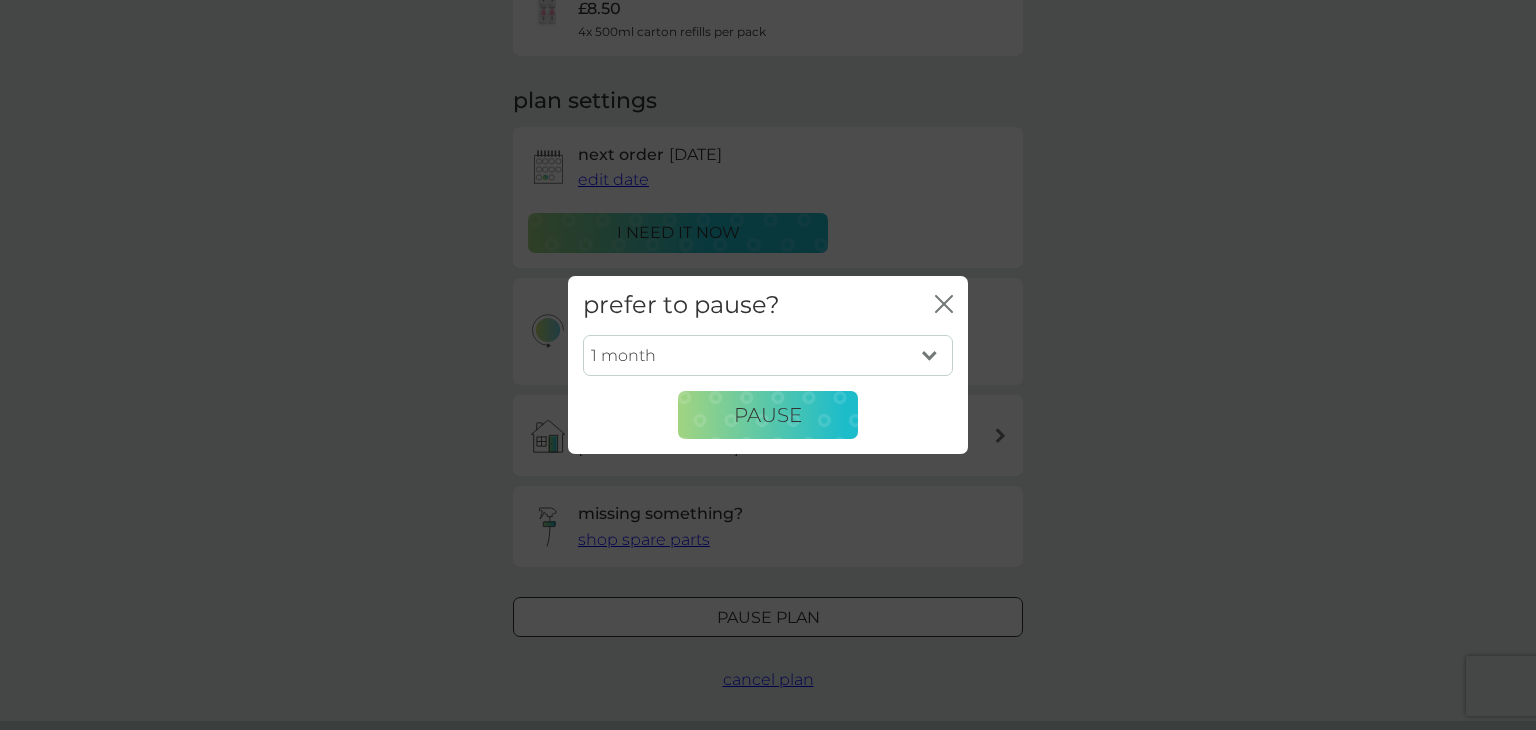 click on "1 month 2 months 3 months 4 months 5 months 6 months" at bounding box center (768, 356) 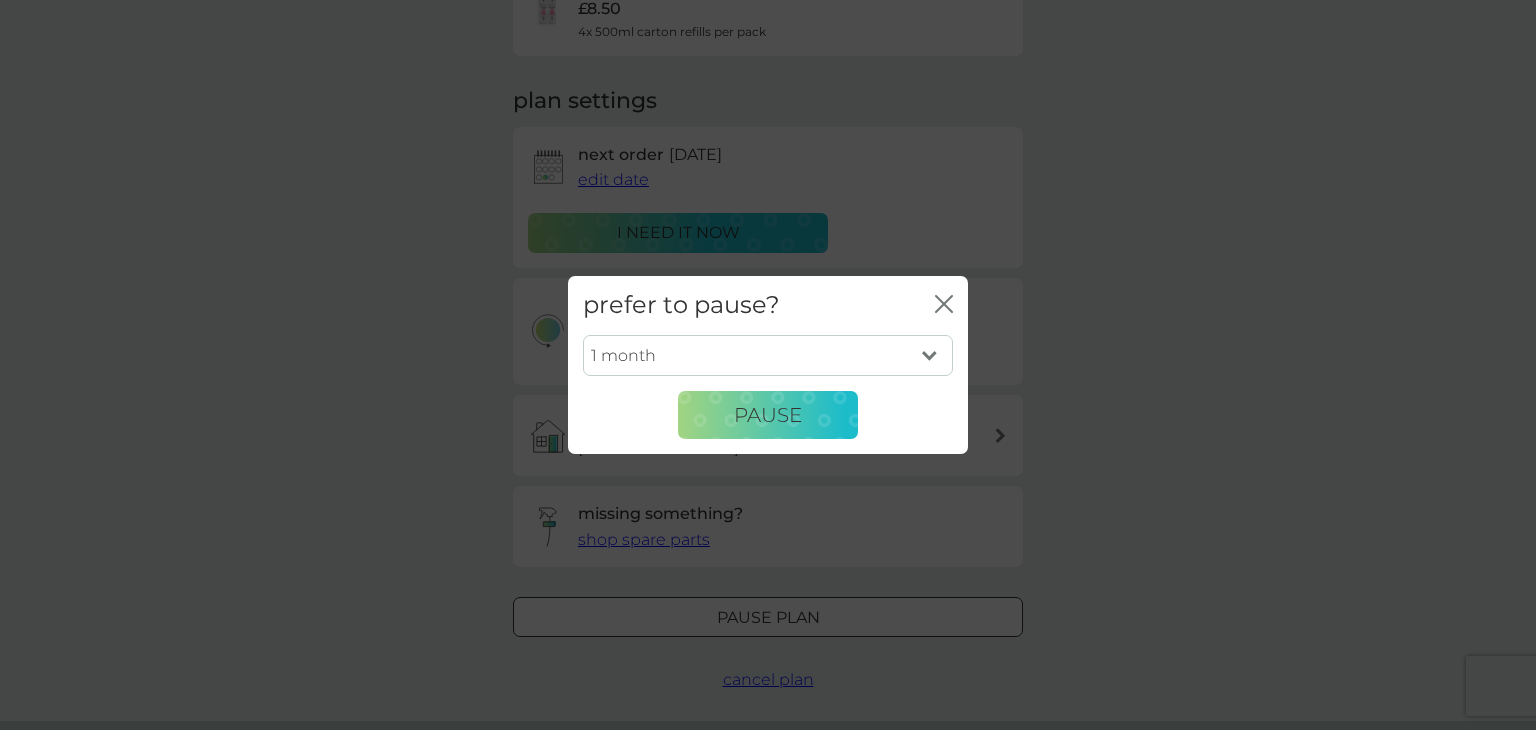 select on "3" 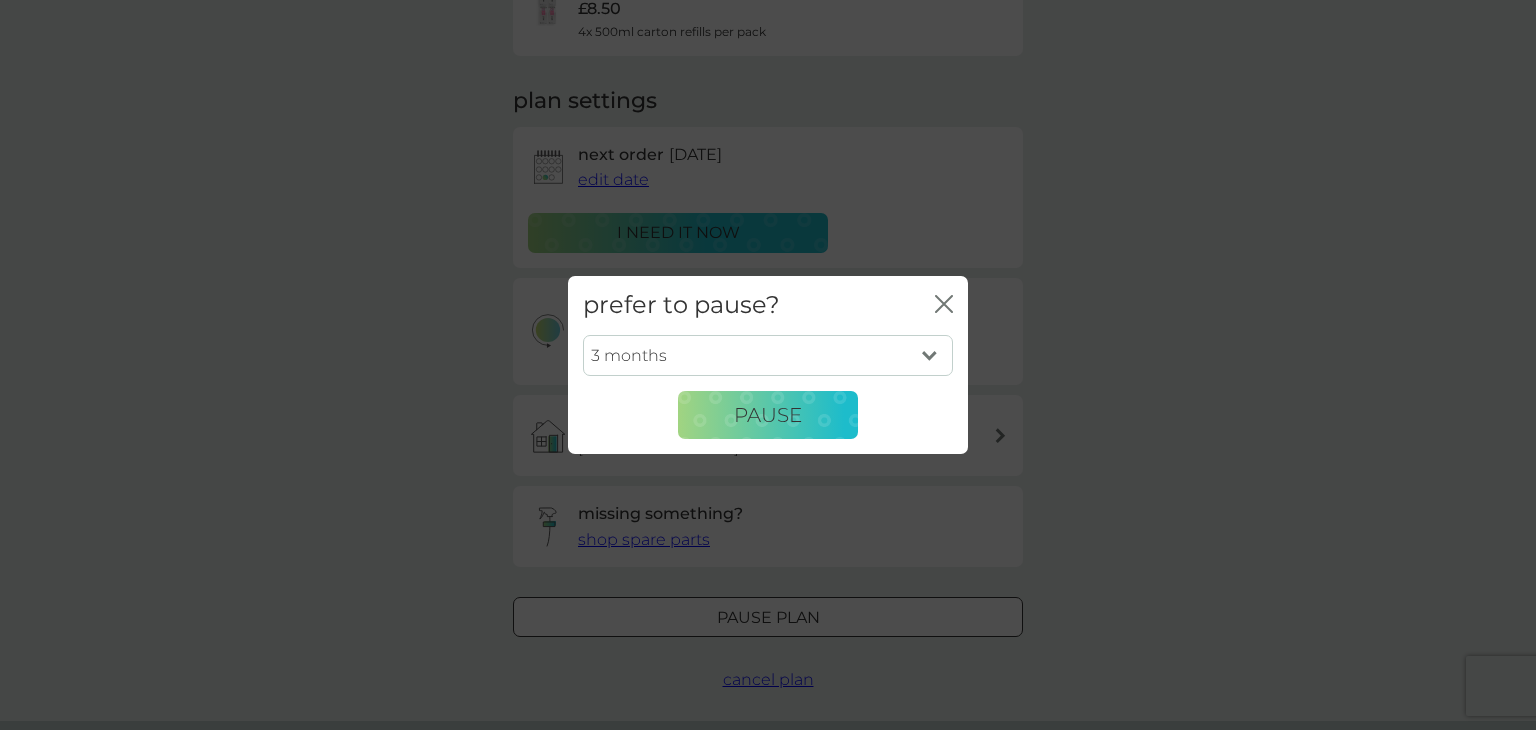 click on "1 month 2 months 3 months 4 months 5 months 6 months" at bounding box center [768, 356] 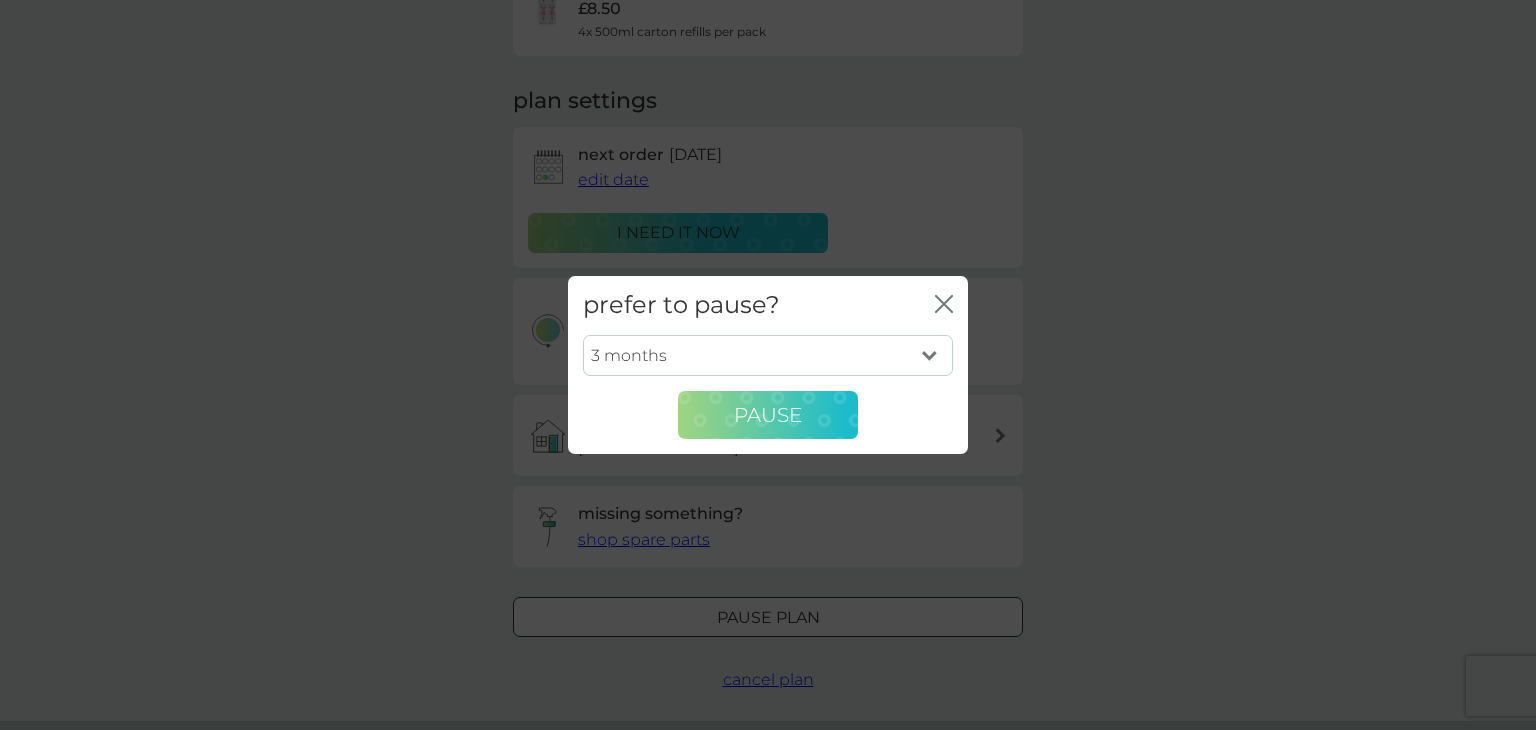 click on "Pause" at bounding box center [768, 415] 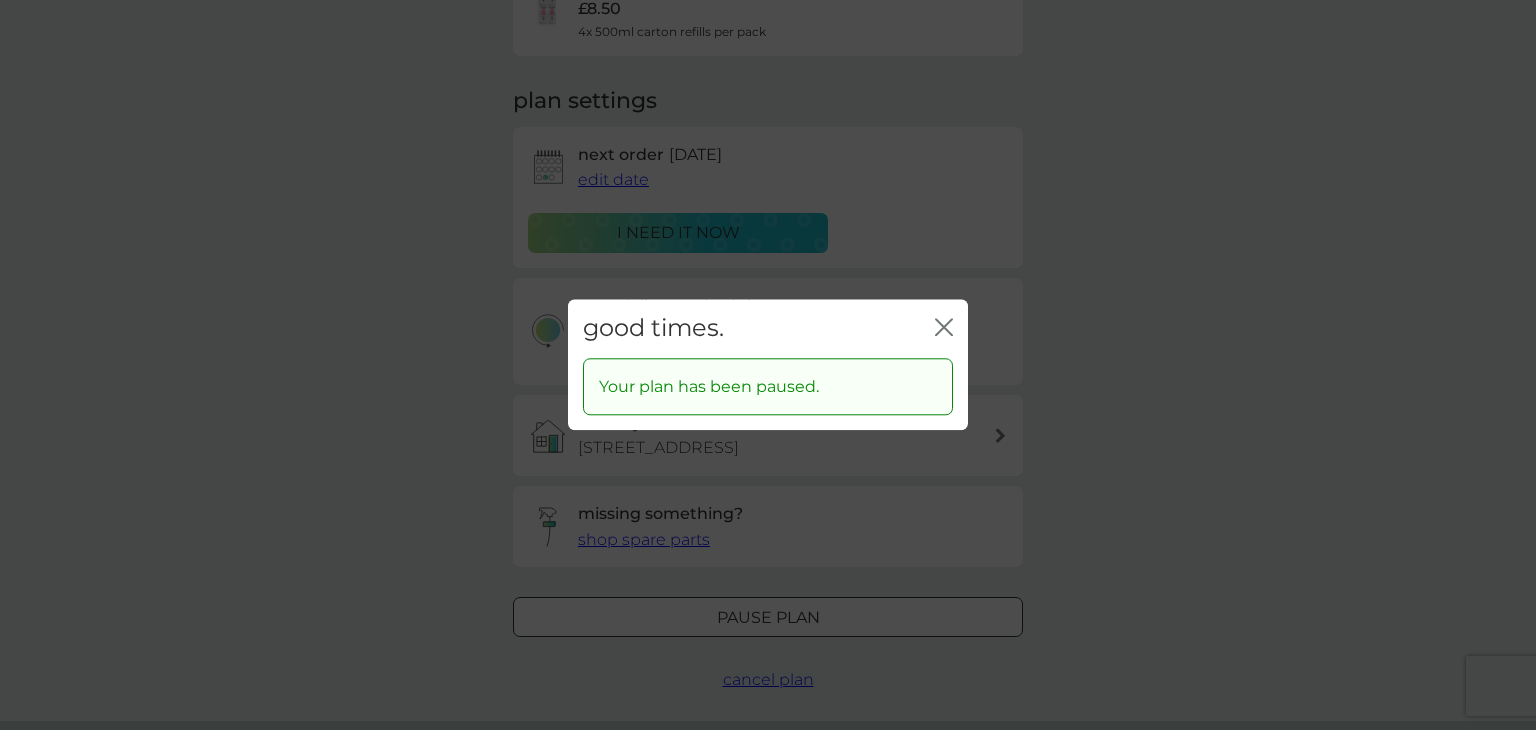 click 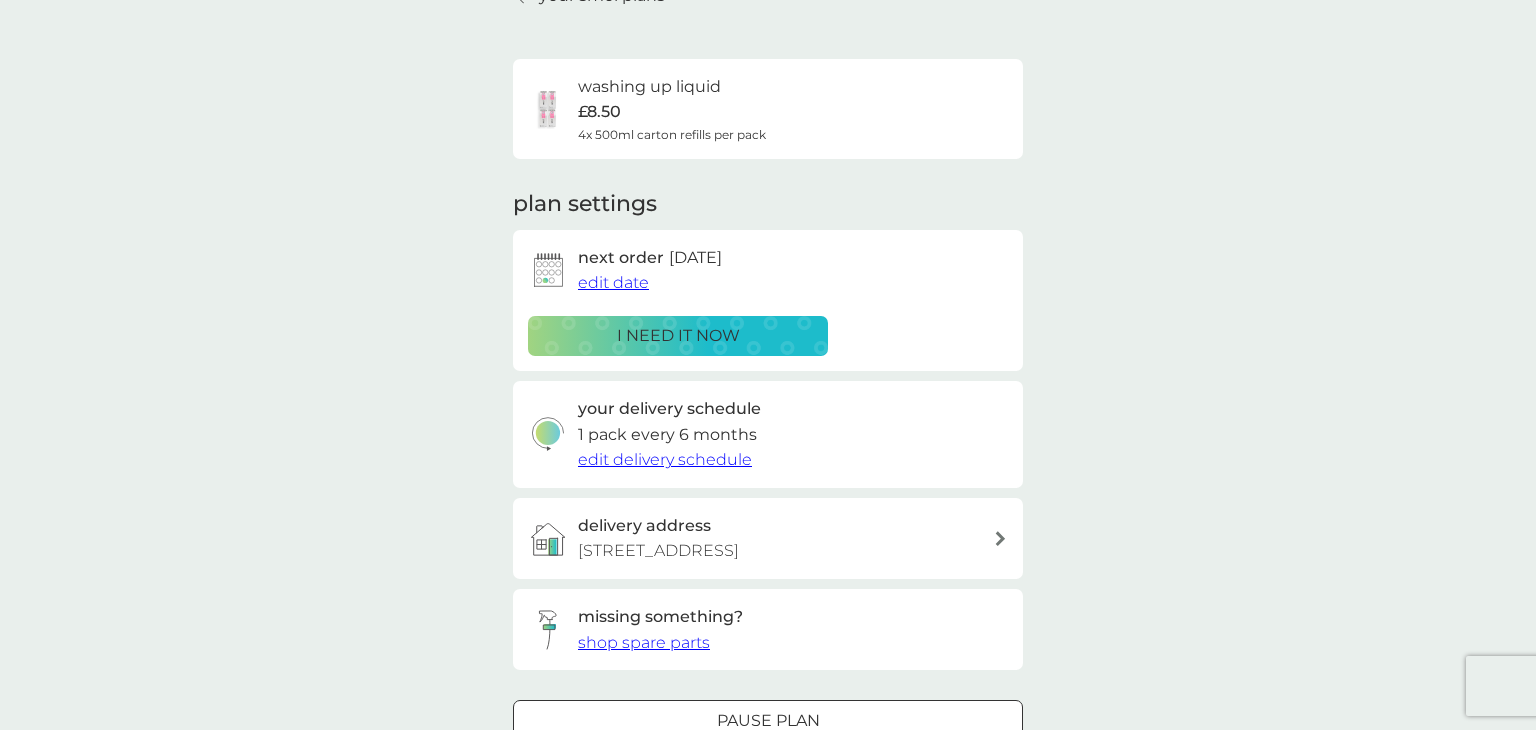 scroll, scrollTop: 0, scrollLeft: 0, axis: both 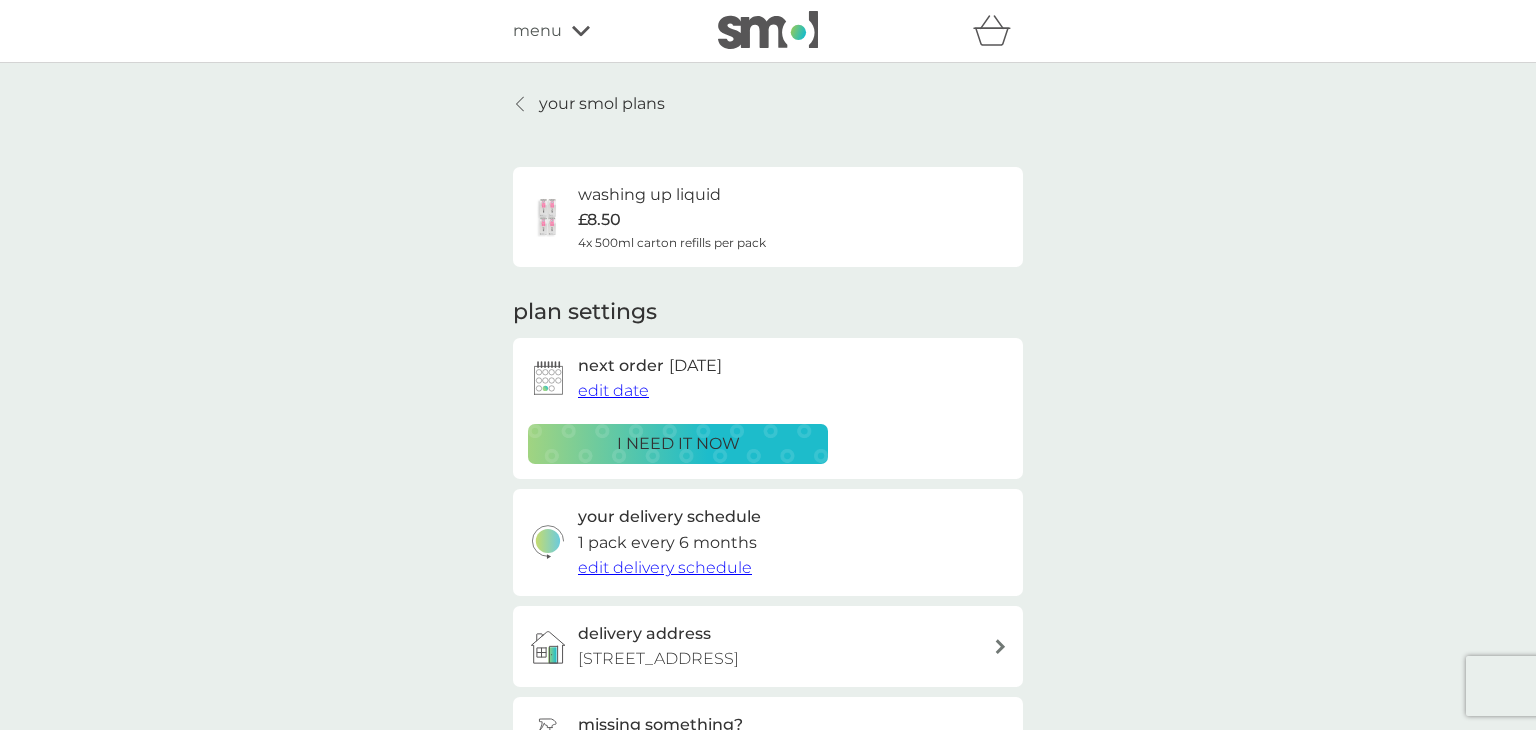 click on "your smol plans" at bounding box center [602, 104] 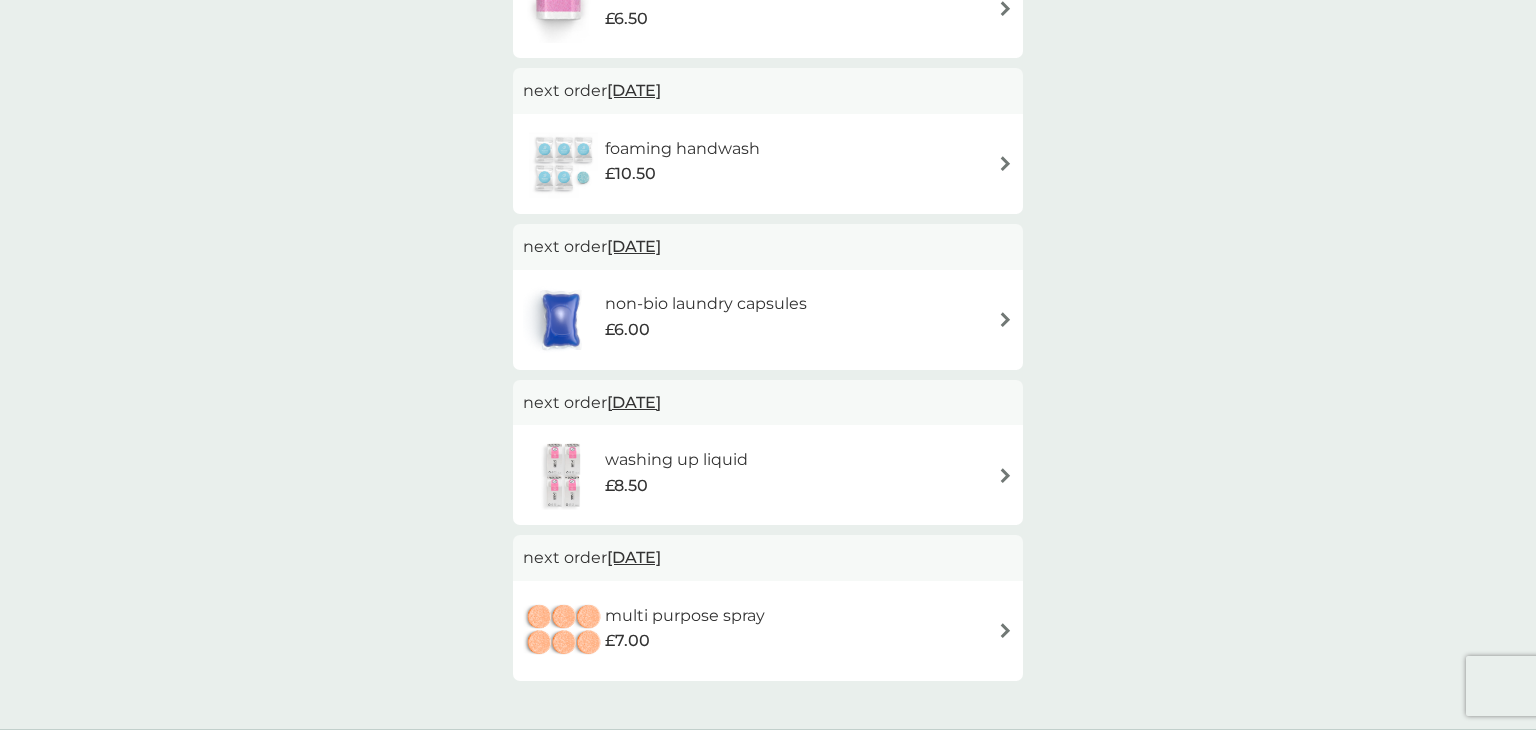 scroll, scrollTop: 666, scrollLeft: 0, axis: vertical 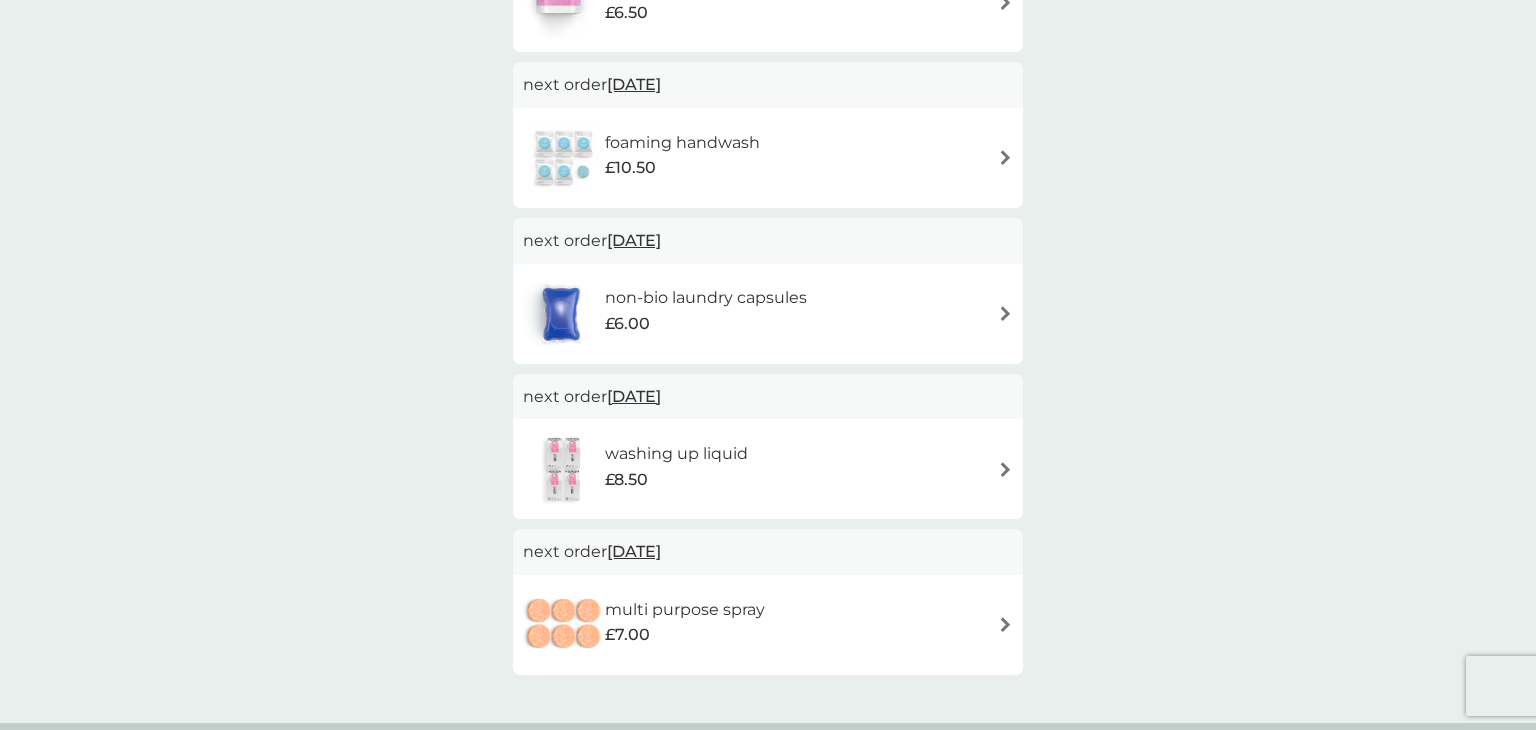 click at bounding box center (1005, 624) 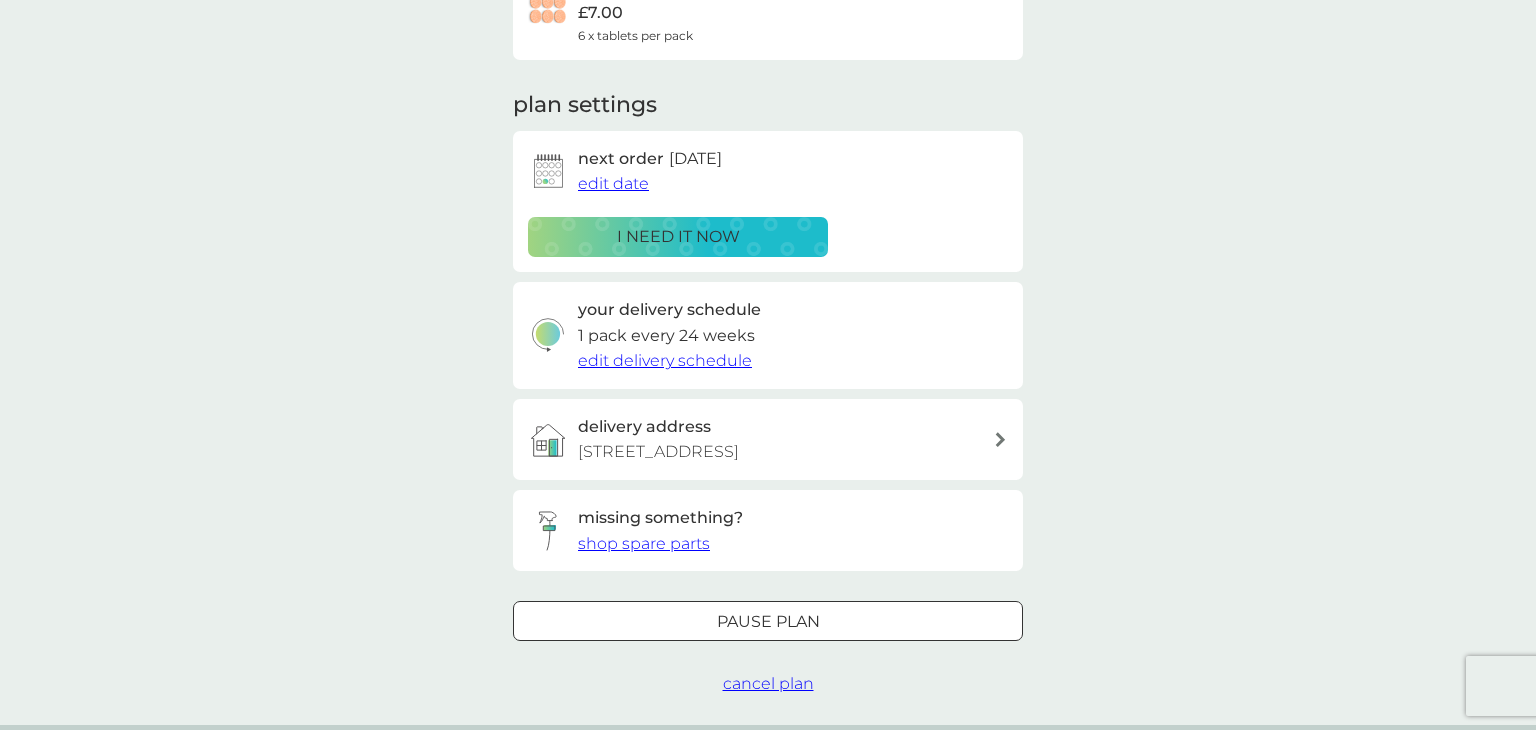 scroll, scrollTop: 208, scrollLeft: 0, axis: vertical 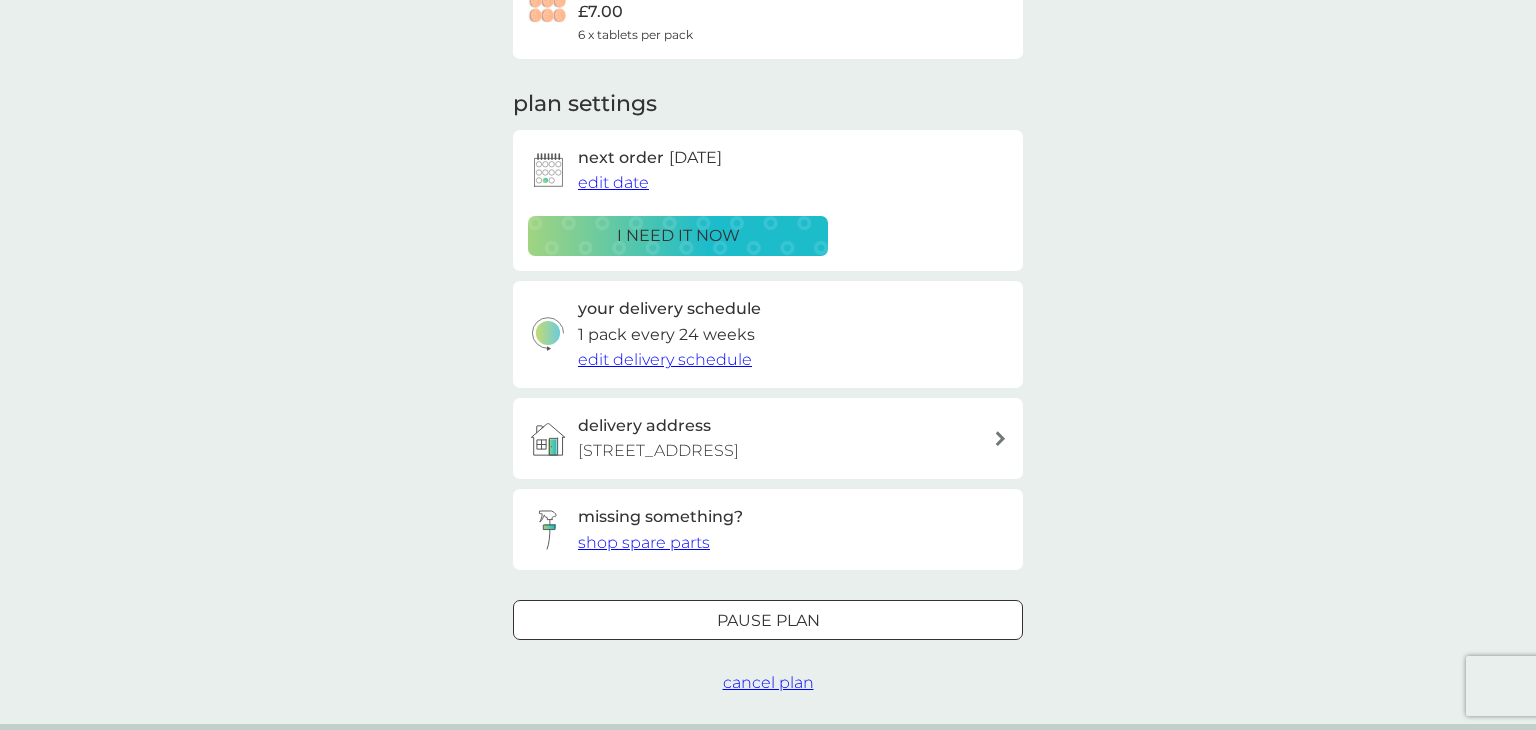 click on "edit delivery schedule" at bounding box center [665, 359] 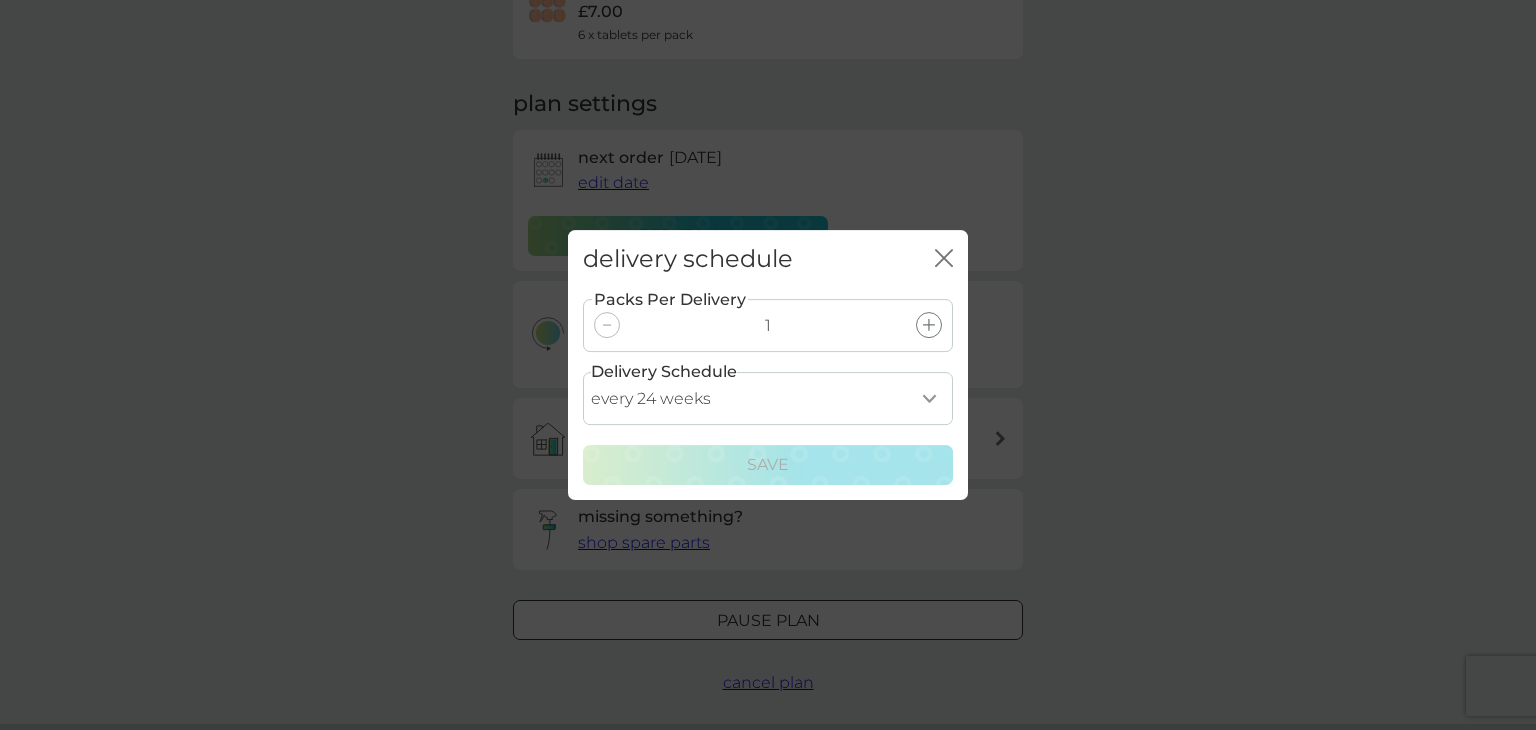 click on "every 1 week every 2 weeks every 3 weeks every 4 weeks every 5 weeks every 6 weeks every 7 weeks every 8 weeks every 9 weeks every 10 weeks every 11 weeks every 12 weeks every 13 weeks every 14 weeks every 15 weeks every 16 weeks every 17 weeks every 18 weeks every 19 weeks every 20 weeks every 21 weeks every 22 weeks every 23 weeks every 24 weeks every 25 weeks every 26 weeks every 27 weeks every 28 weeks every 29 weeks every 30 weeks every 31 weeks every 32 weeks every 33 weeks every 34 weeks every 35 weeks" at bounding box center [768, 398] 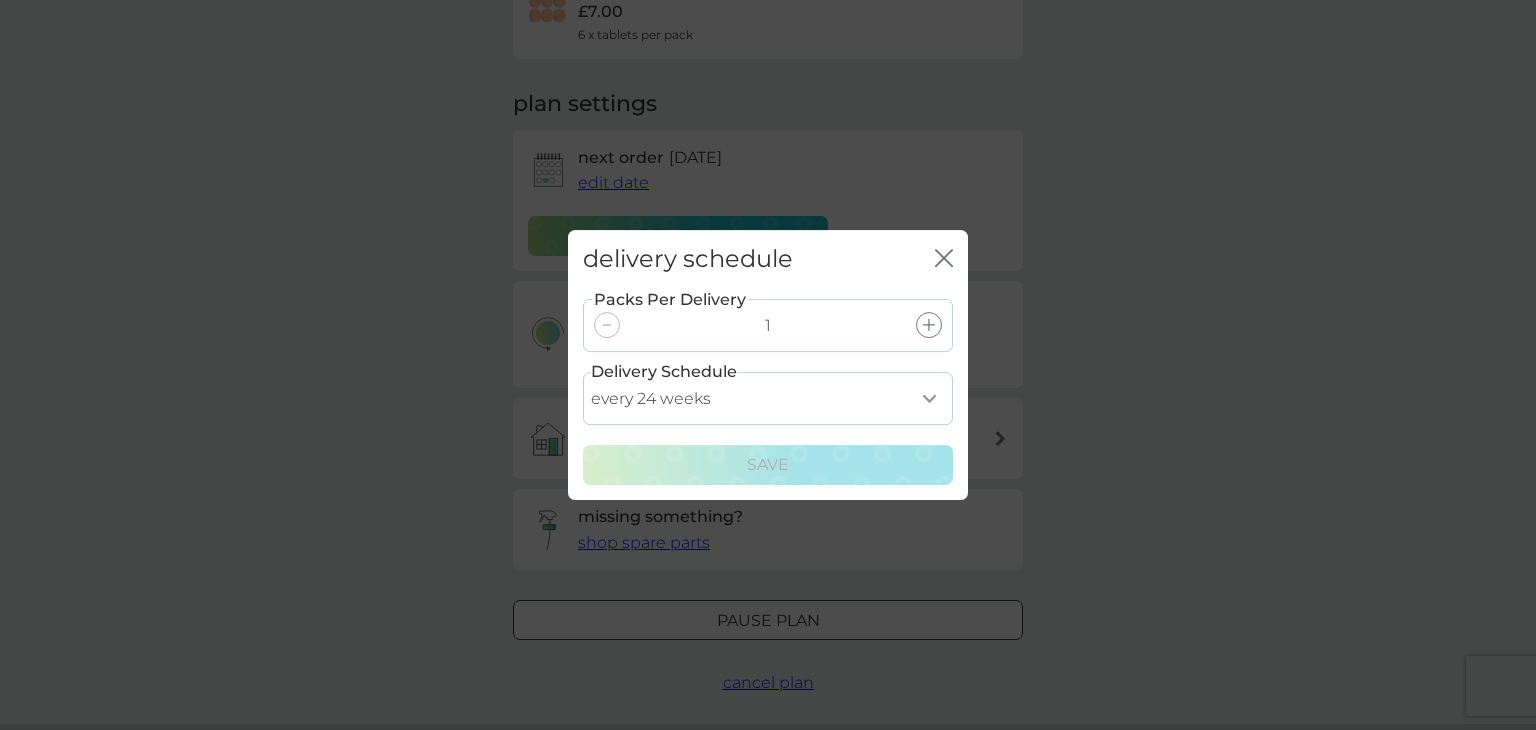 select on "245" 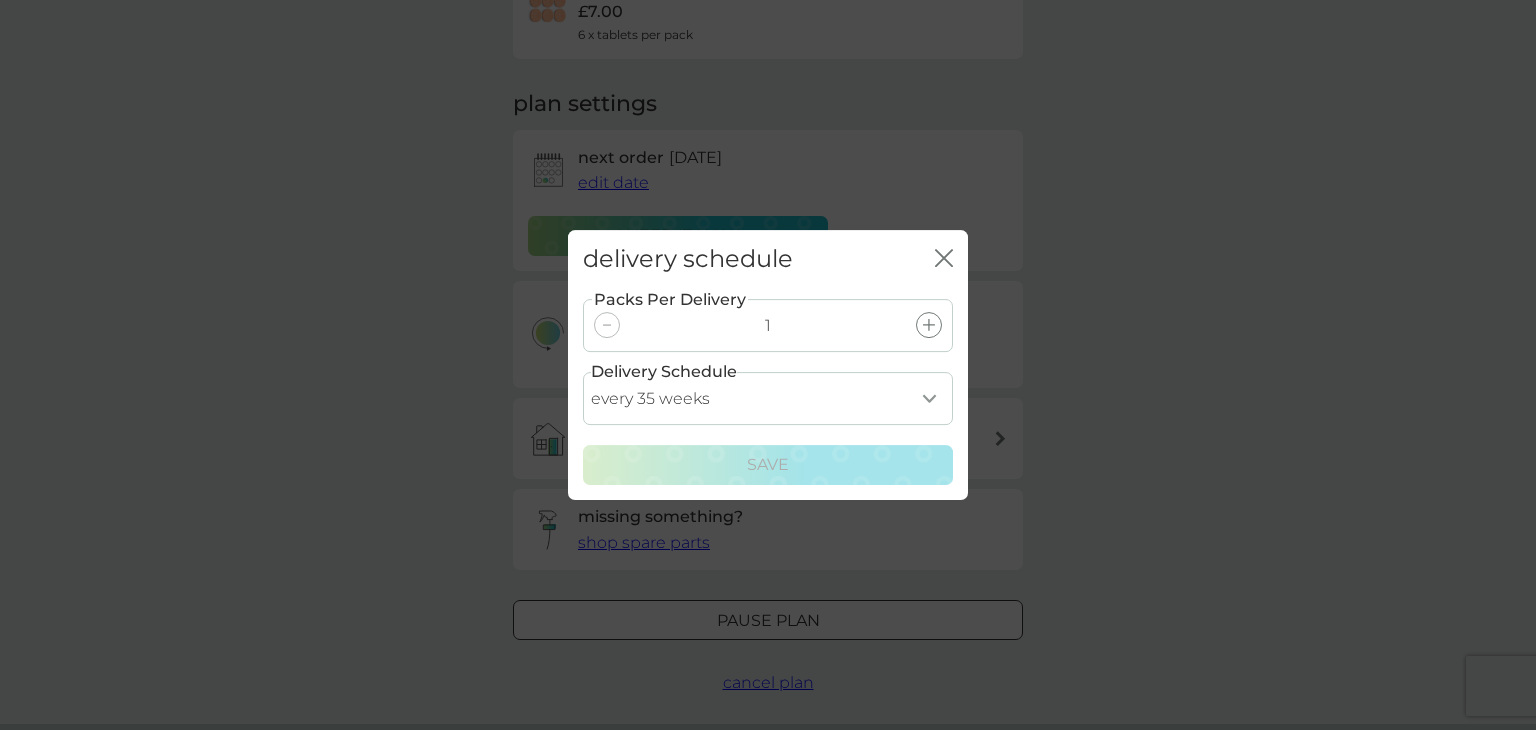 click on "every 1 week every 2 weeks every 3 weeks every 4 weeks every 5 weeks every 6 weeks every 7 weeks every 8 weeks every 9 weeks every 10 weeks every 11 weeks every 12 weeks every 13 weeks every 14 weeks every 15 weeks every 16 weeks every 17 weeks every 18 weeks every 19 weeks every 20 weeks every 21 weeks every 22 weeks every 23 weeks every 24 weeks every 25 weeks every 26 weeks every 27 weeks every 28 weeks every 29 weeks every 30 weeks every 31 weeks every 32 weeks every 33 weeks every 34 weeks every 35 weeks" at bounding box center [768, 398] 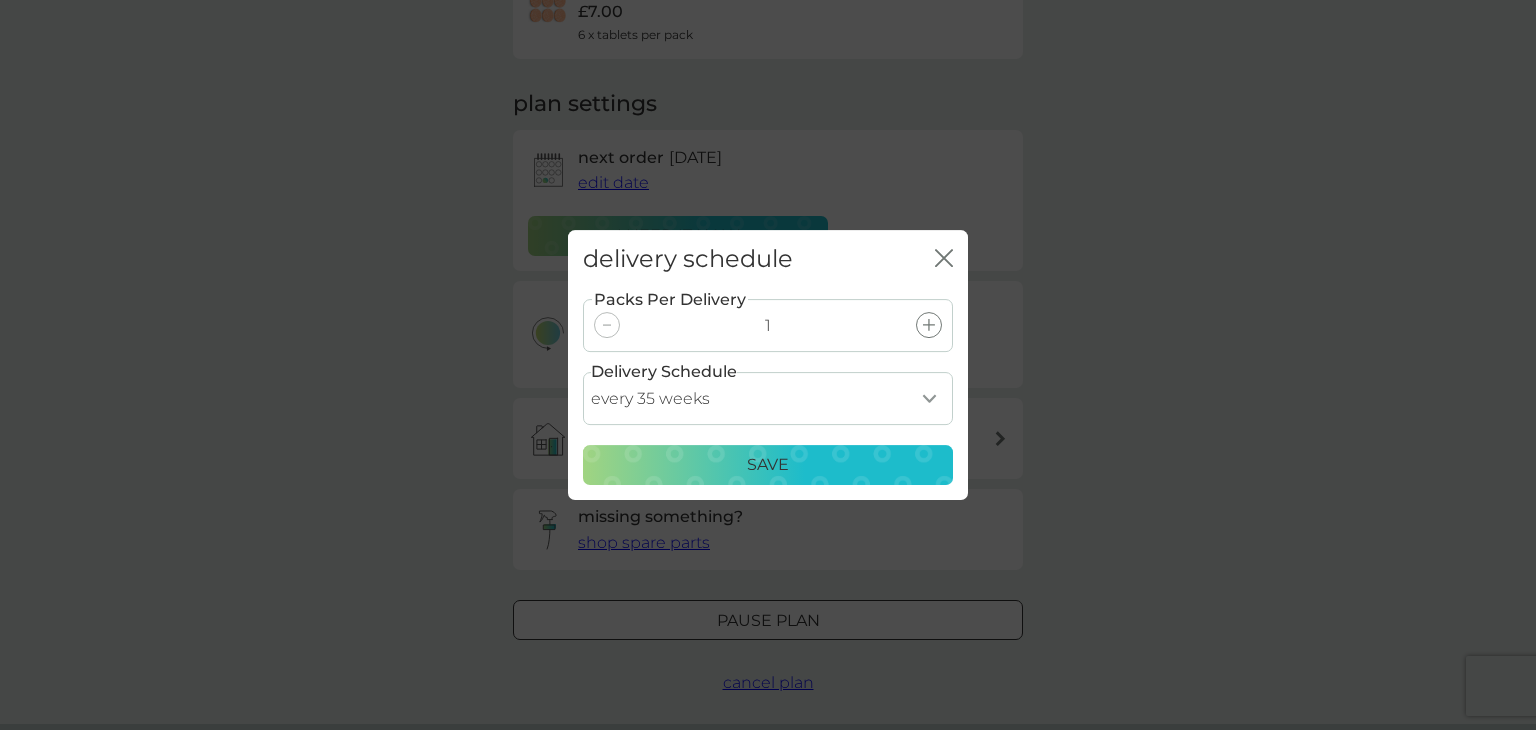 click on "Save" at bounding box center (768, 465) 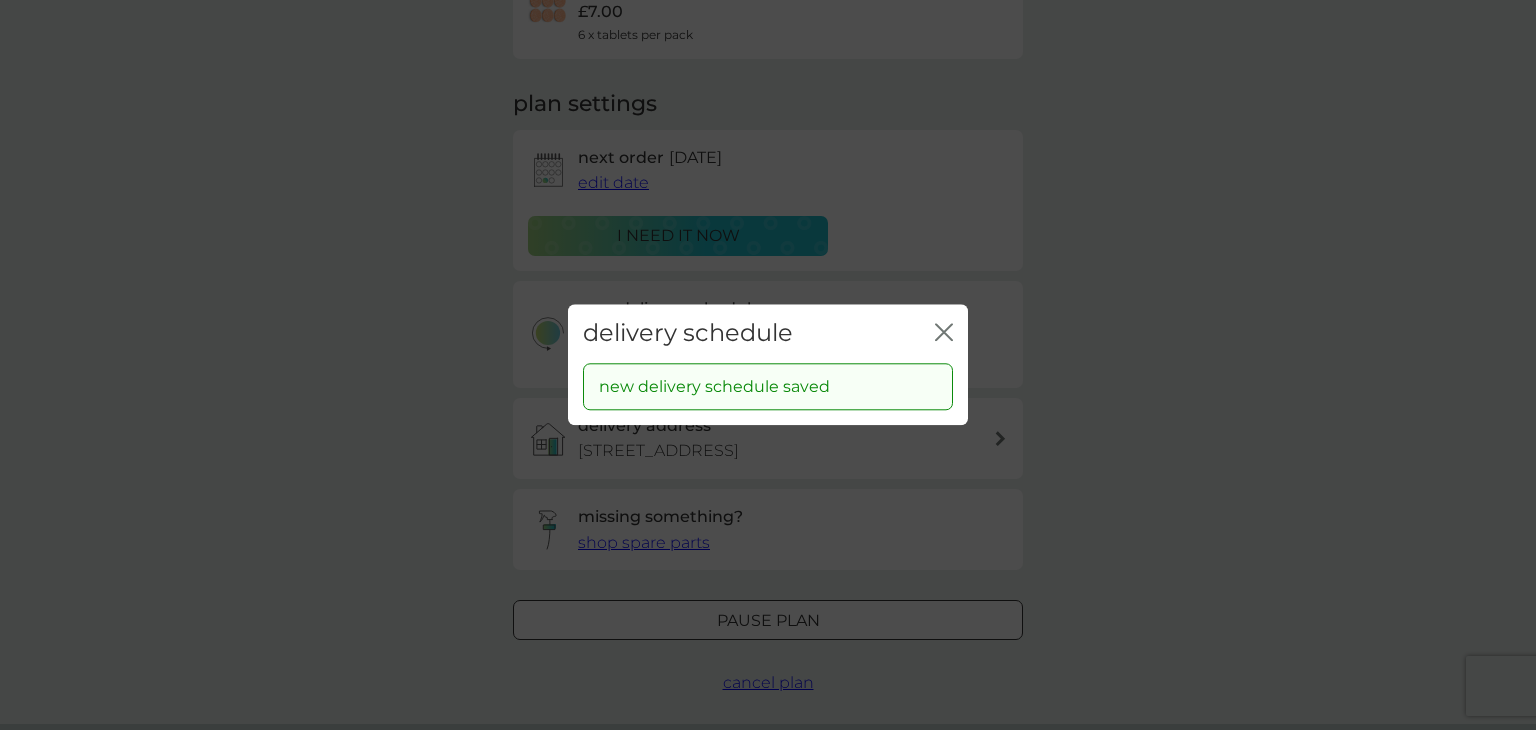 click on "close" 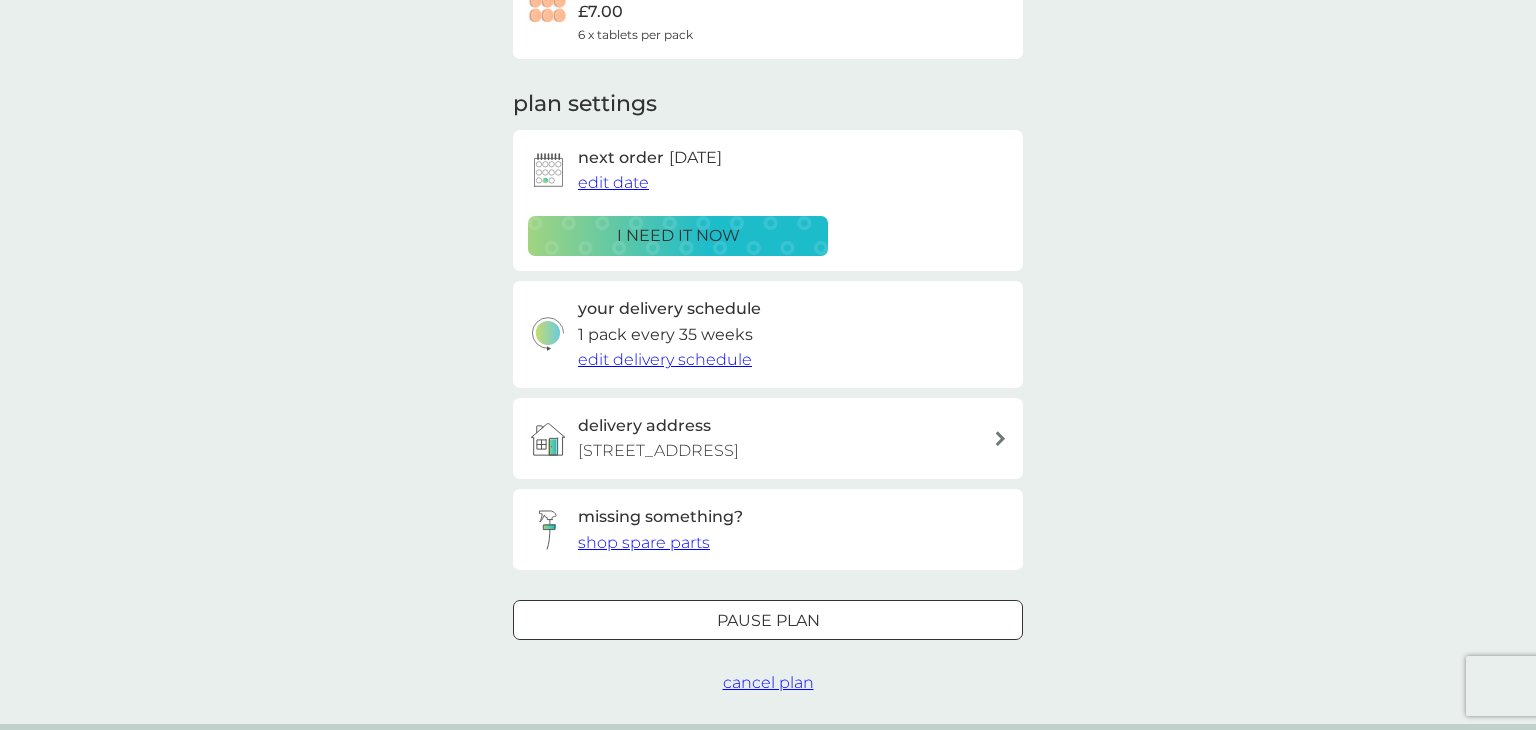 click on "edit date" at bounding box center (613, 182) 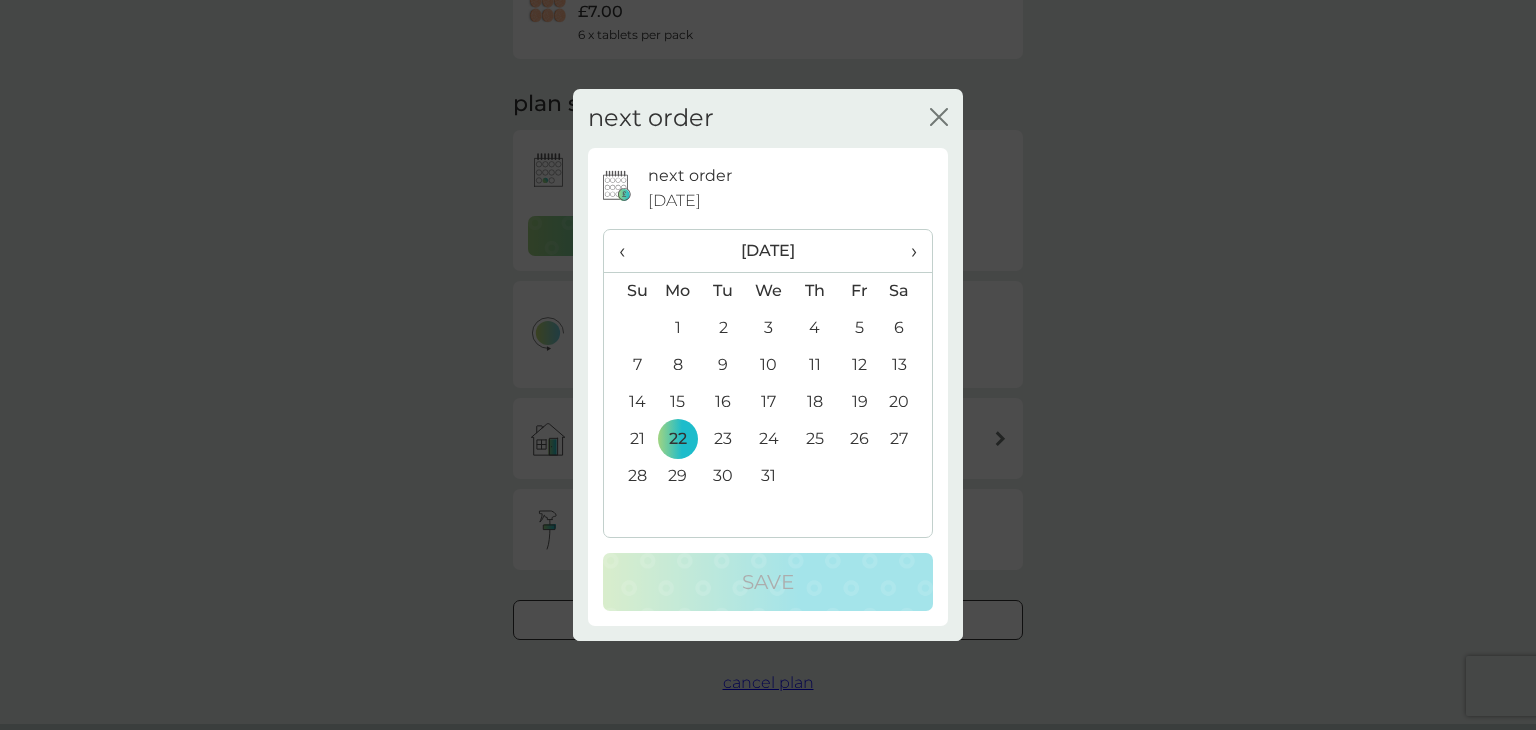 click 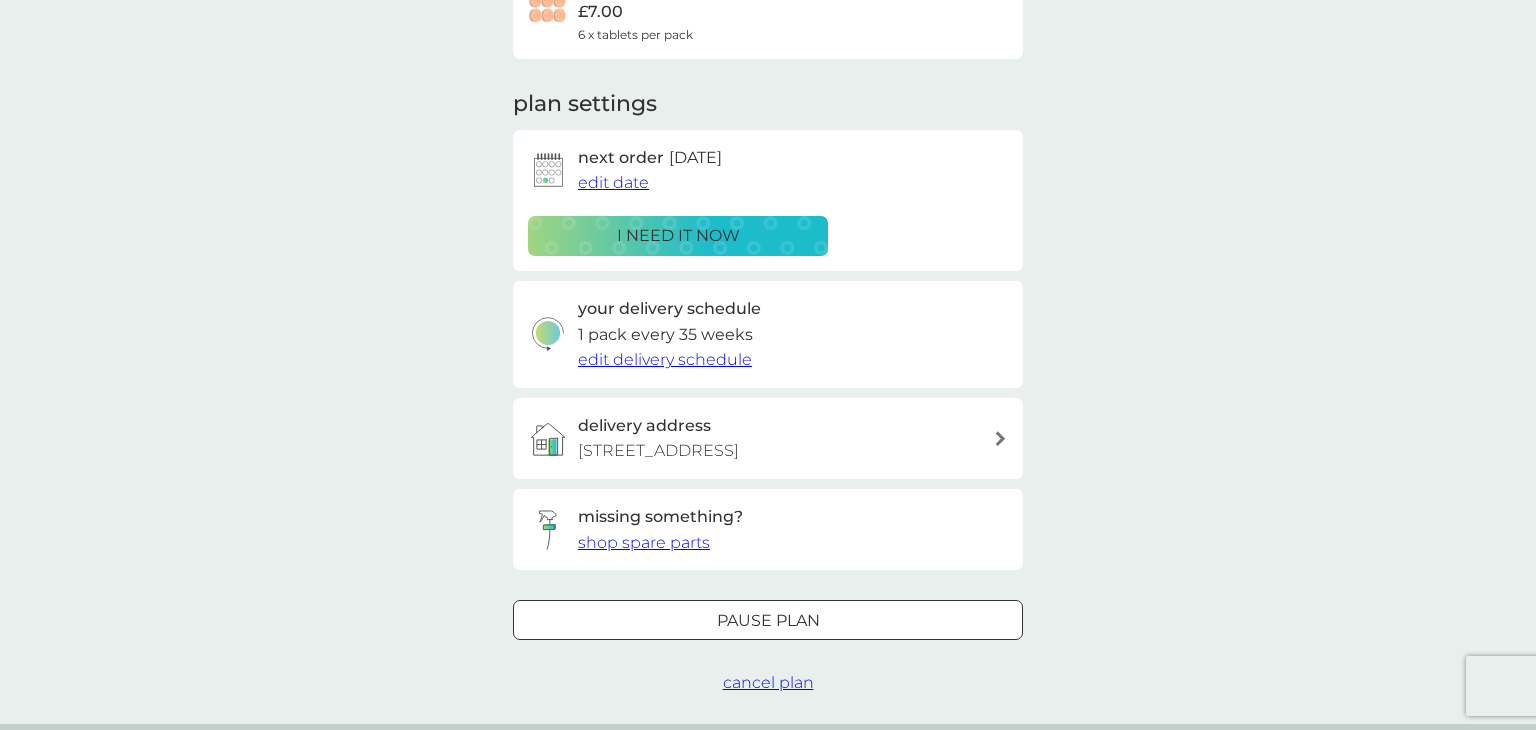 click on "Pause plan" at bounding box center [768, 621] 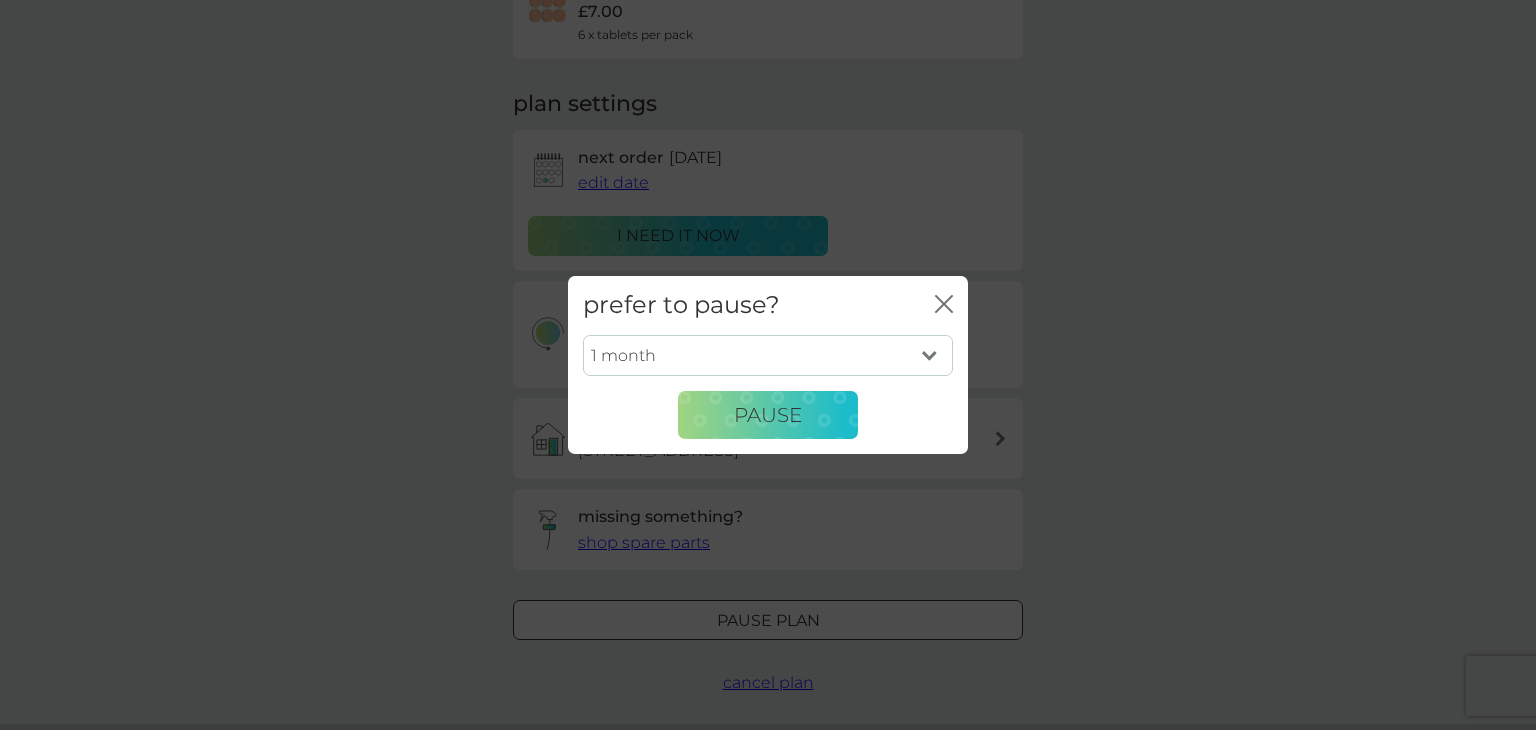 click on "1 month 2 months 3 months 4 months 5 months 6 months" at bounding box center [768, 356] 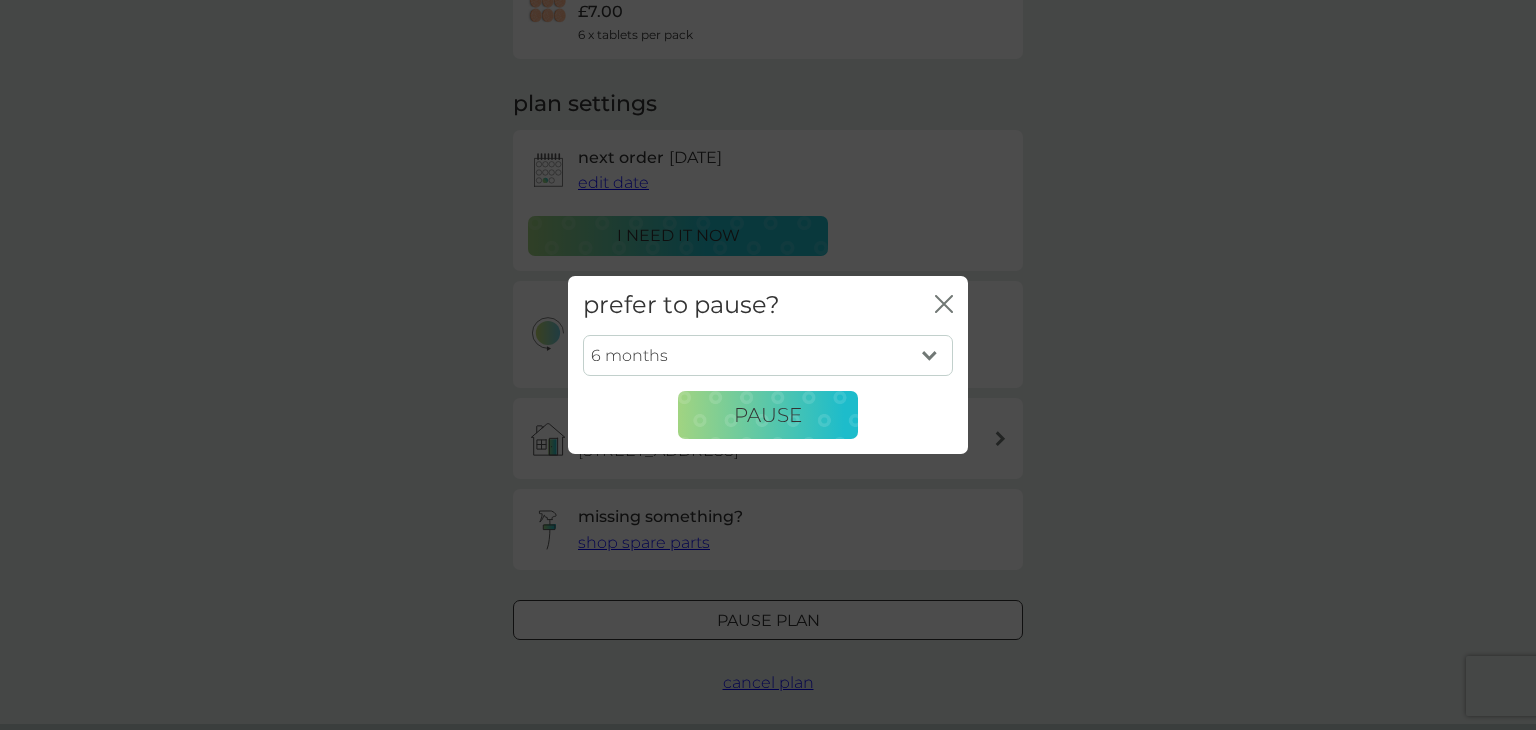 click on "1 month 2 months 3 months 4 months 5 months 6 months" at bounding box center [768, 356] 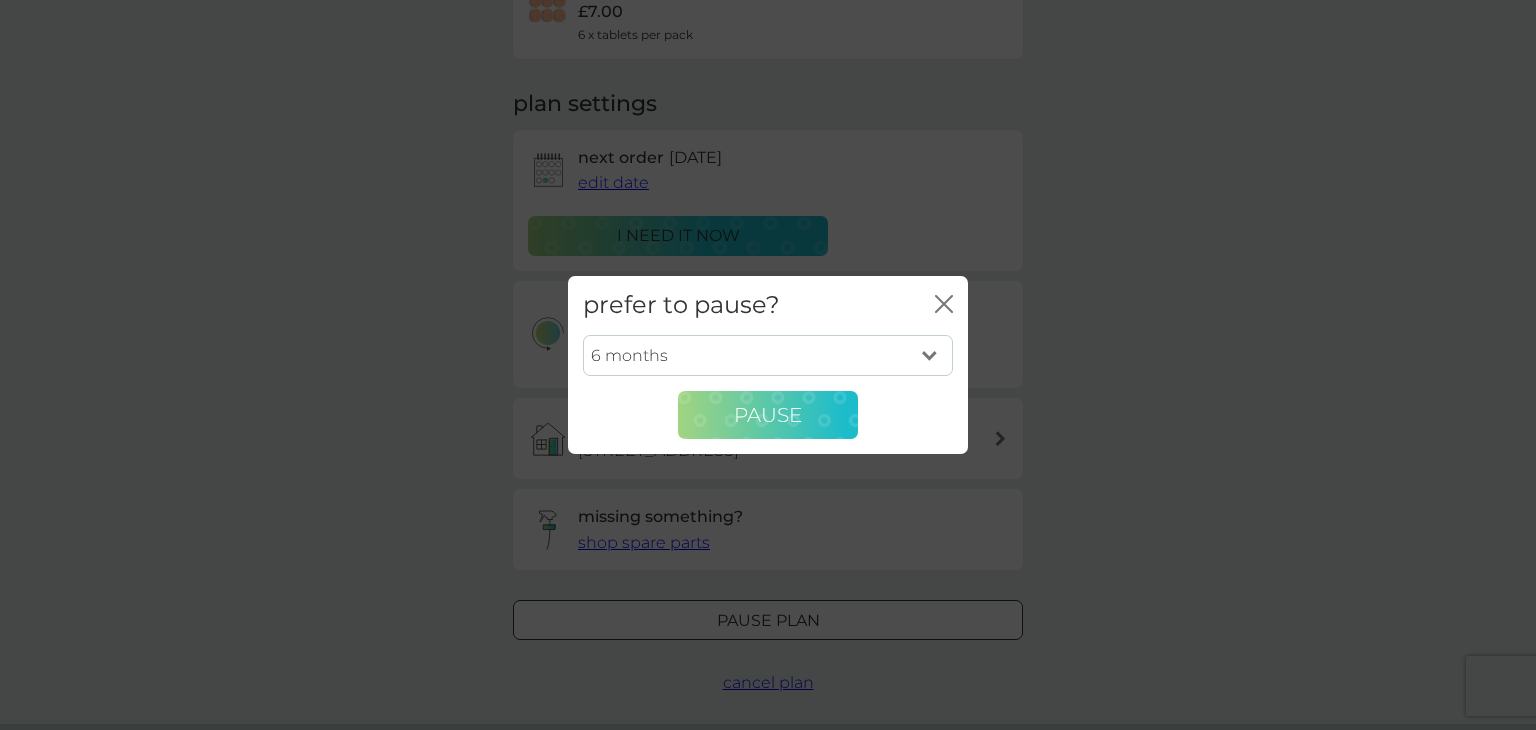click on "Pause" at bounding box center (768, 415) 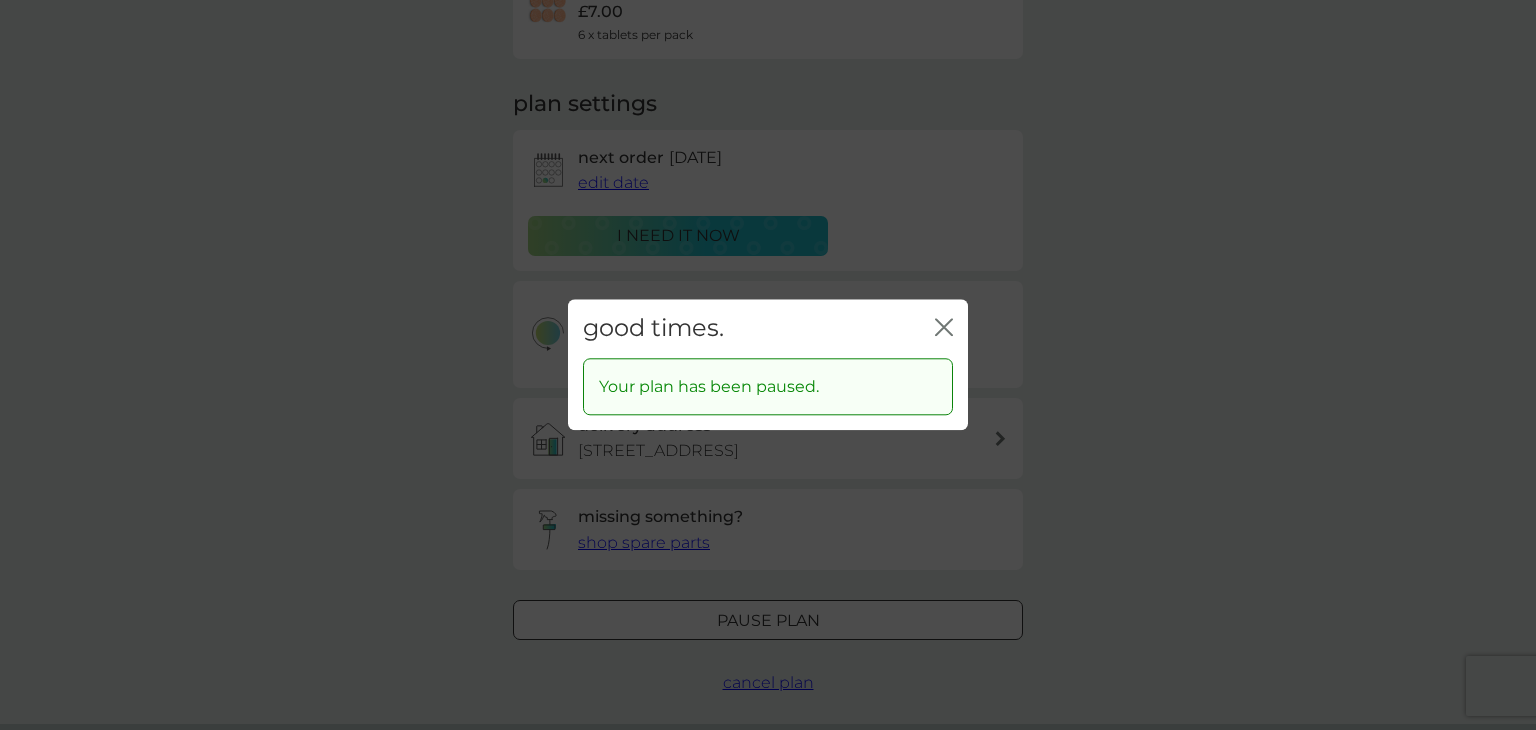 click 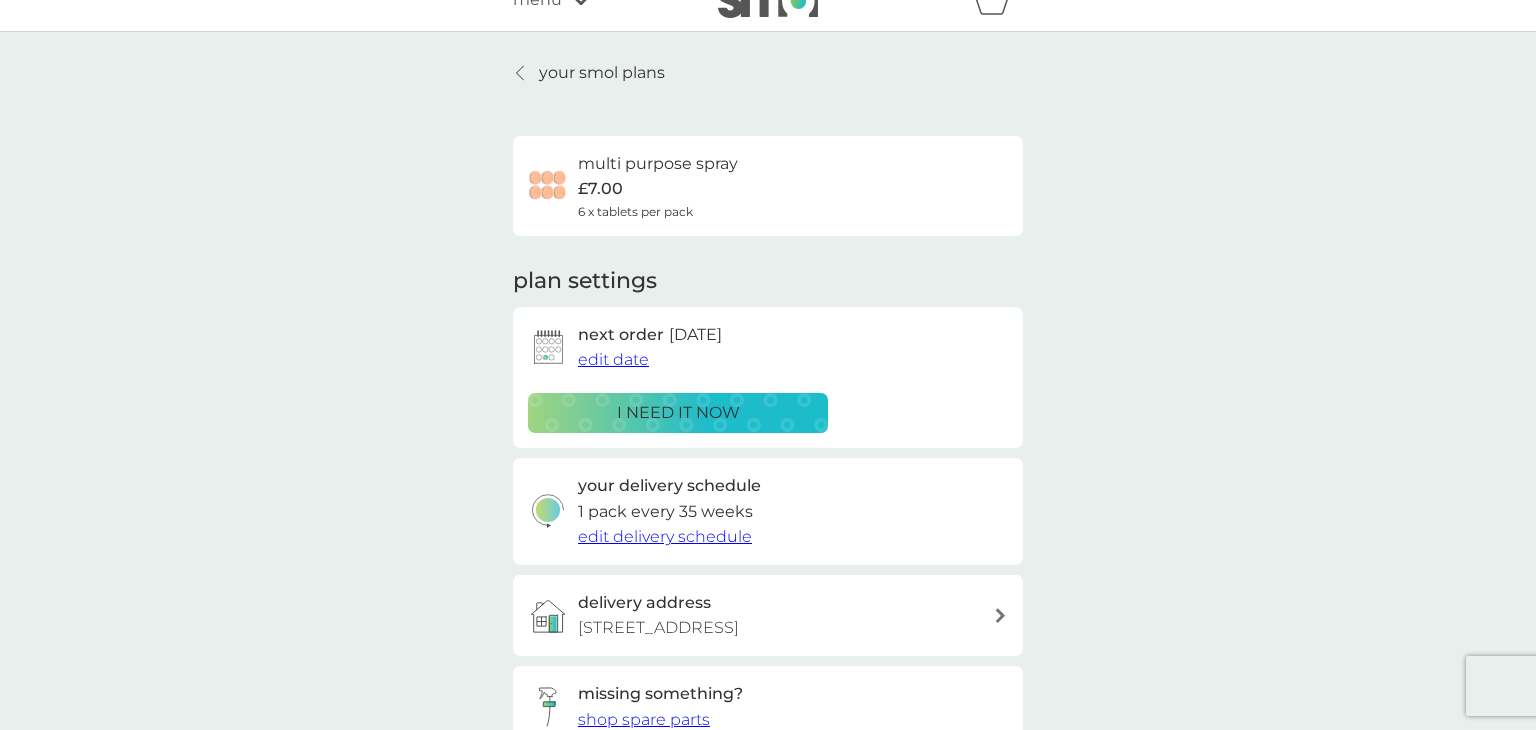 scroll, scrollTop: 0, scrollLeft: 0, axis: both 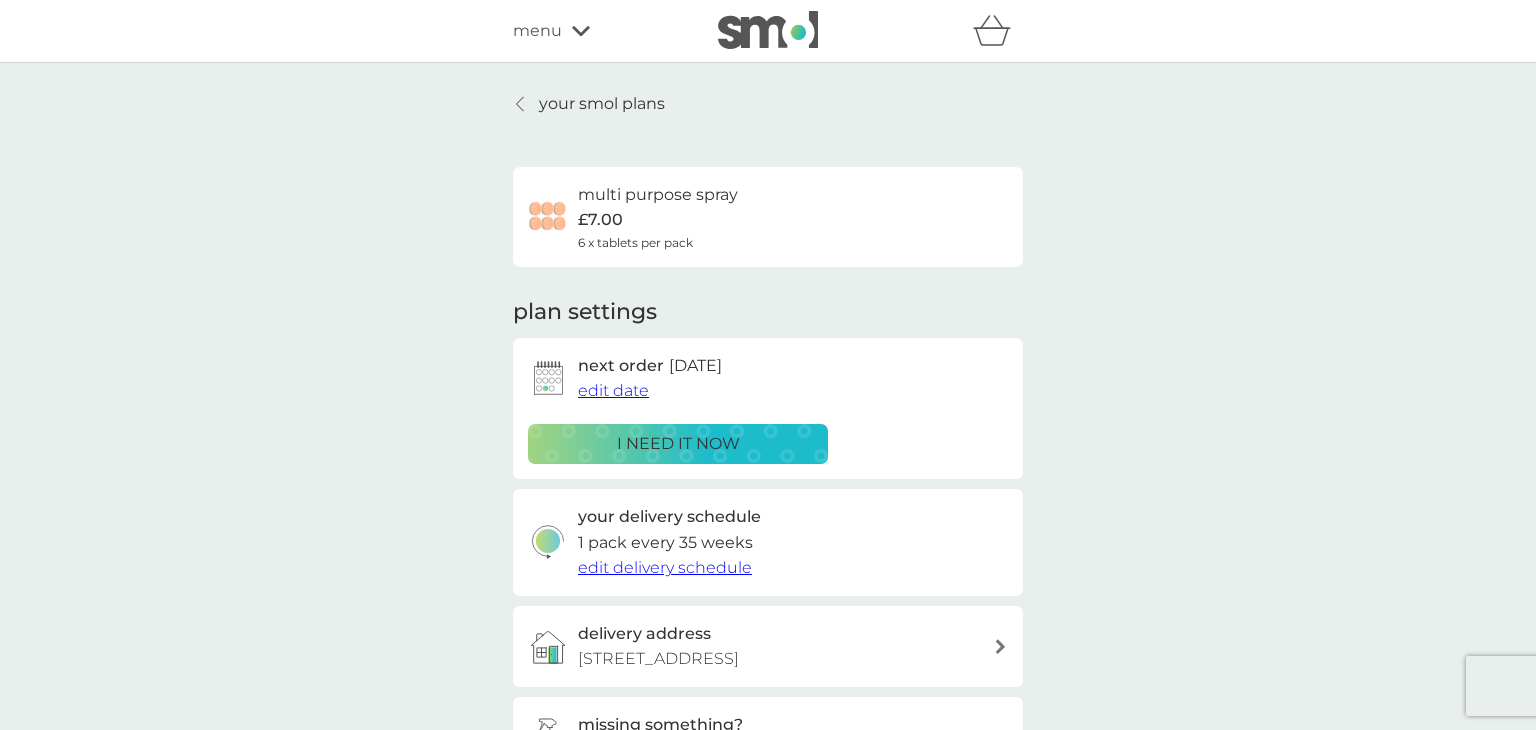 click on "your smol plans" at bounding box center (602, 104) 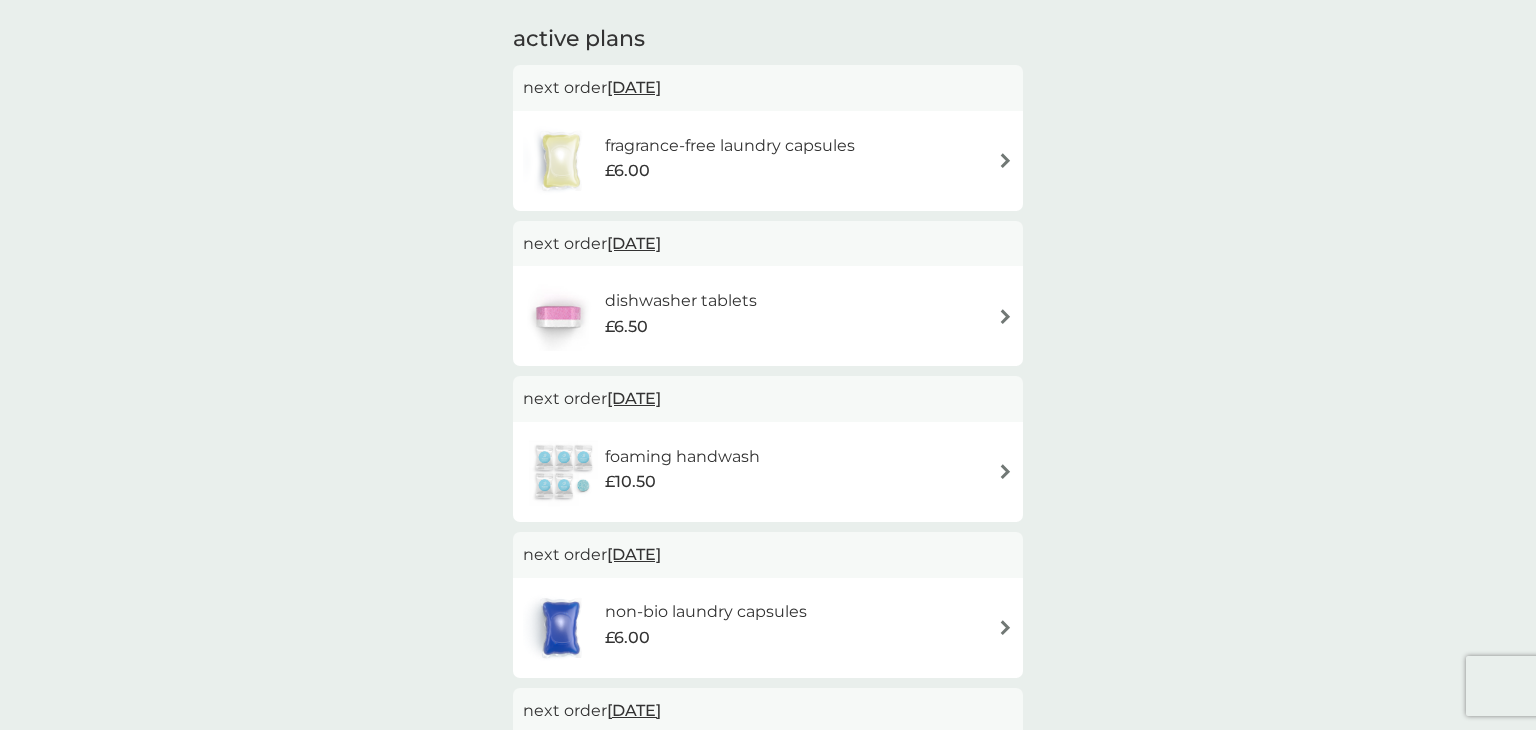 scroll, scrollTop: 353, scrollLeft: 0, axis: vertical 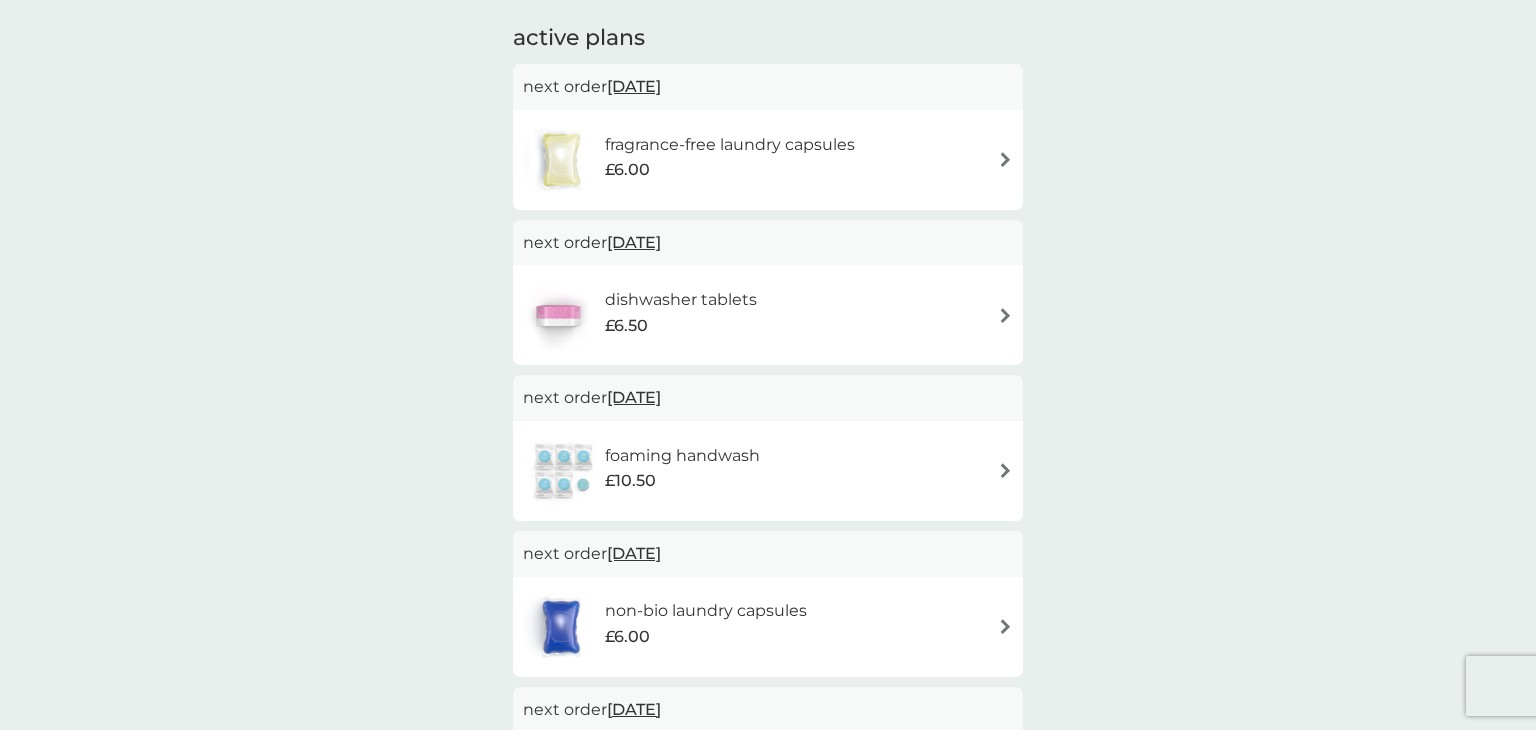 click at bounding box center (1005, 626) 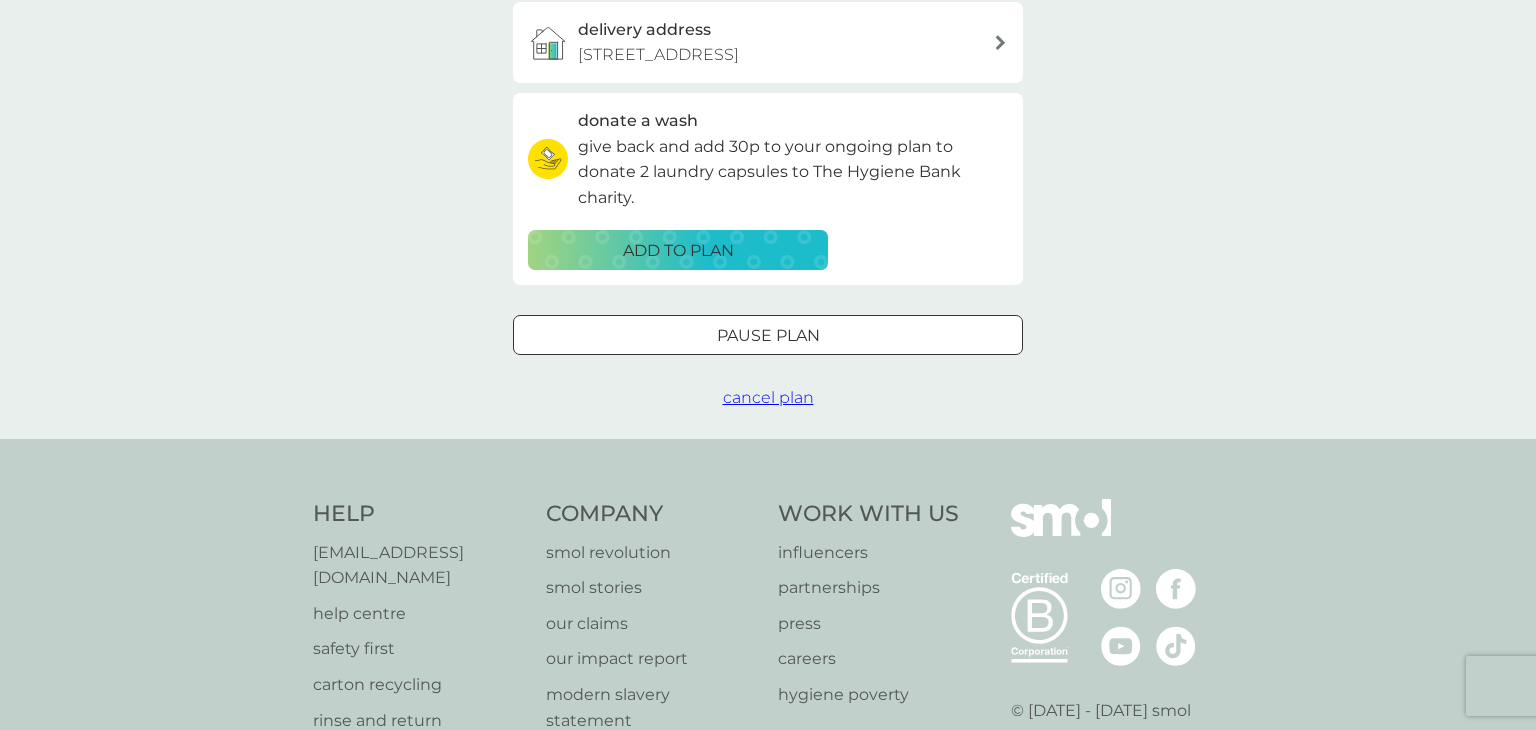 scroll, scrollTop: 604, scrollLeft: 0, axis: vertical 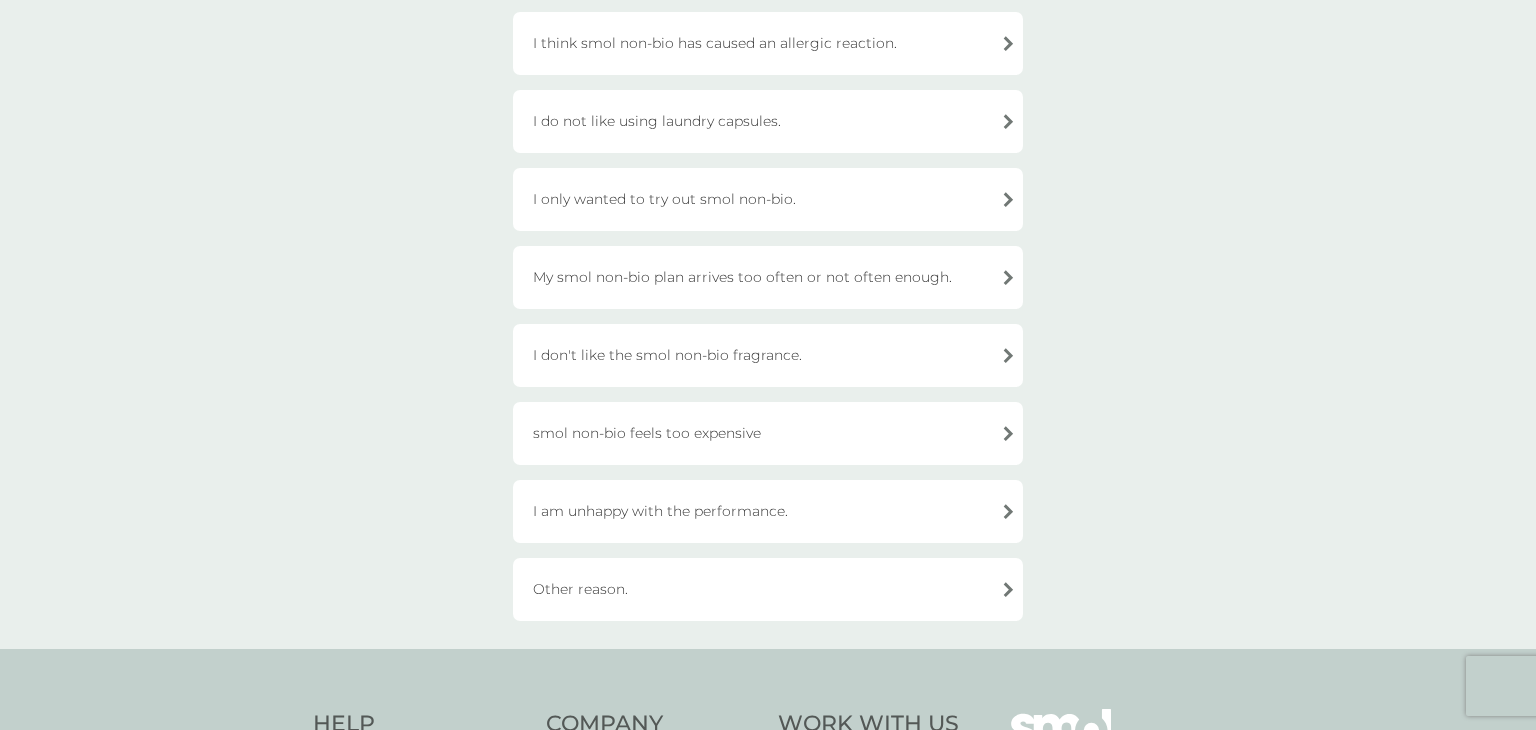click on "Other reason." at bounding box center (768, 589) 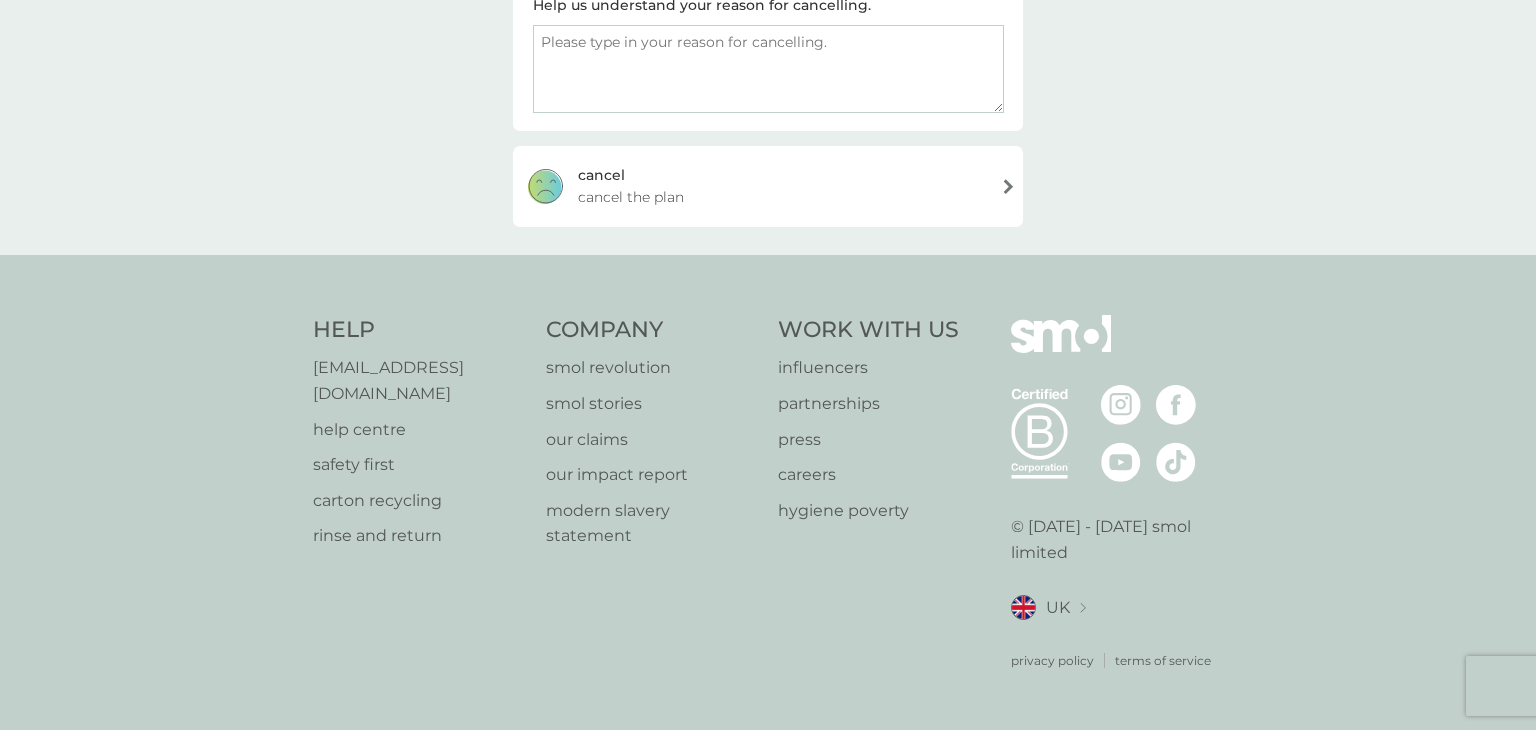 scroll, scrollTop: 347, scrollLeft: 0, axis: vertical 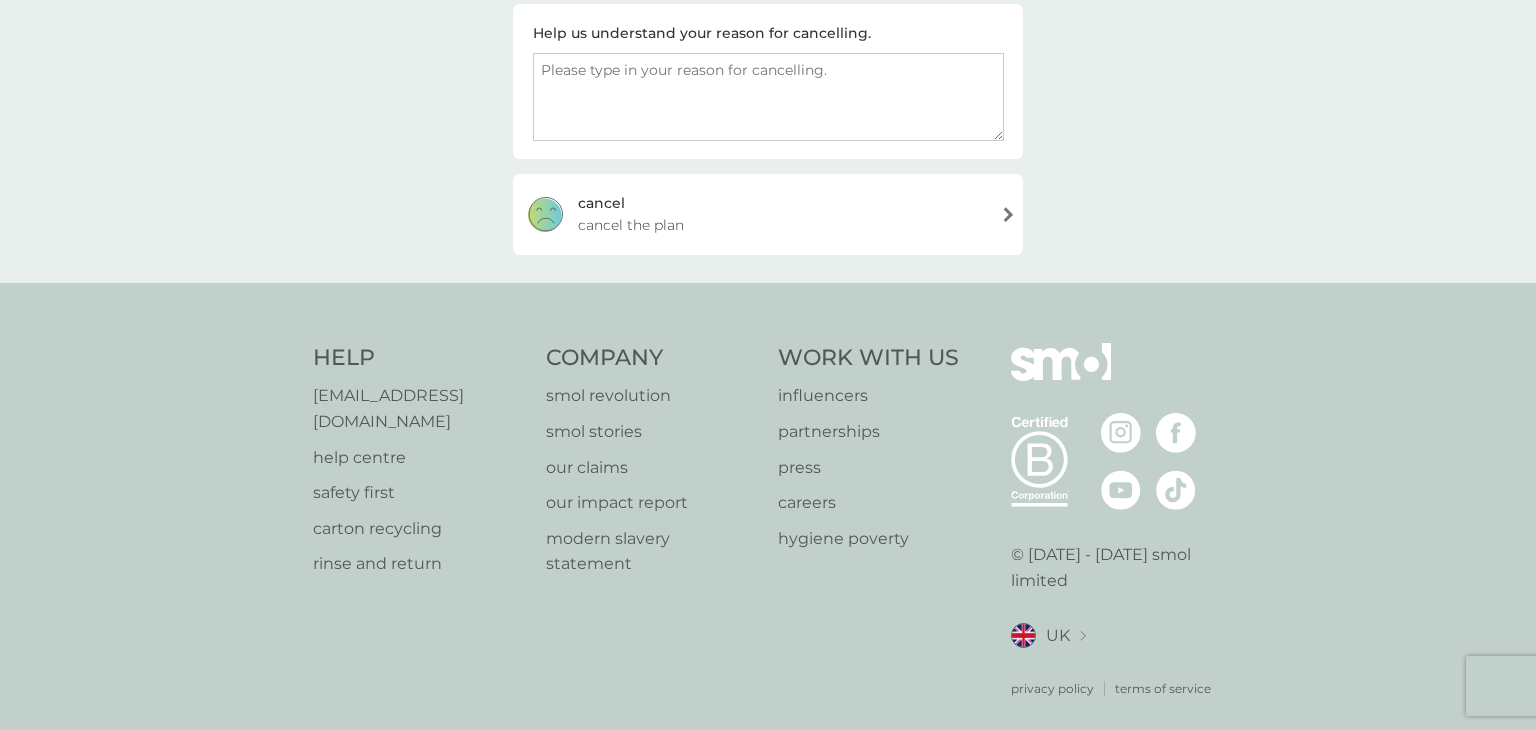 click at bounding box center [768, 97] 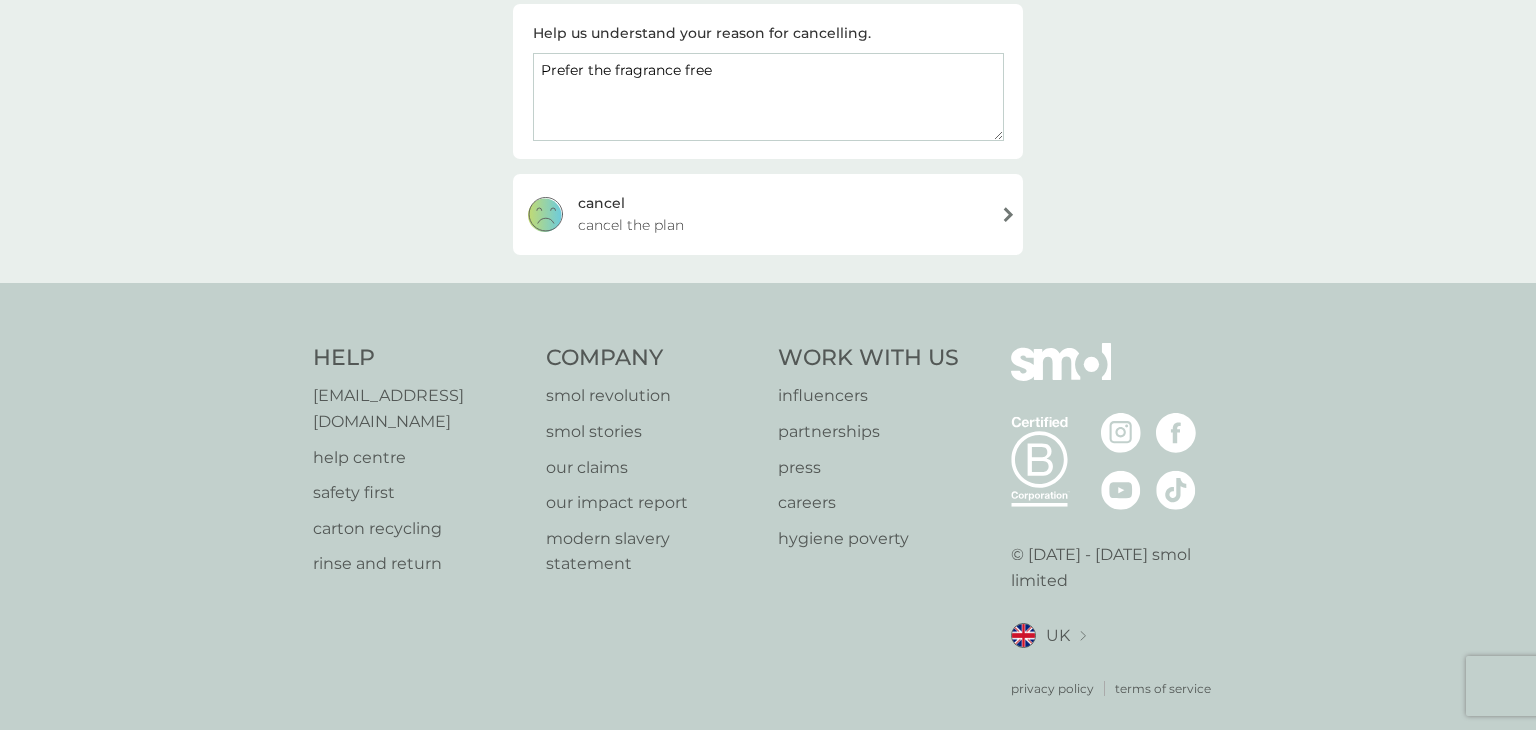 type on "Prefer the fragrance free" 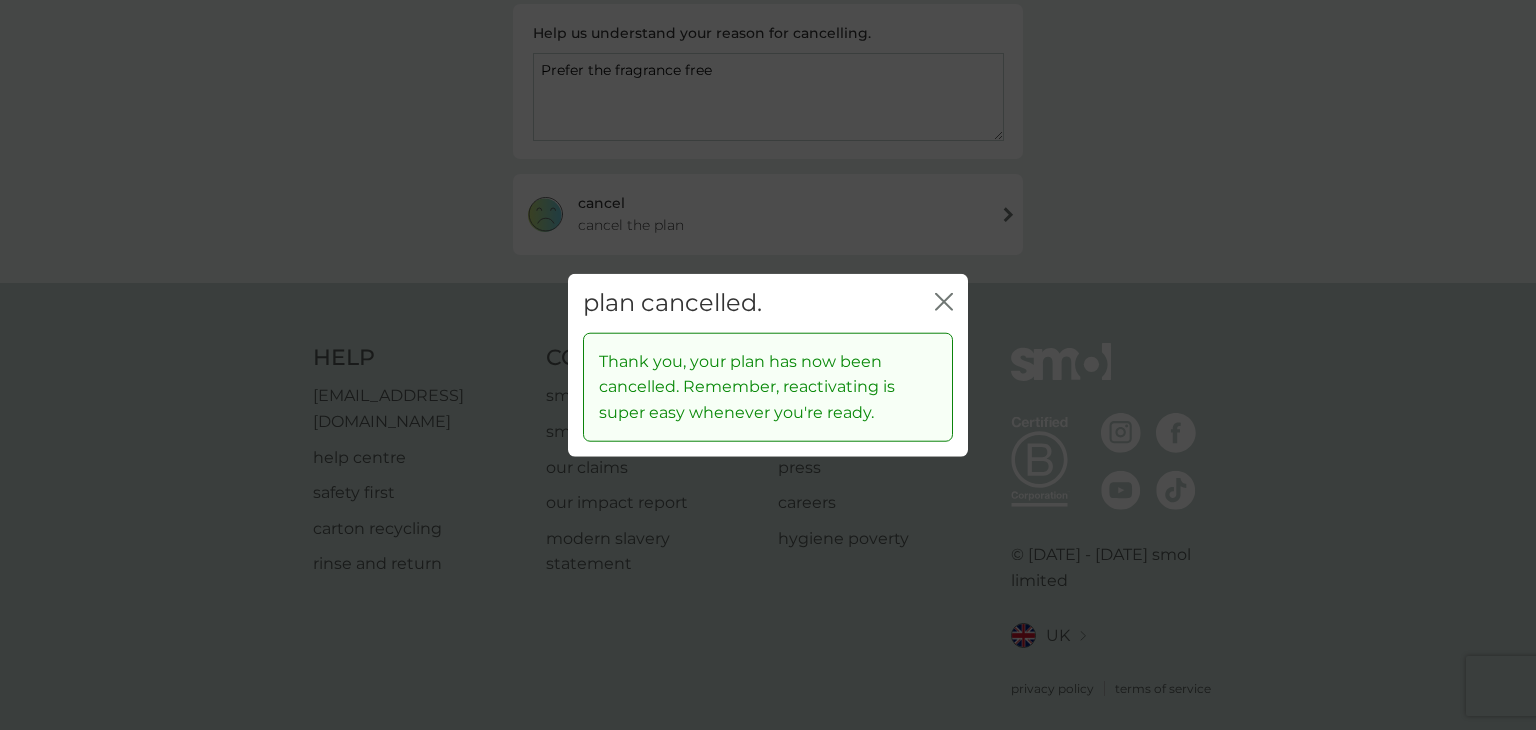 click on "close" 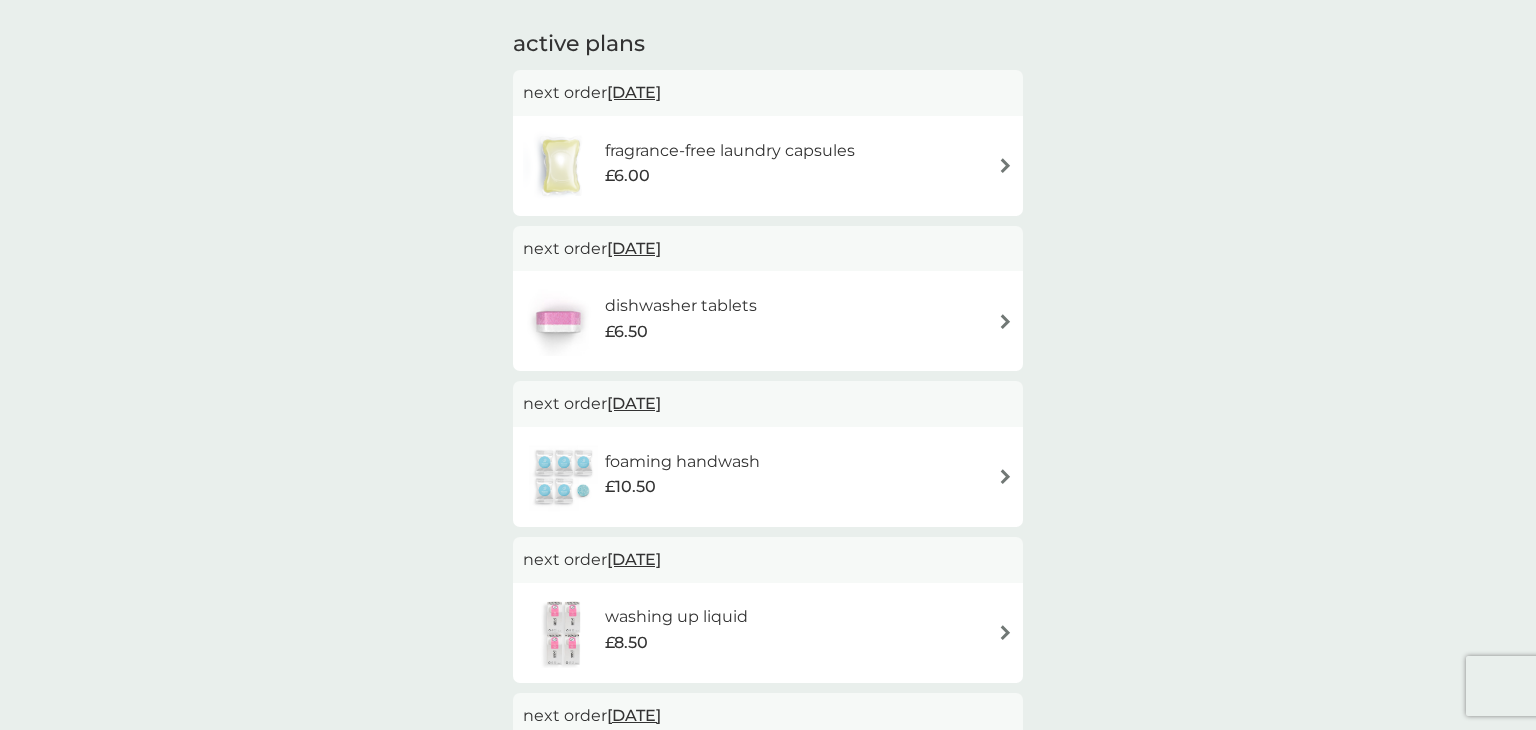 scroll, scrollTop: 0, scrollLeft: 0, axis: both 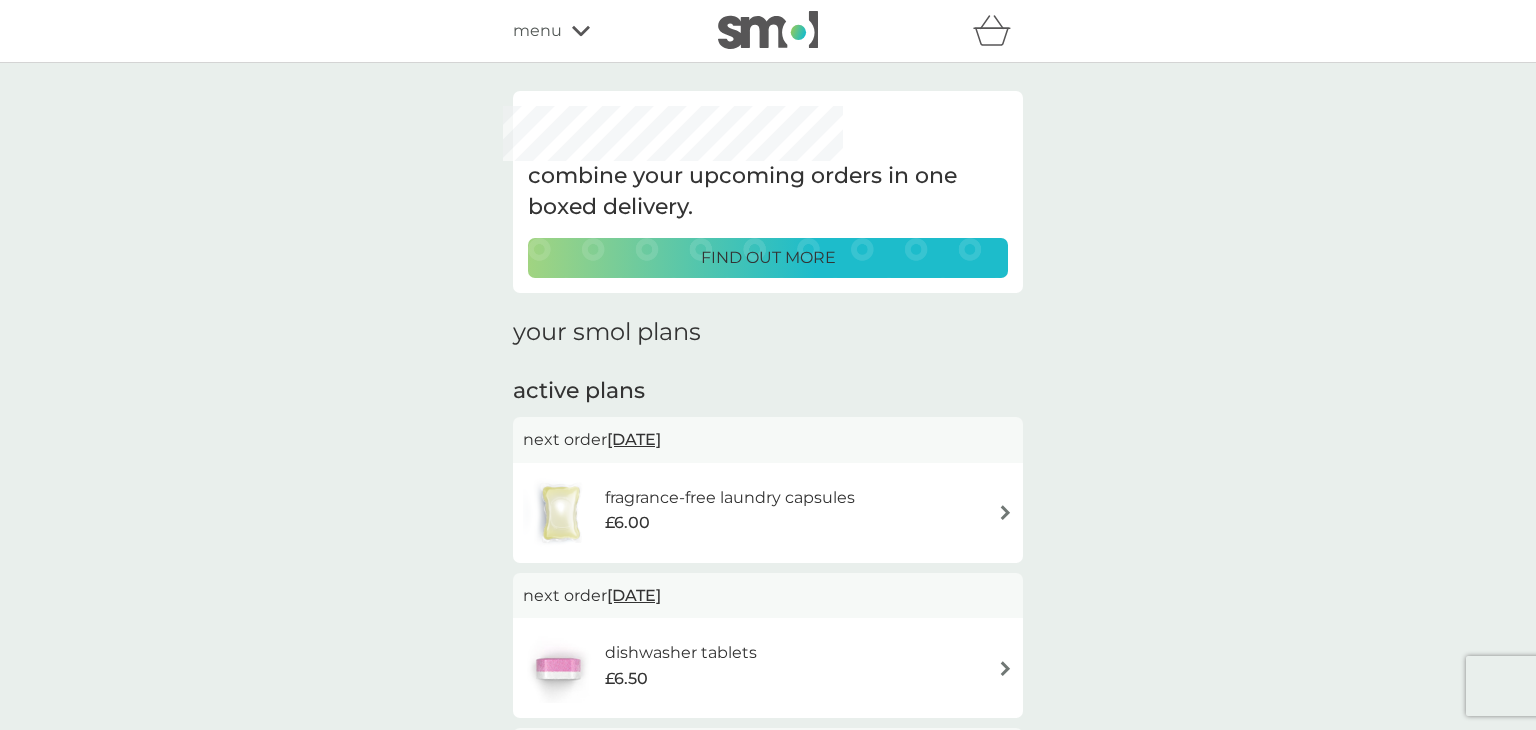 click on "combine your upcoming orders in one boxed delivery. find out more your smol plans active plans next order  24 Jul 2025 fragrance-free laundry capsules £6.00 next order  5 Aug 2025 dishwasher tablets £6.50 next order  30 Oct 2025 foaming handwash £10.50 next order  10 Dec 2025 washing up liquid £8.50 next order  22 Jun 2026 multi purpose spray £7.00 cancelled plans non-bio laundry capsules £6.00 you've cancelled this plan Re-activate Plan" at bounding box center [768, 744] 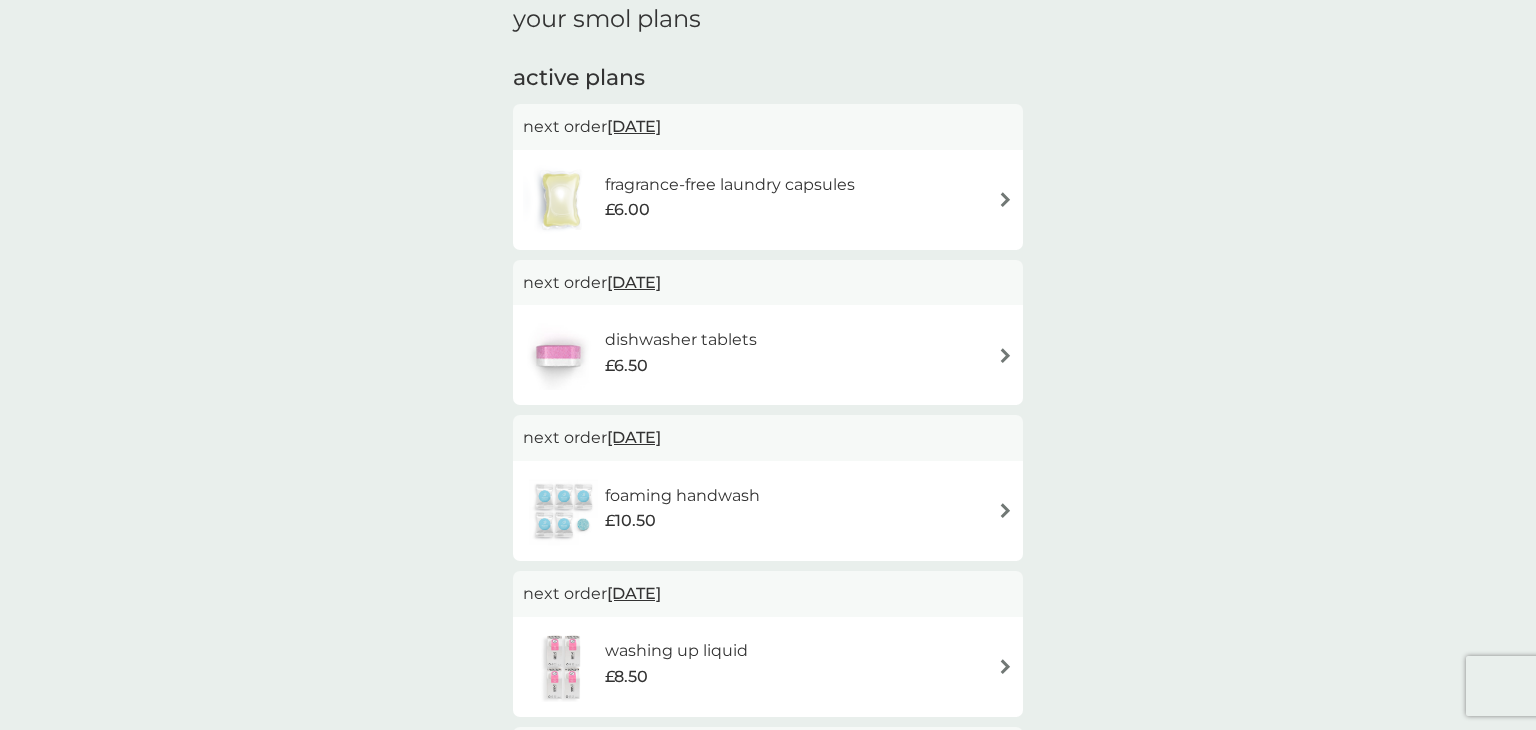scroll, scrollTop: 312, scrollLeft: 0, axis: vertical 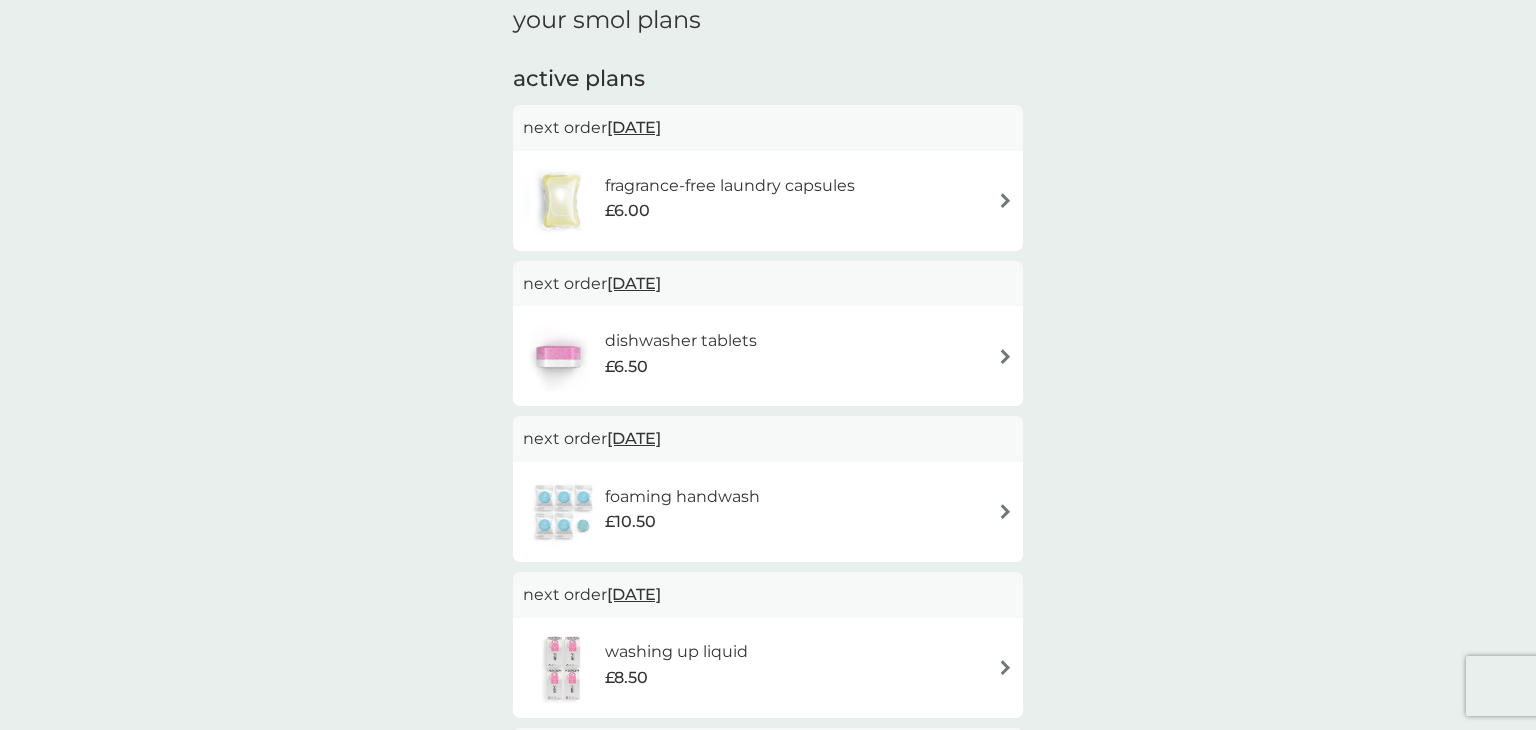 click on "fragrance-free laundry capsules £6.00" at bounding box center [768, 201] 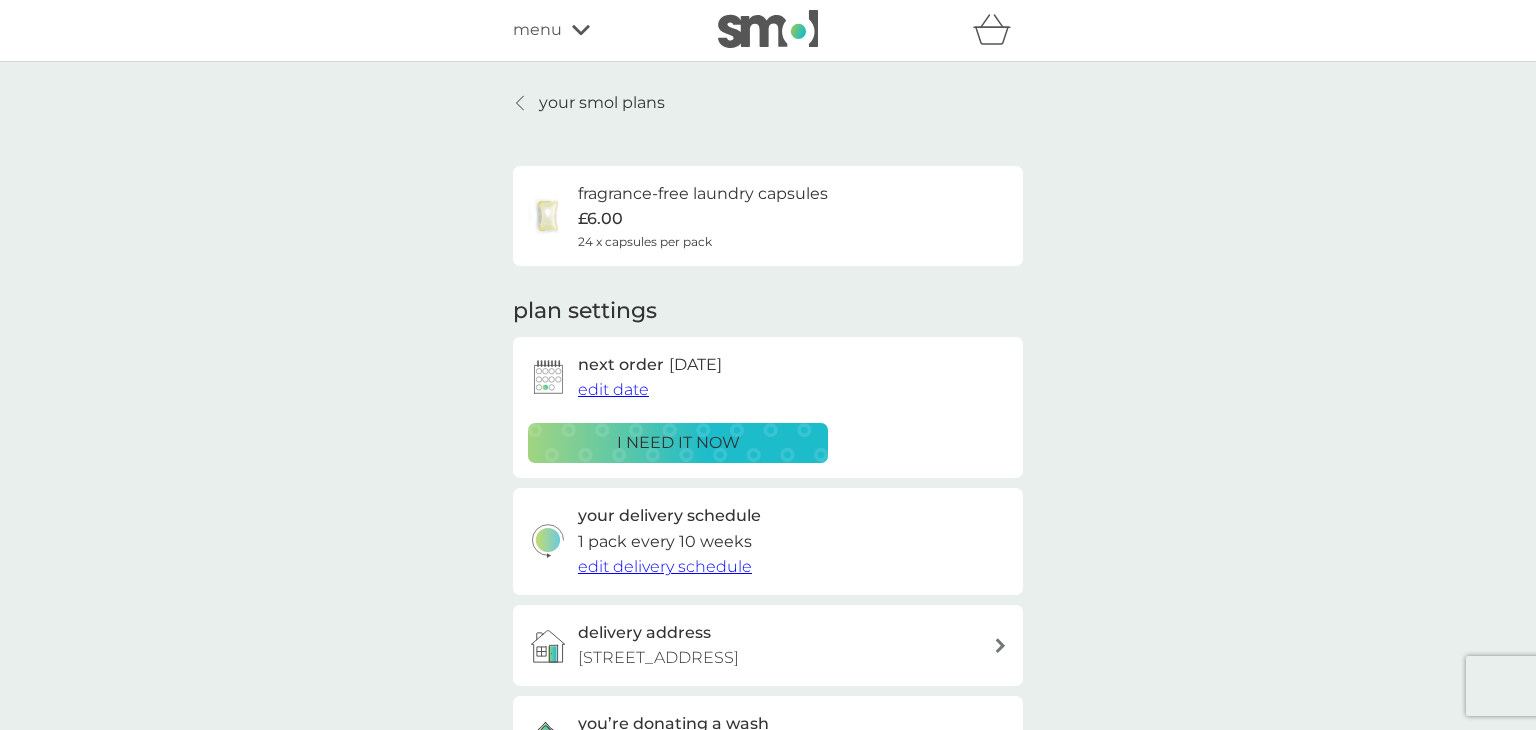 scroll, scrollTop: 0, scrollLeft: 0, axis: both 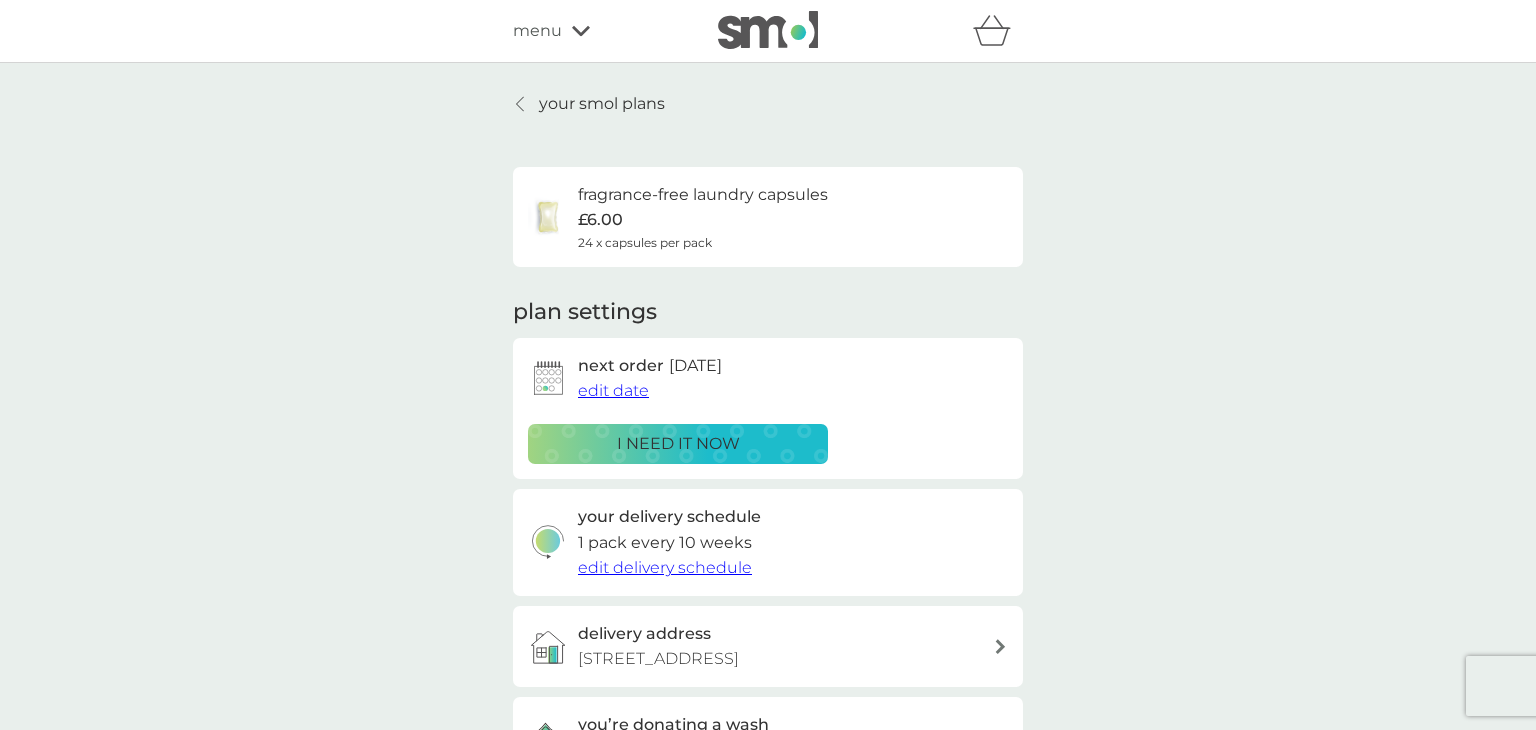 click on "fragrance-free laundry capsules £6.00 24 x capsules per pack" at bounding box center (703, 217) 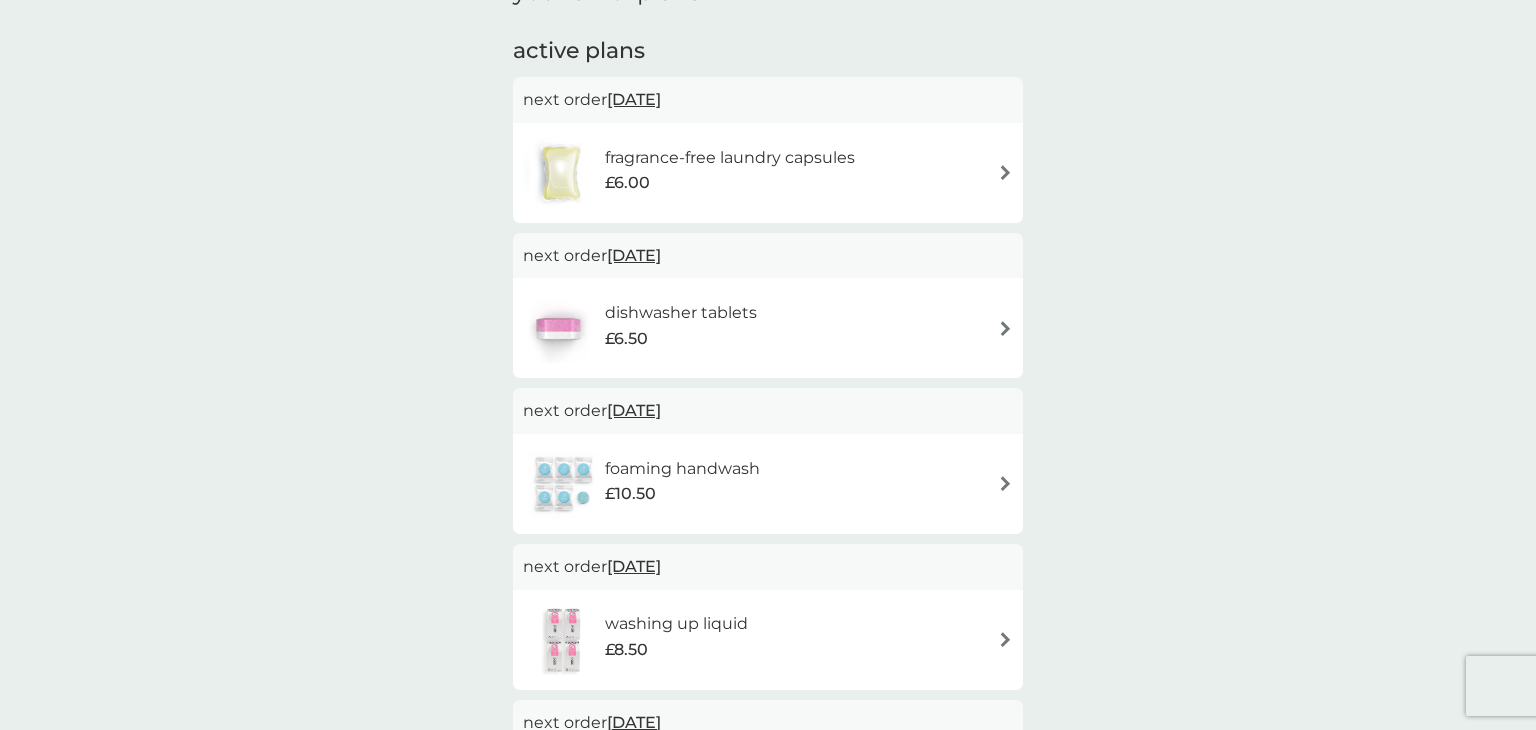scroll, scrollTop: 334, scrollLeft: 0, axis: vertical 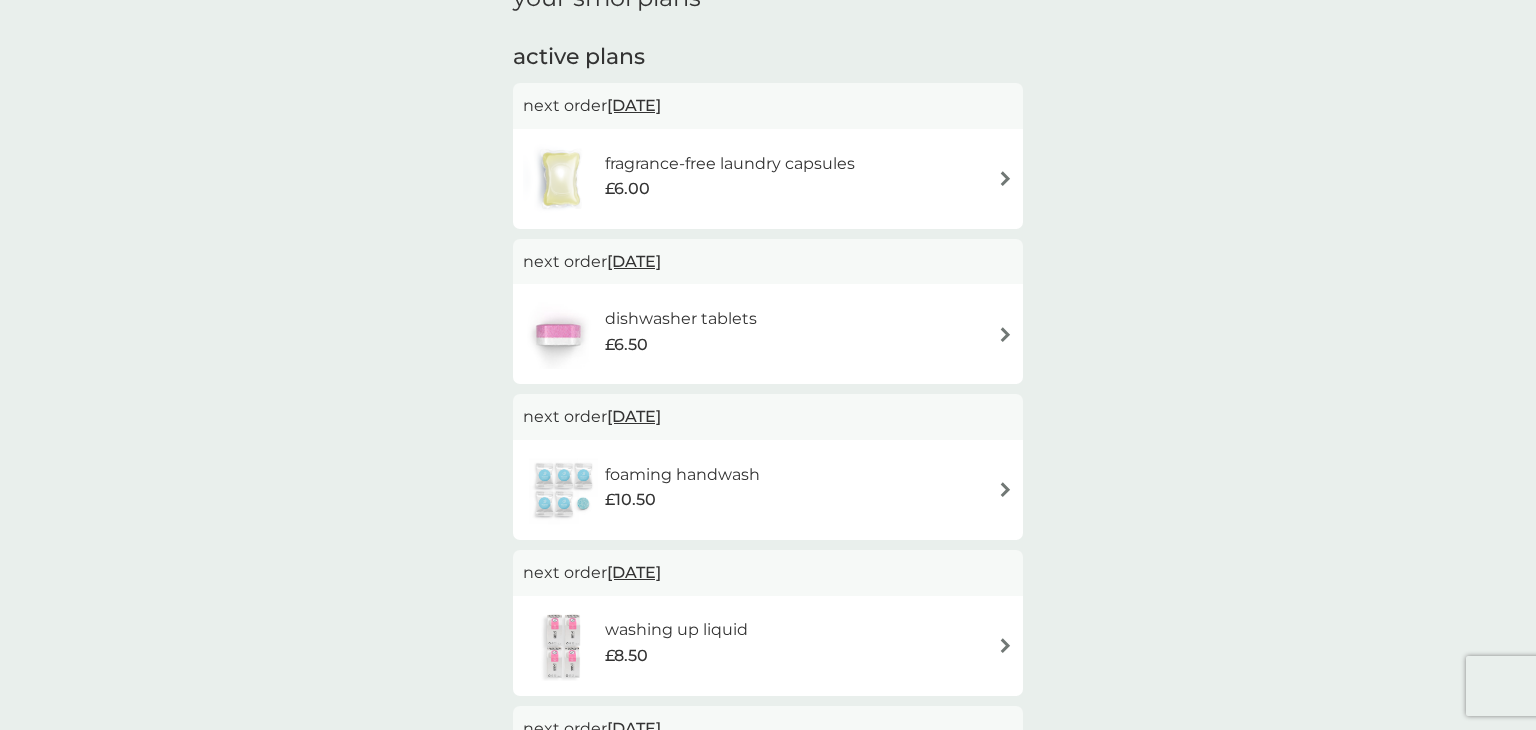 click on "combine your upcoming orders in one boxed delivery. find out more your smol plans active plans next order  24 Jul 2025 fragrance-free laundry capsules £6.00 next order  5 Aug 2025 dishwasher tablets £6.50 next order  30 Oct 2025 foaming handwash £10.50 next order  10 Dec 2025 washing up liquid £8.50 next order  22 Jun 2026 multi purpose spray £7.00 cancelled plans non-bio laundry capsules £6.00 you've cancelled this plan Re-activate Plan" at bounding box center [768, 410] 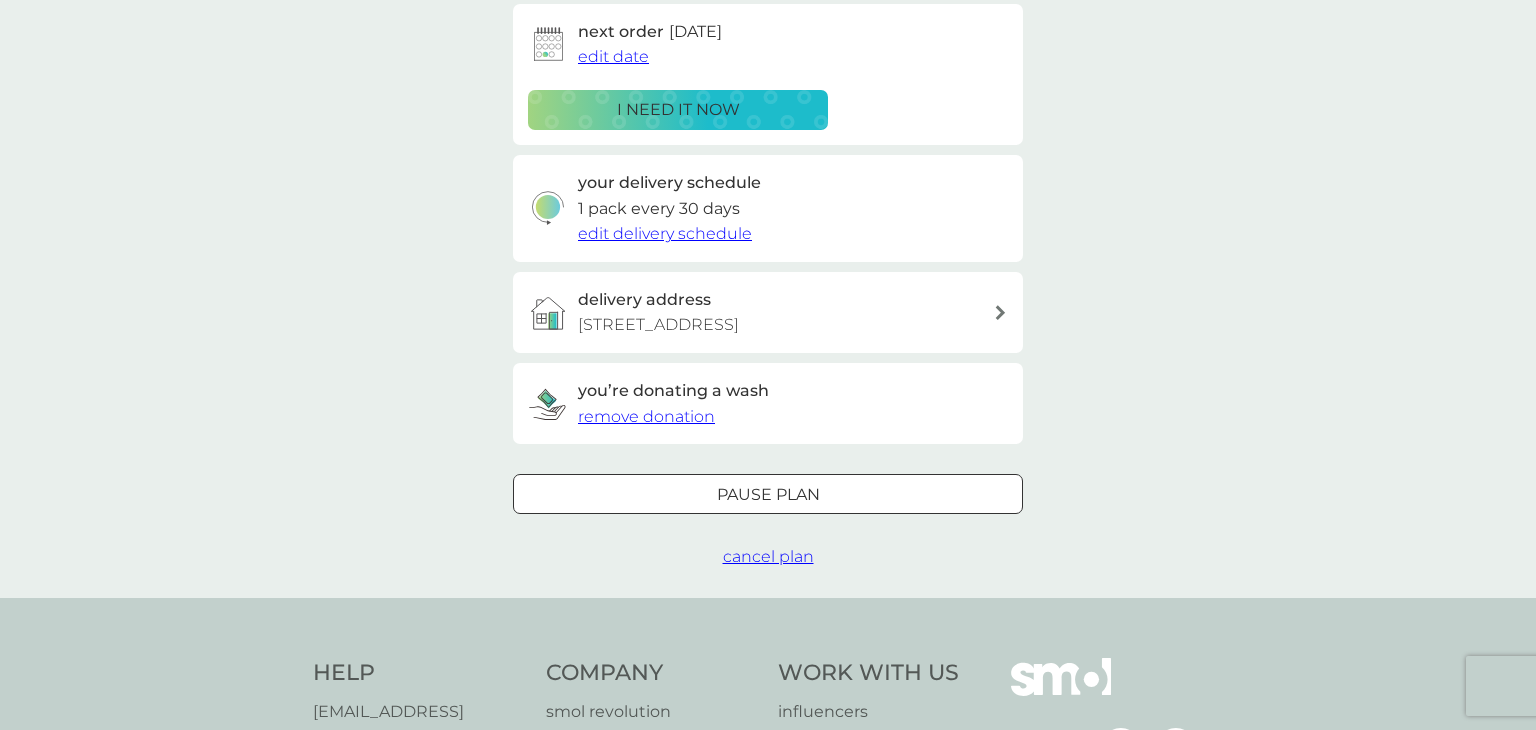 scroll, scrollTop: 0, scrollLeft: 0, axis: both 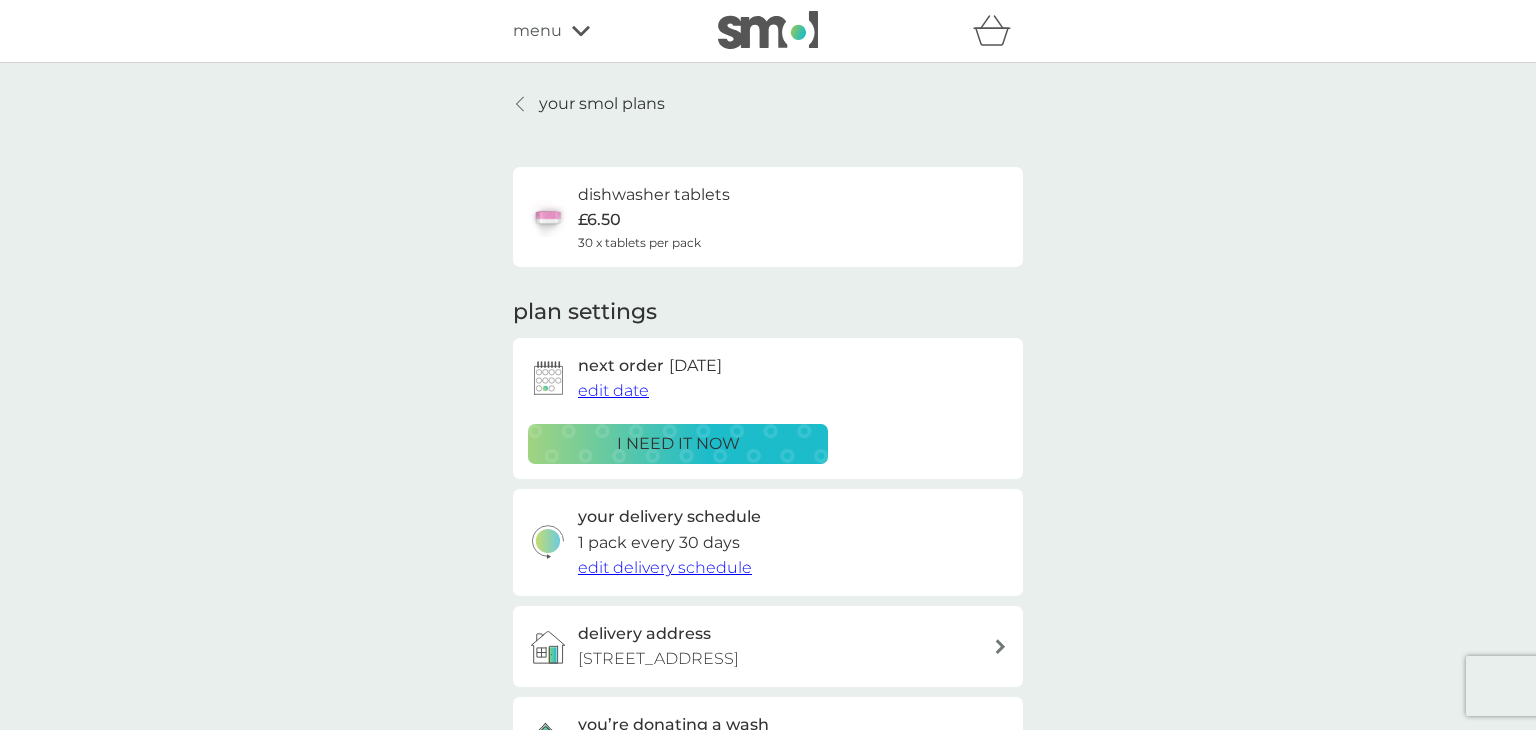 click on "edit delivery schedule" at bounding box center (665, 567) 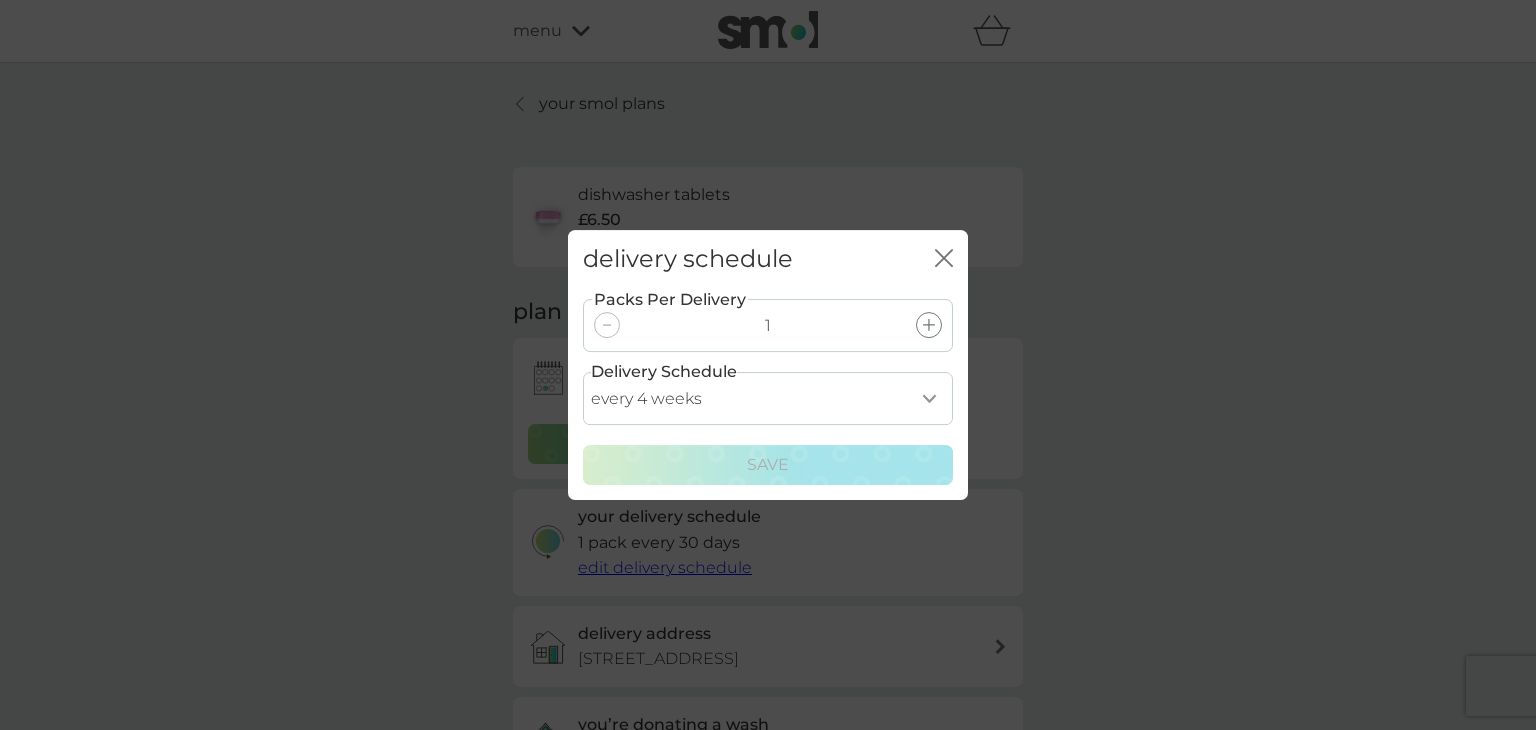 click on "every 1 week every 2 weeks every 3 weeks every 4 weeks every 5 weeks every 6 weeks every 7 weeks every 8 weeks every 9 weeks every 10 weeks every 11 weeks every 12 weeks every 13 weeks every 14 weeks every 15 weeks every 16 weeks every 17 weeks" at bounding box center (768, 398) 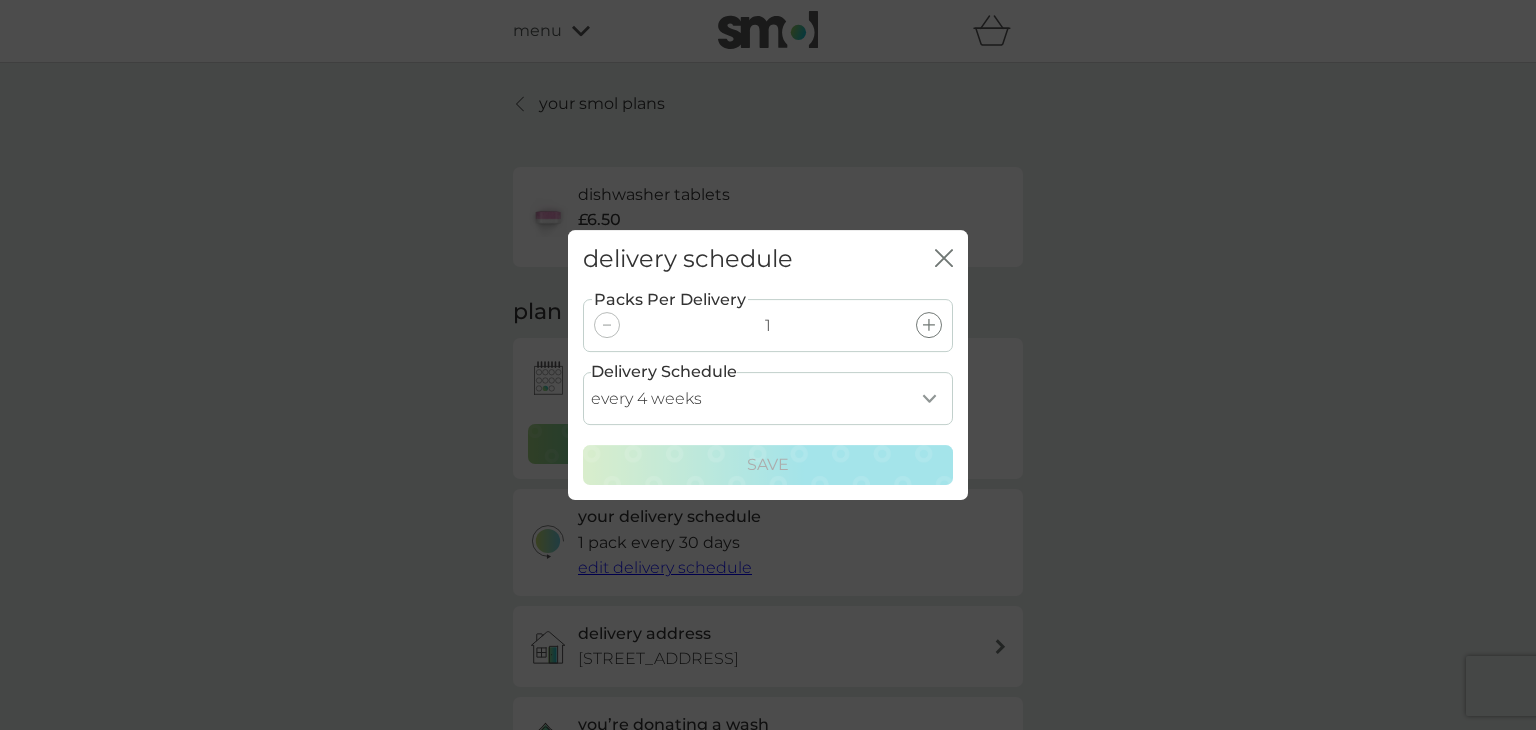 click on "every 1 week every 2 weeks every 3 weeks every 4 weeks every 5 weeks every 6 weeks every 7 weeks every 8 weeks every 9 weeks every 10 weeks every 11 weeks every 12 weeks every 13 weeks every 14 weeks every 15 weeks every 16 weeks every 17 weeks" at bounding box center (768, 398) 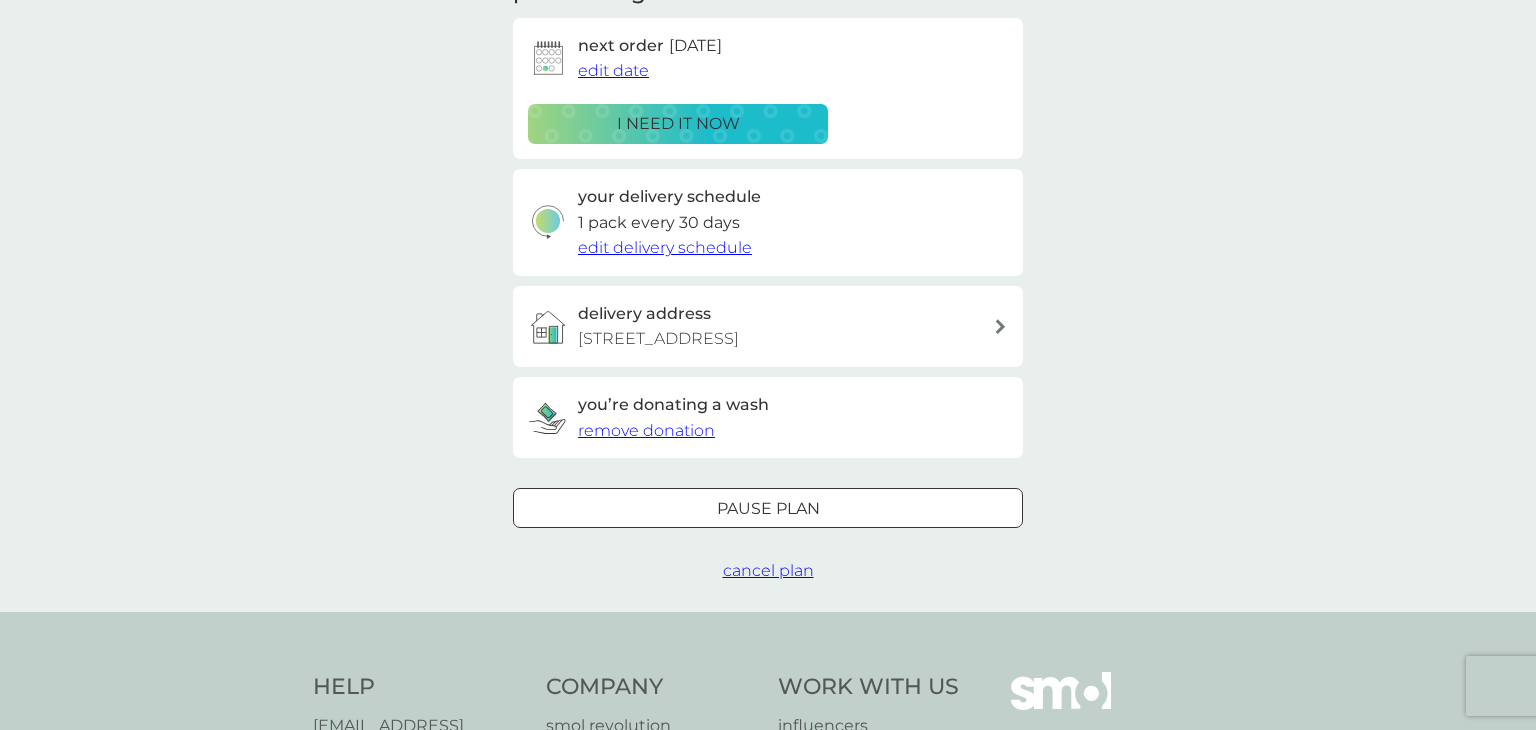 scroll, scrollTop: 321, scrollLeft: 0, axis: vertical 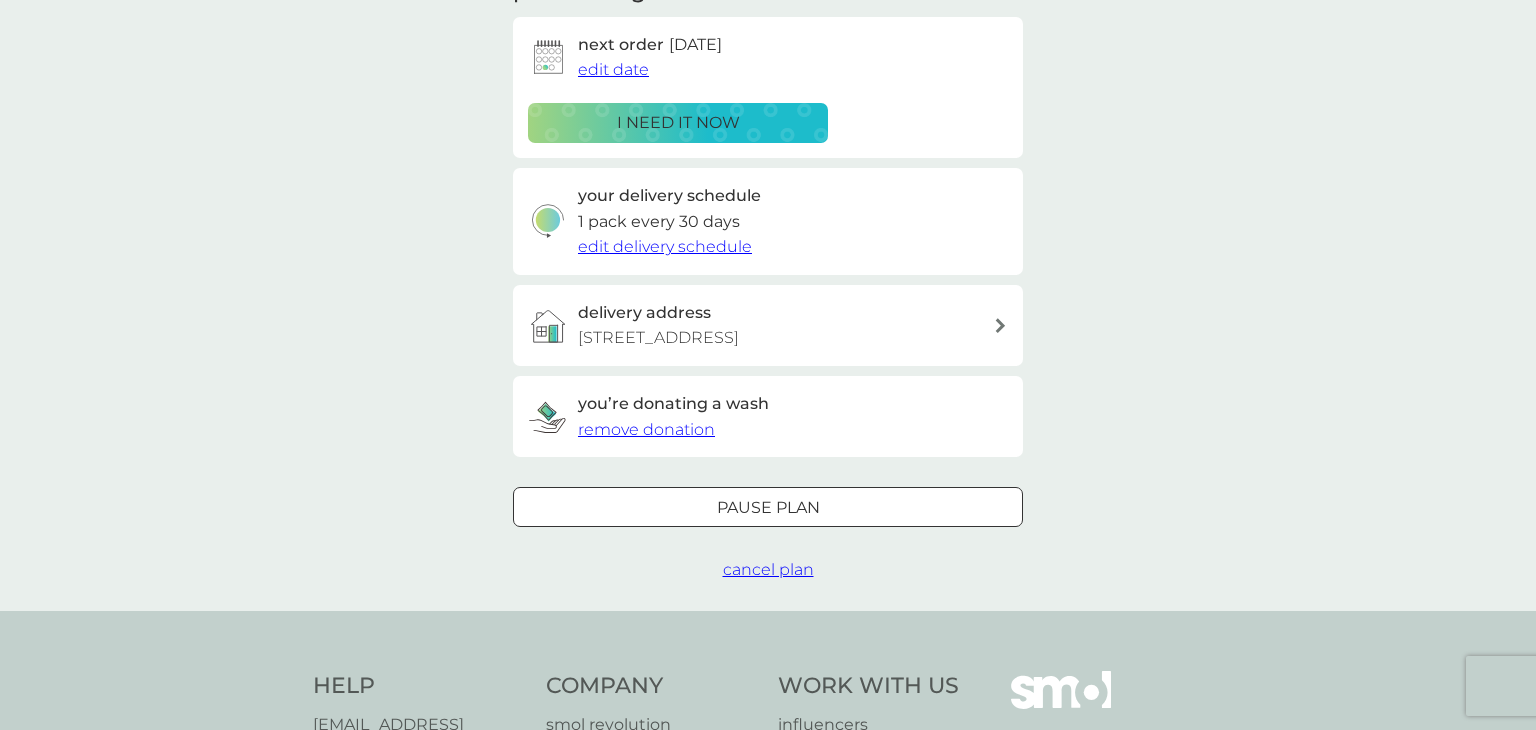 click on "Pause plan" at bounding box center (768, 508) 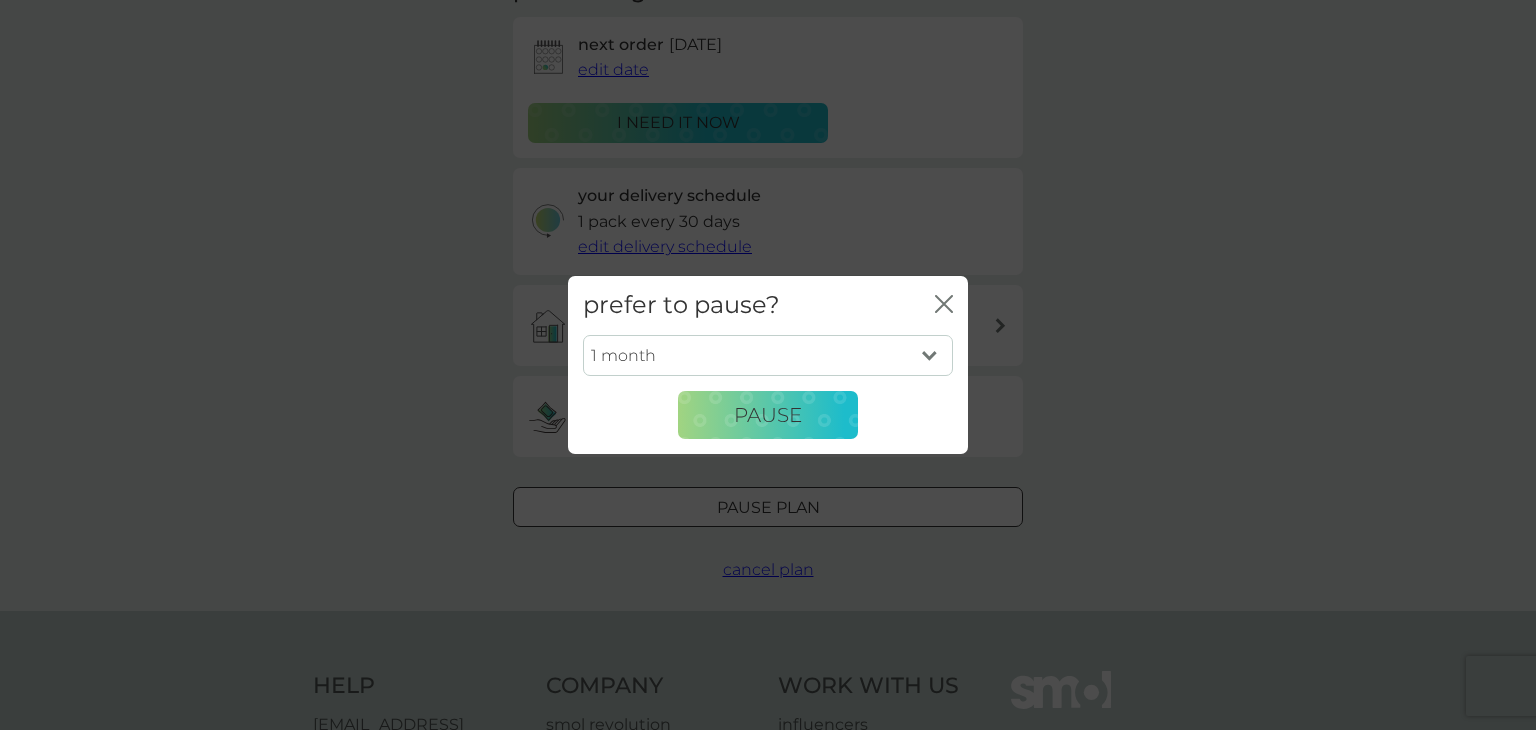 click on "1 month 2 months 3 months 4 months 5 months 6 months" at bounding box center (768, 356) 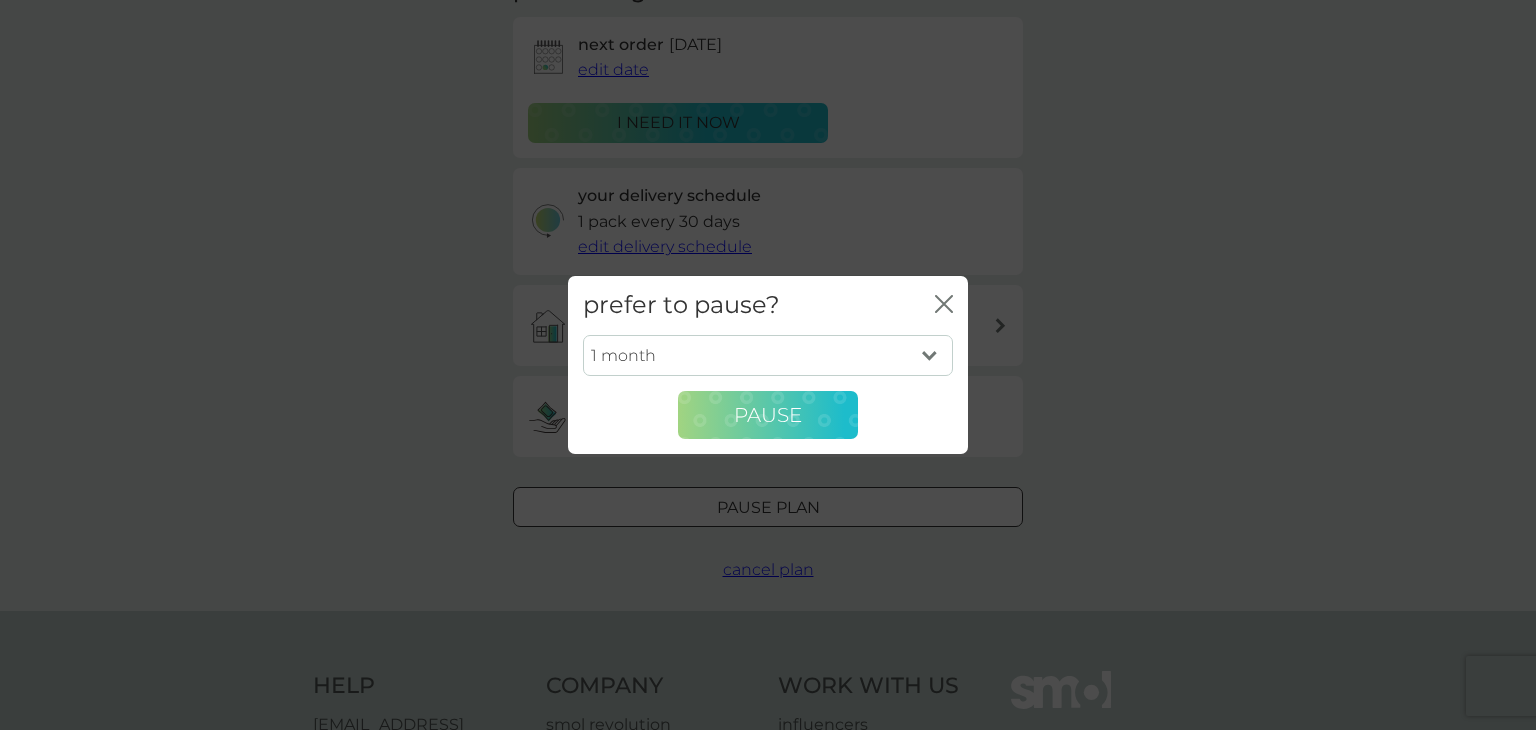 click on "Pause" at bounding box center (768, 415) 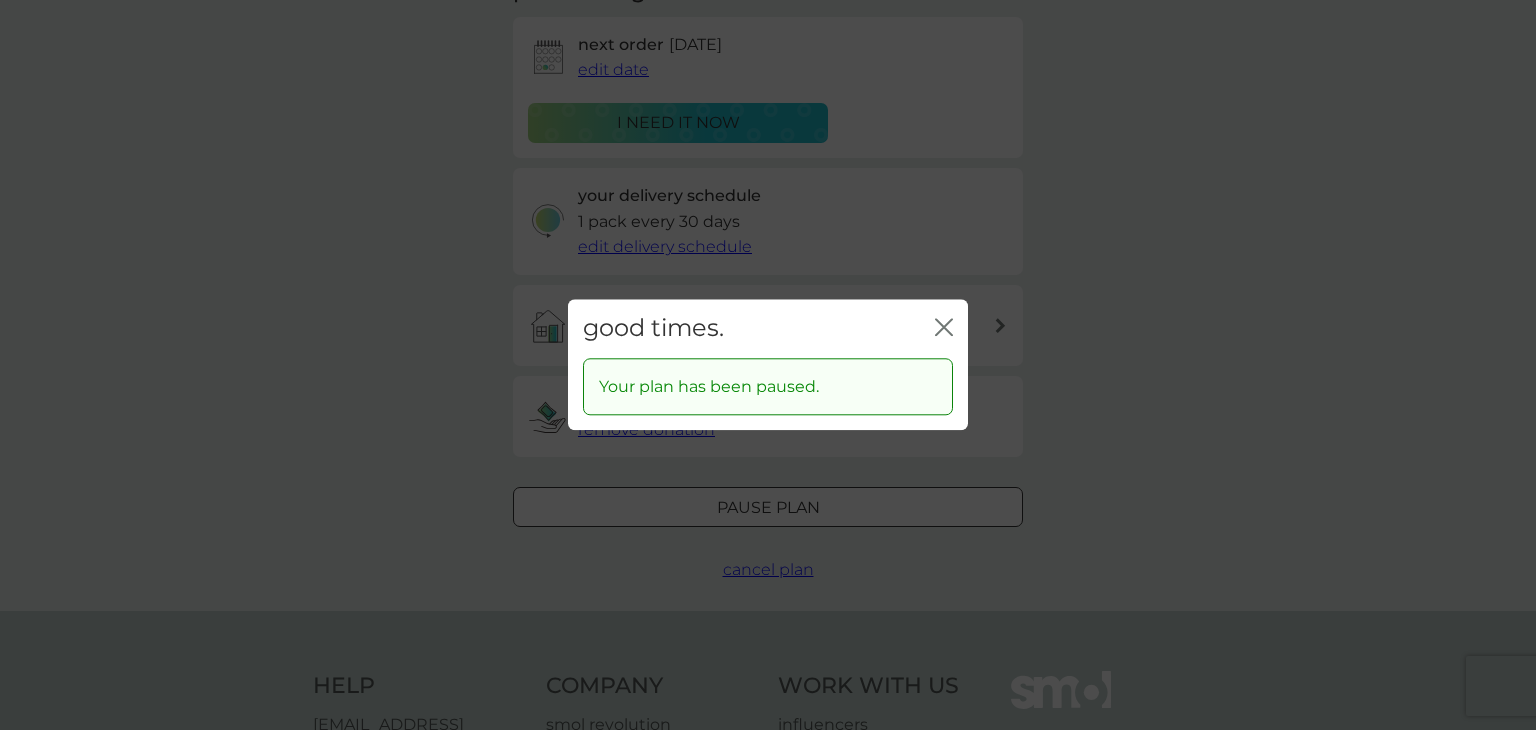 click 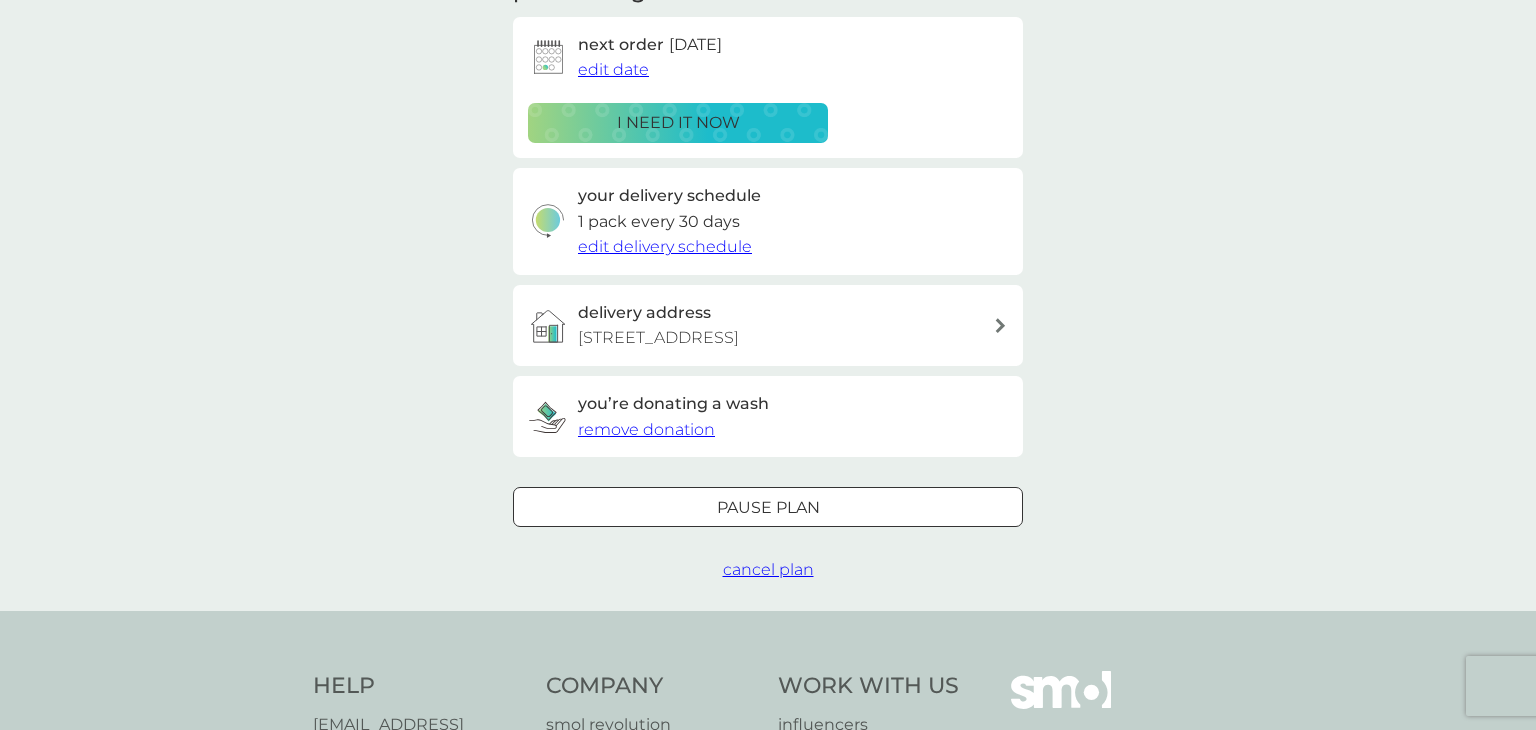 click on "edit delivery schedule" at bounding box center (665, 246) 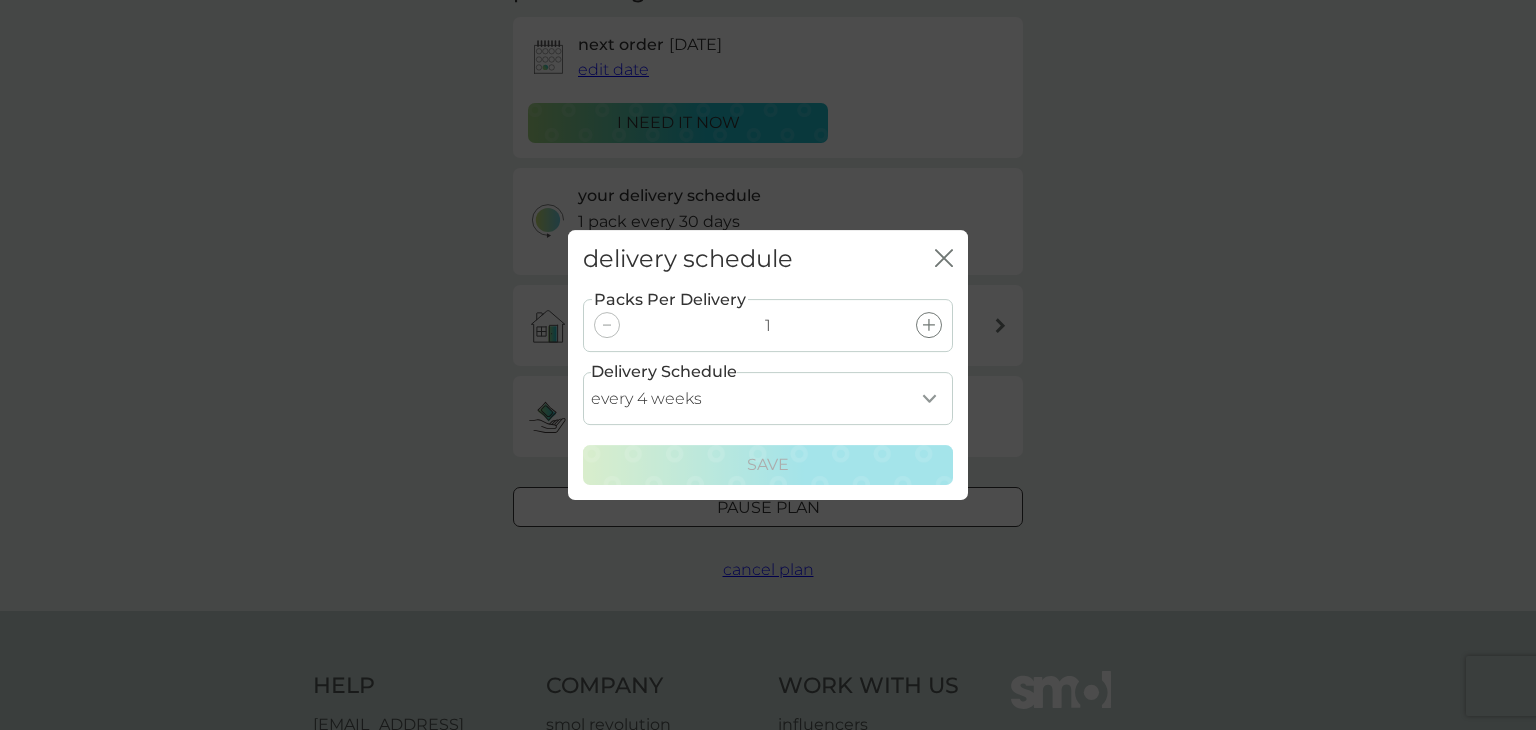 click on "every 1 week every 2 weeks every 3 weeks every 4 weeks every 5 weeks every 6 weeks every 7 weeks every 8 weeks every 9 weeks every 10 weeks every 11 weeks every 12 weeks every 13 weeks every 14 weeks every 15 weeks every 16 weeks every 17 weeks" at bounding box center [768, 398] 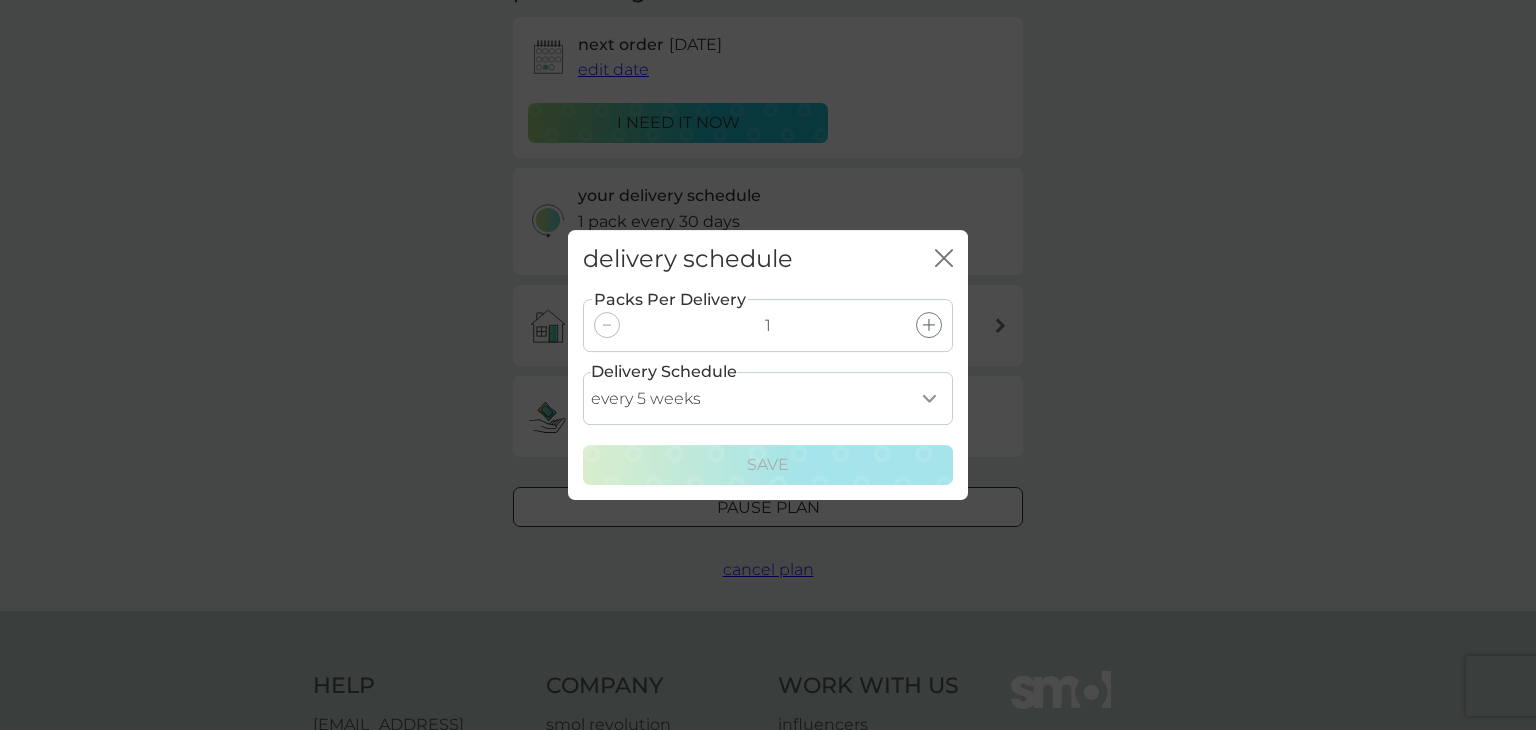 click on "every 1 week every 2 weeks every 3 weeks every 4 weeks every 5 weeks every 6 weeks every 7 weeks every 8 weeks every 9 weeks every 10 weeks every 11 weeks every 12 weeks every 13 weeks every 14 weeks every 15 weeks every 16 weeks every 17 weeks" at bounding box center (768, 398) 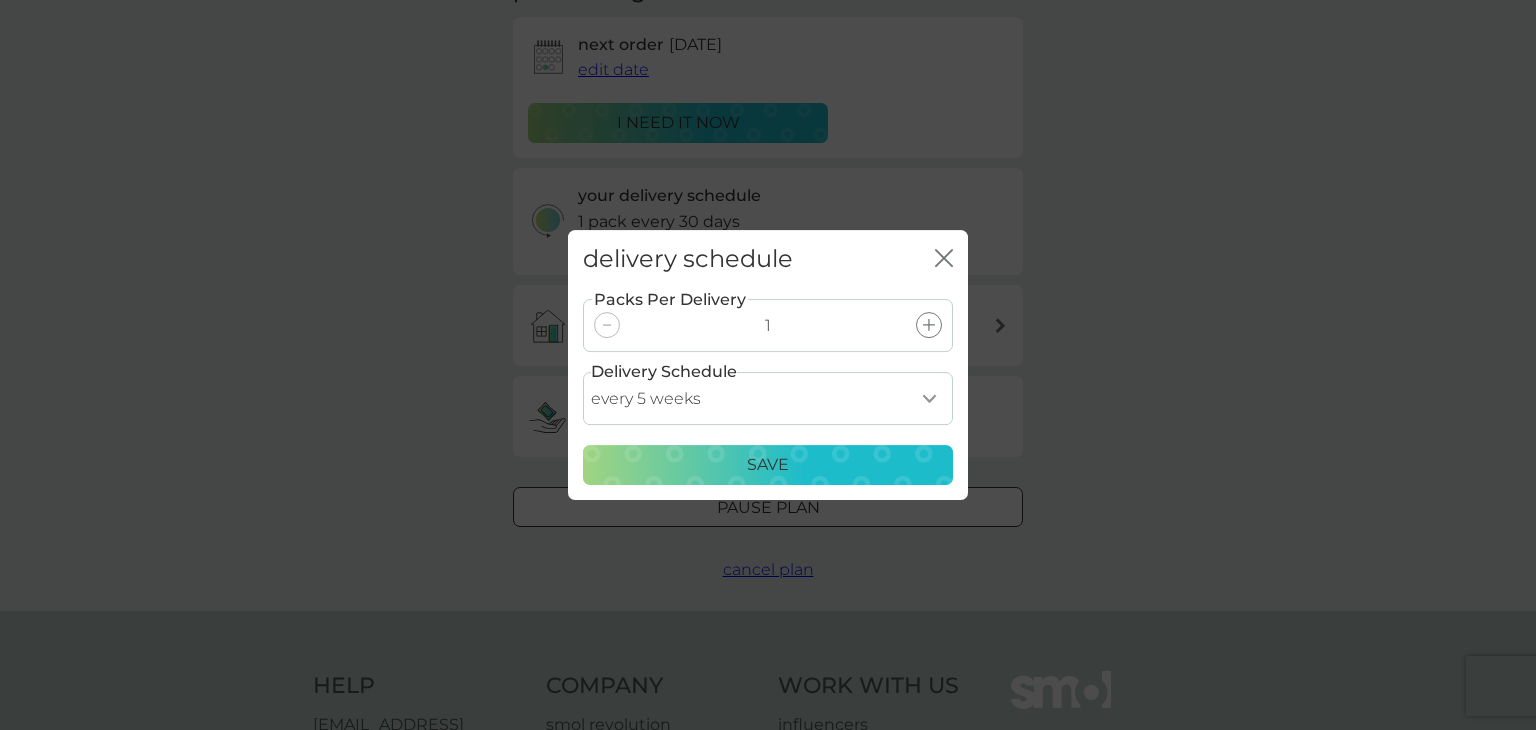 click on "Save" at bounding box center [768, 465] 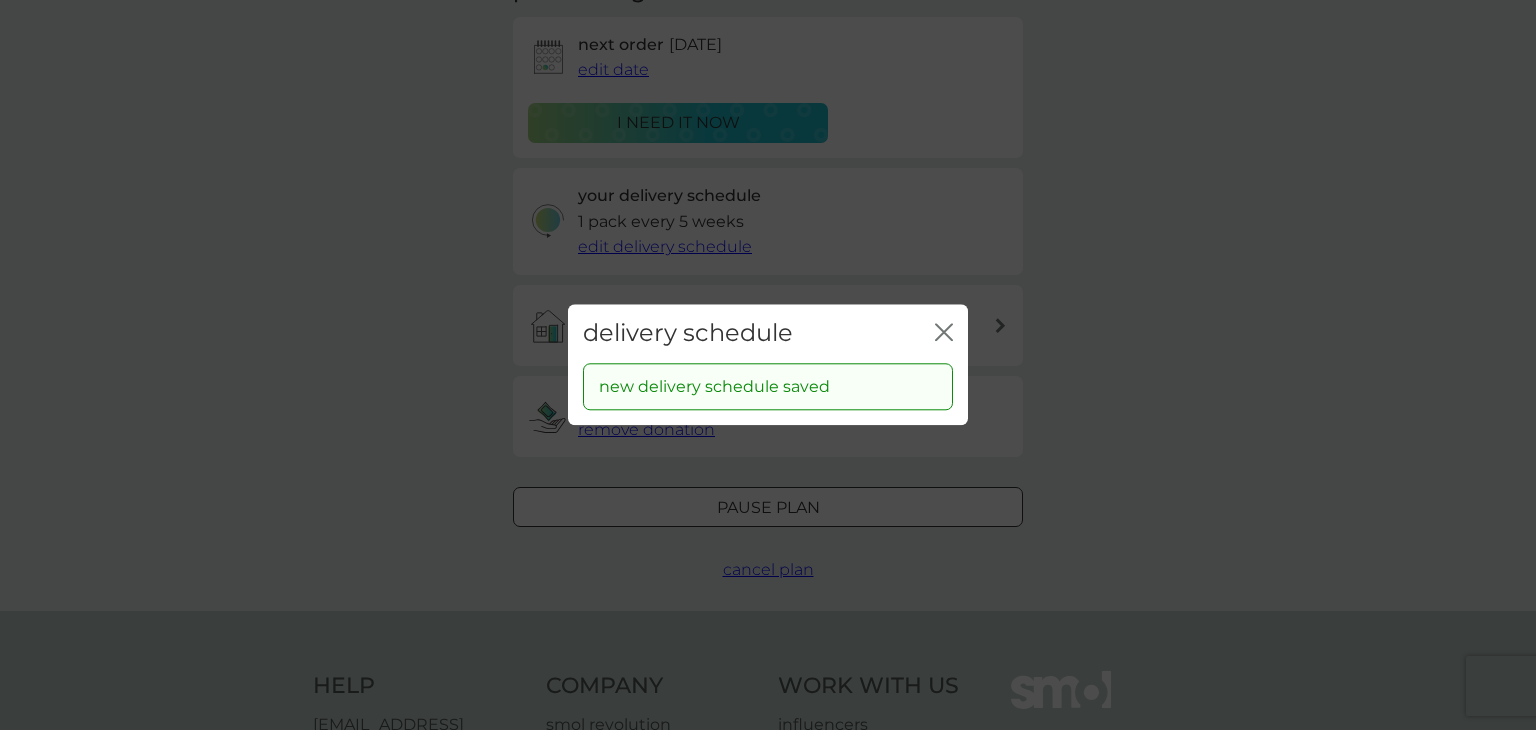 click 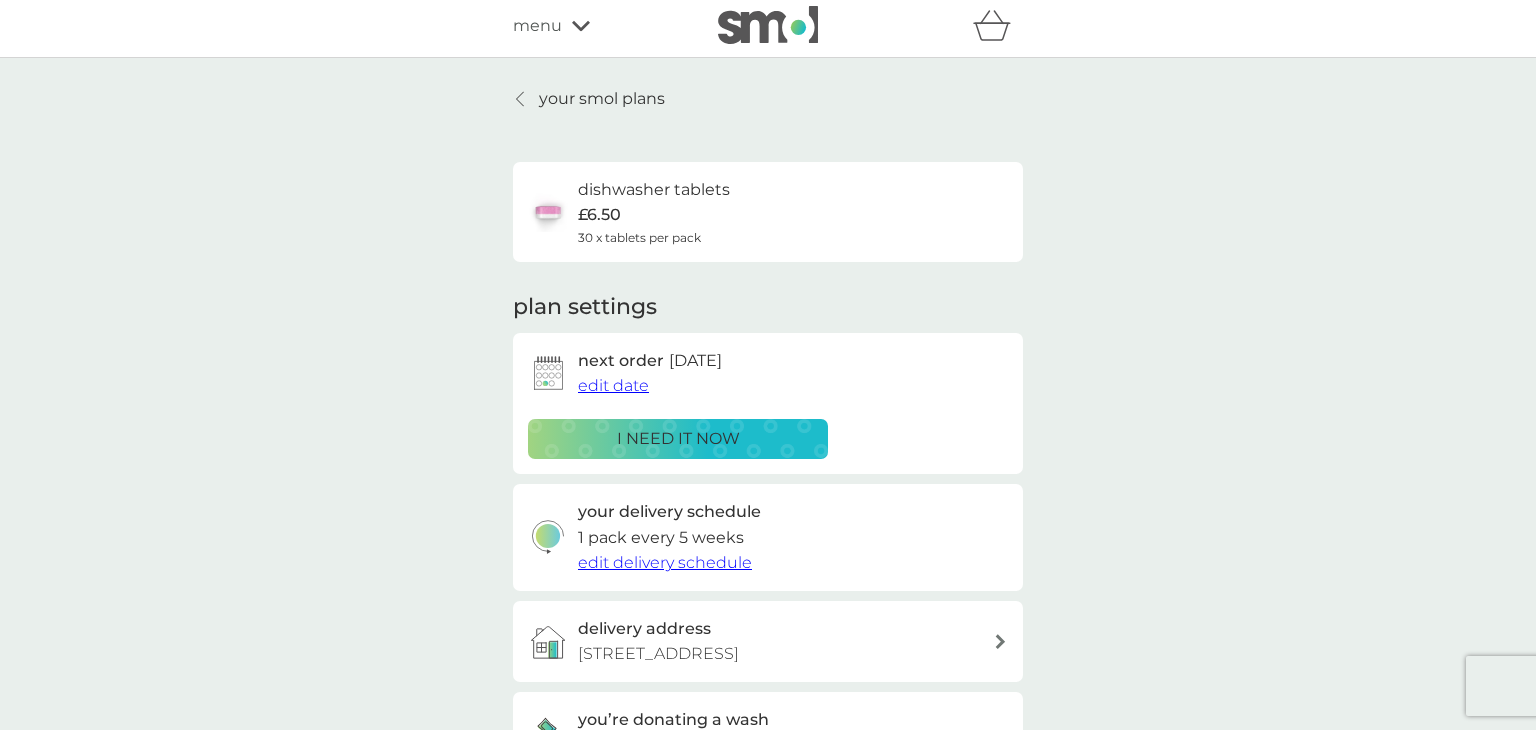 scroll, scrollTop: 0, scrollLeft: 0, axis: both 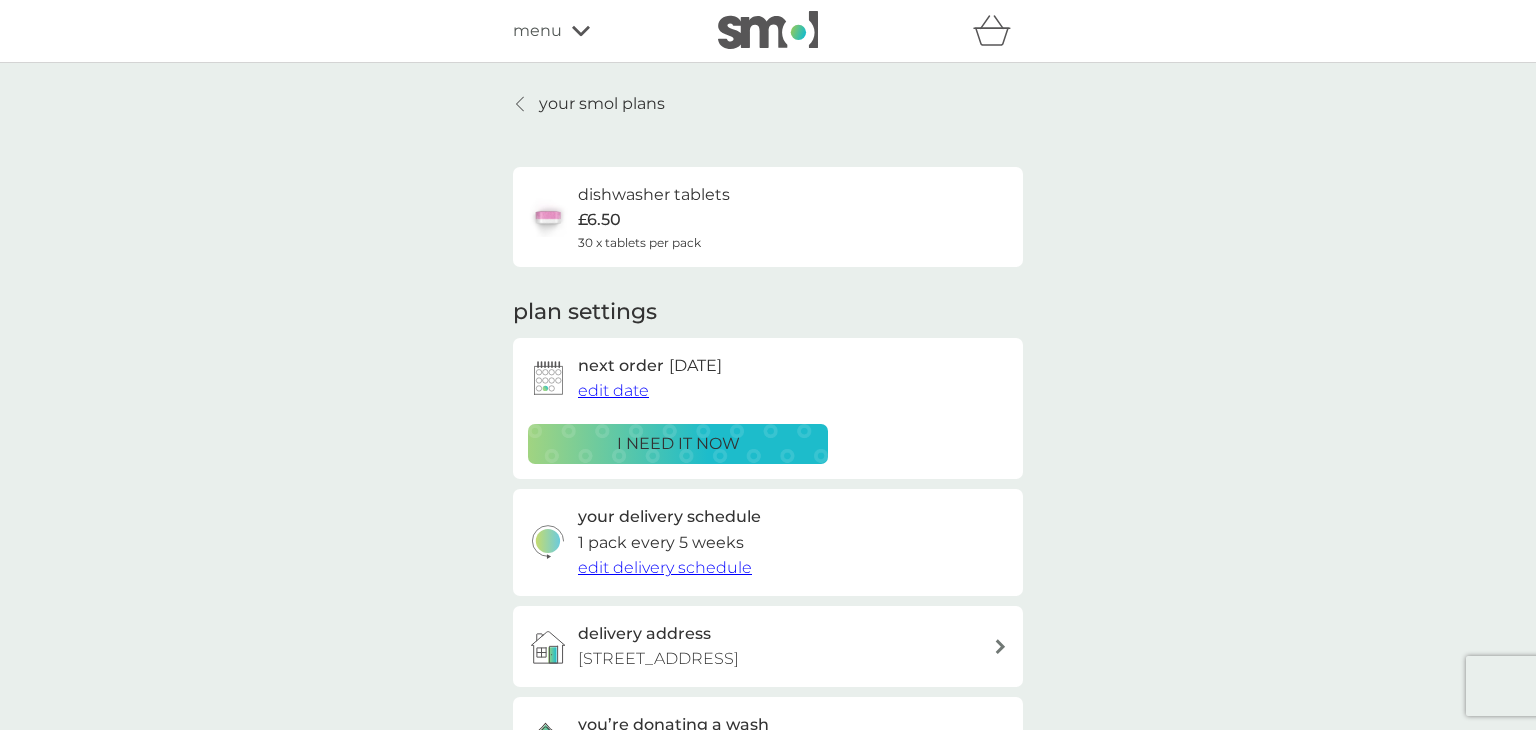 click on "your smol plans" at bounding box center (602, 104) 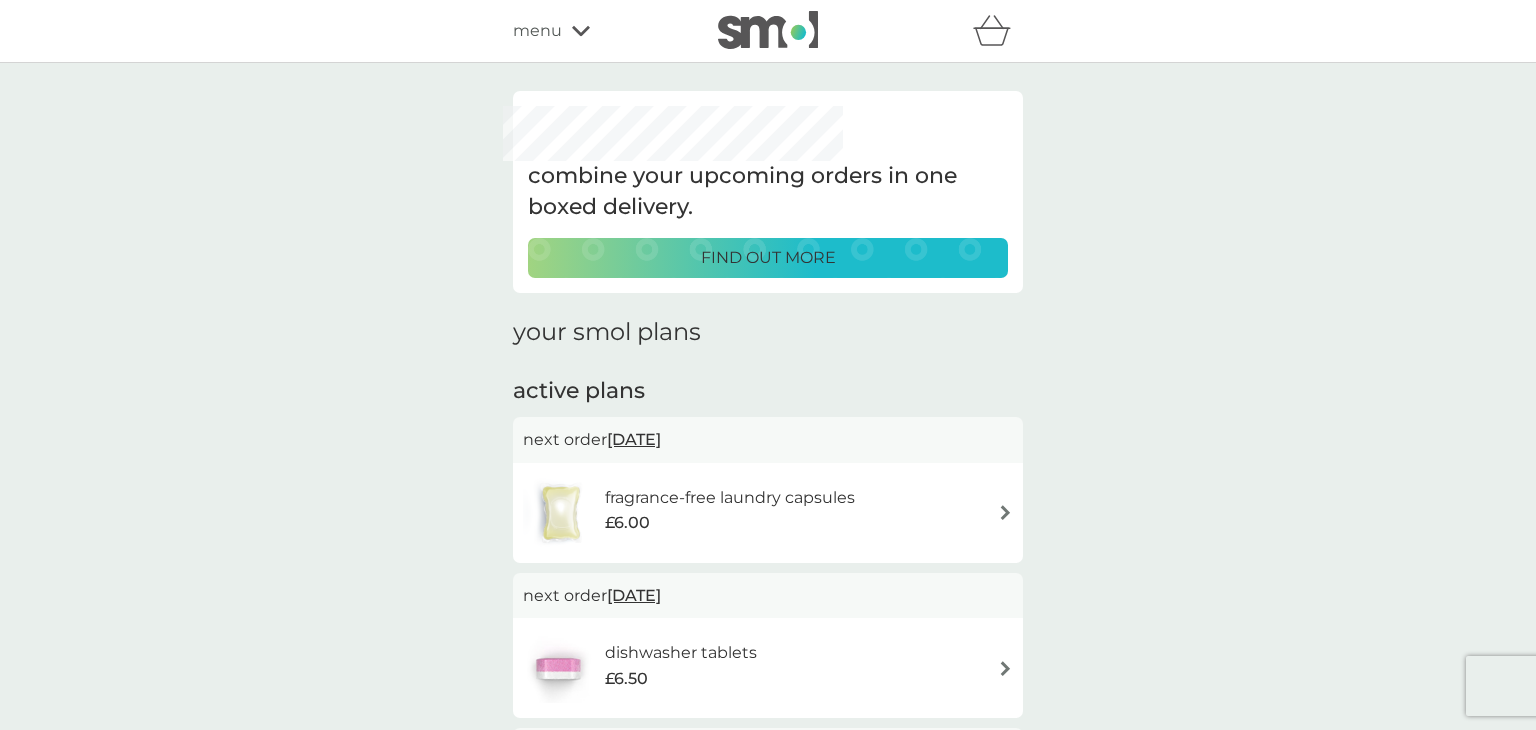 click at bounding box center (1005, 512) 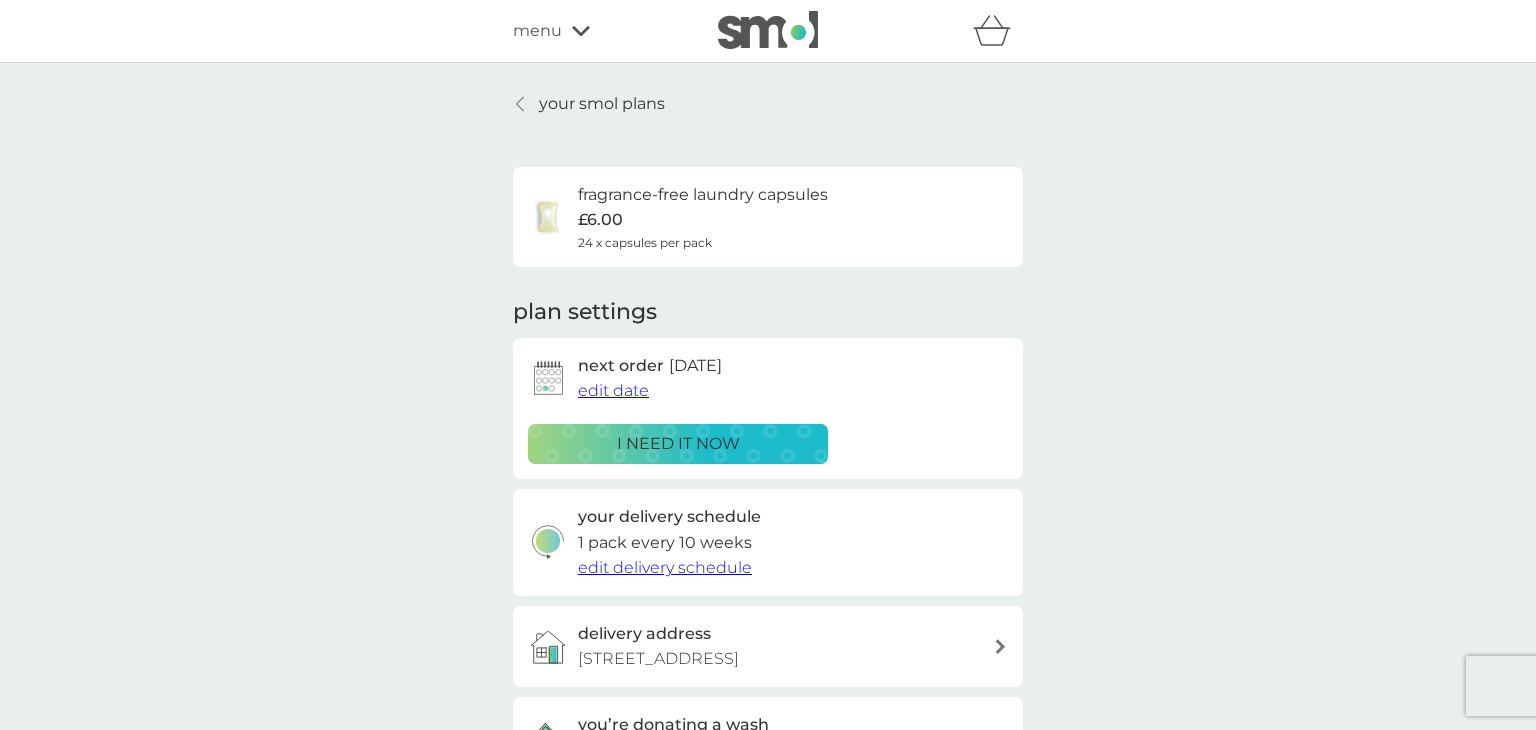 click on "your smol plans" at bounding box center [602, 104] 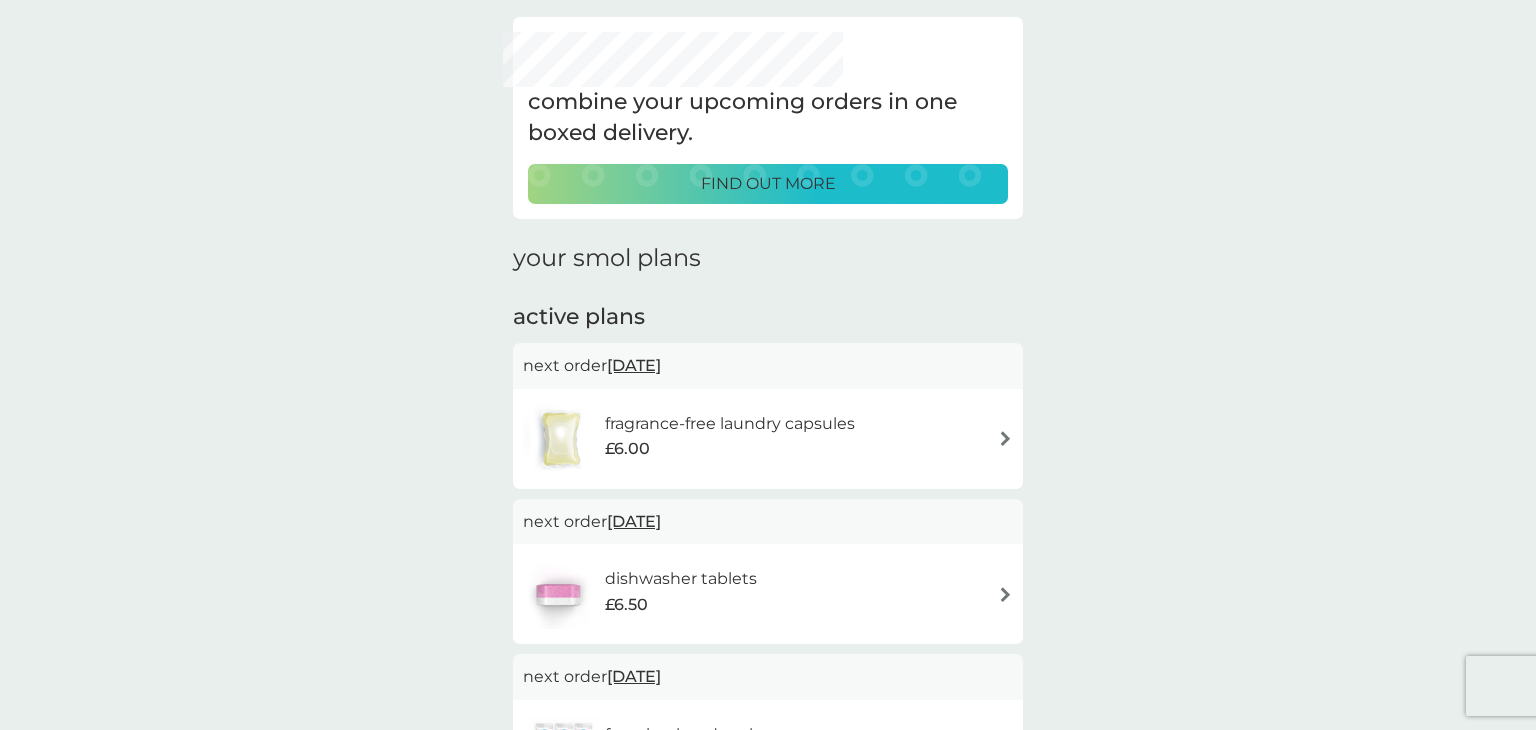 scroll, scrollTop: 0, scrollLeft: 0, axis: both 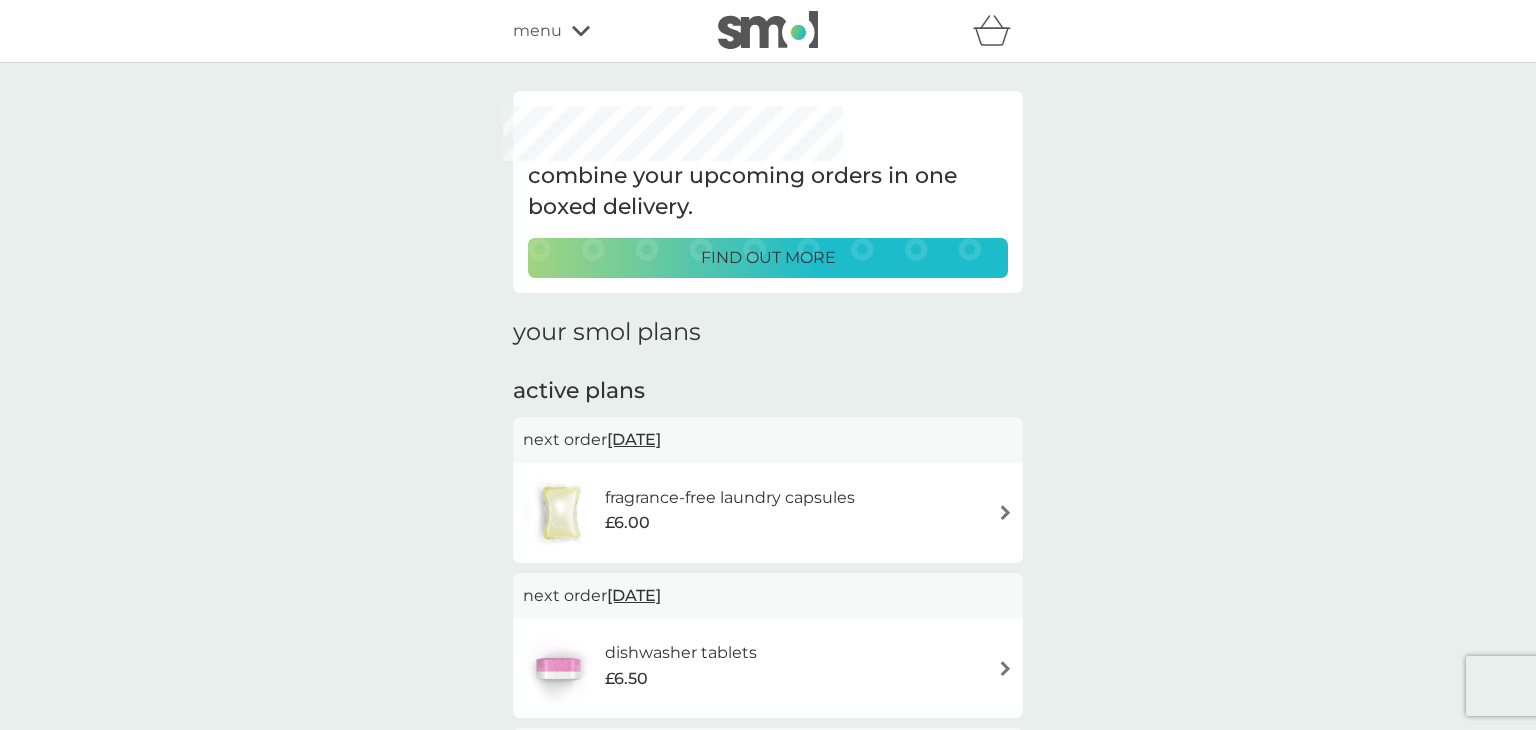click 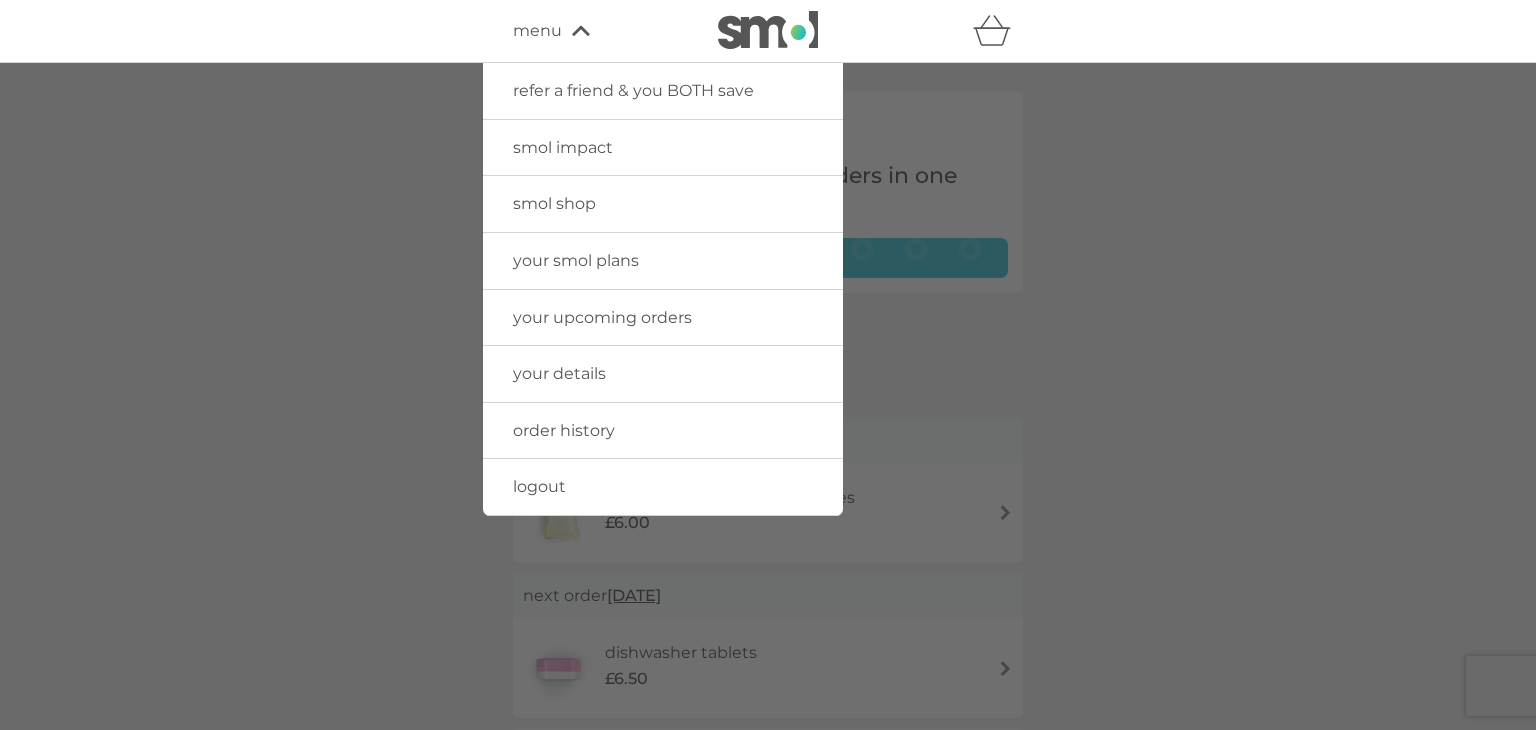 click on "smol shop" at bounding box center [554, 203] 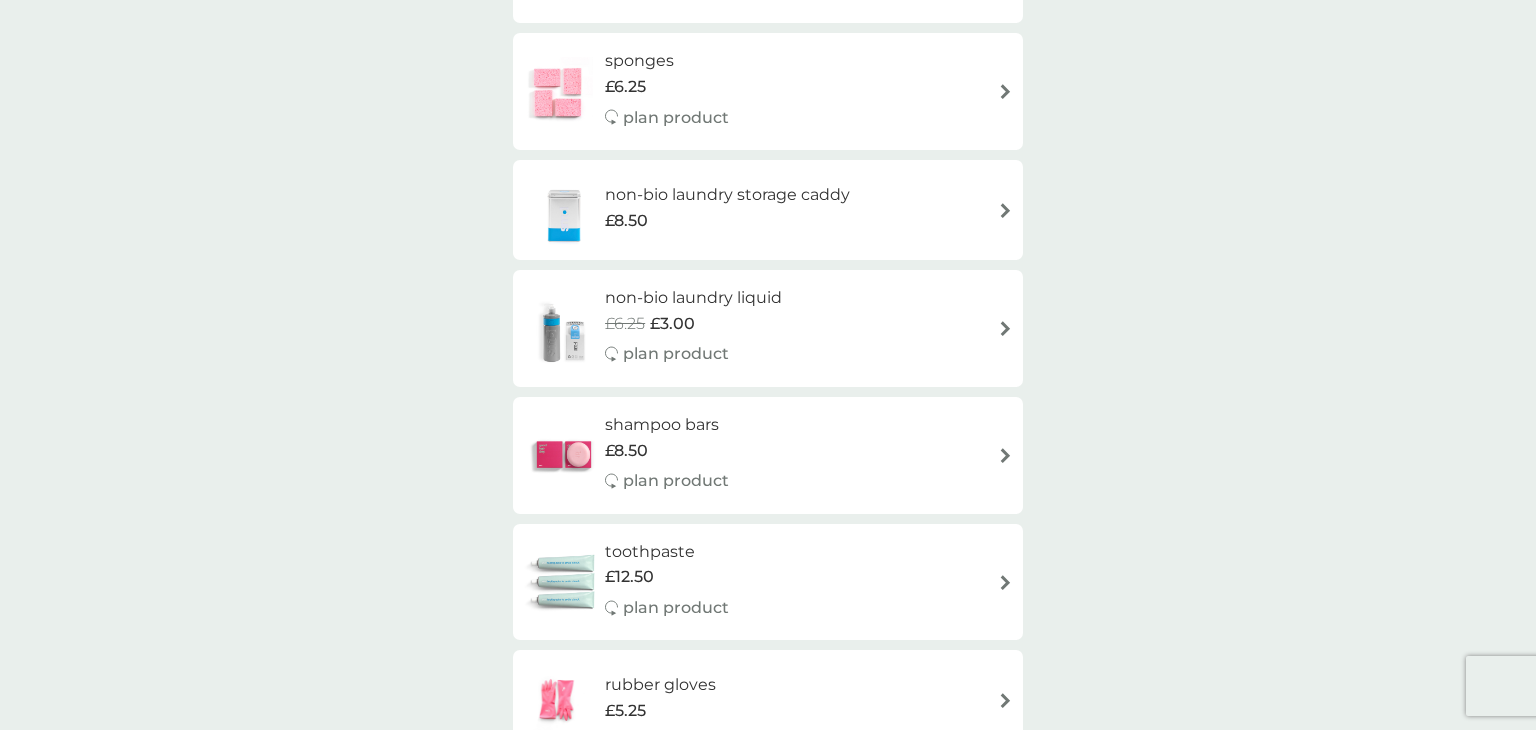 scroll, scrollTop: 1921, scrollLeft: 0, axis: vertical 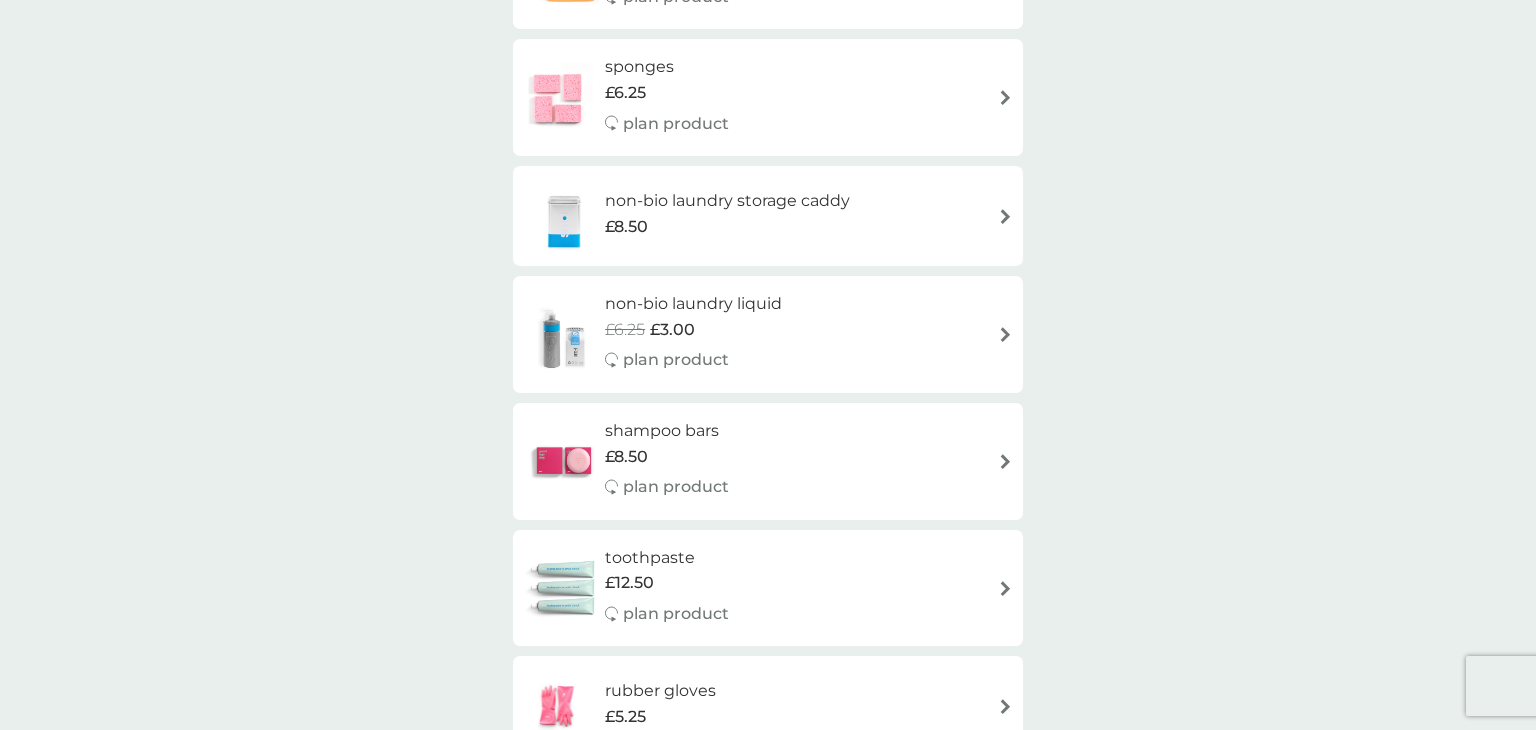 click on "£6.25 £3.00" at bounding box center [693, 330] 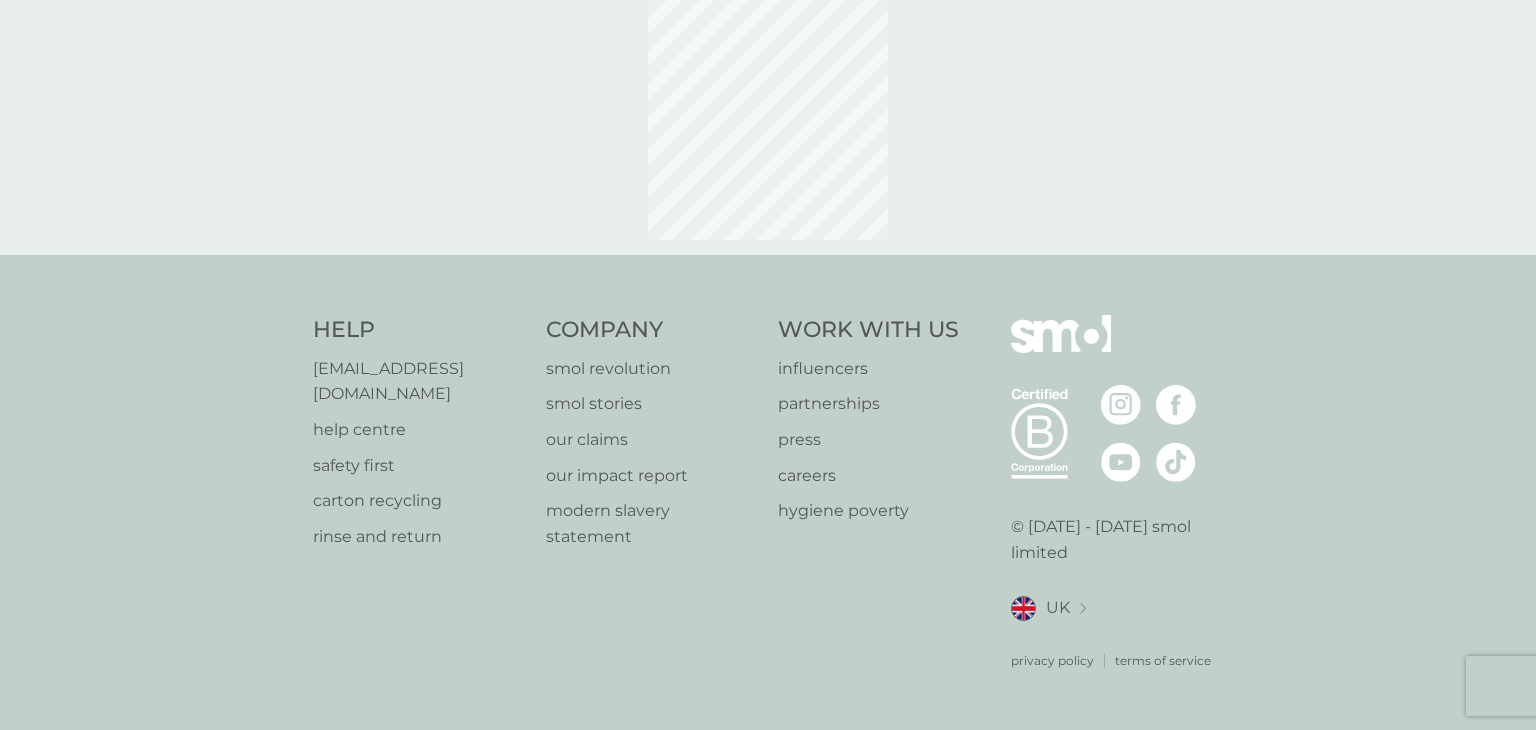 scroll, scrollTop: 0, scrollLeft: 0, axis: both 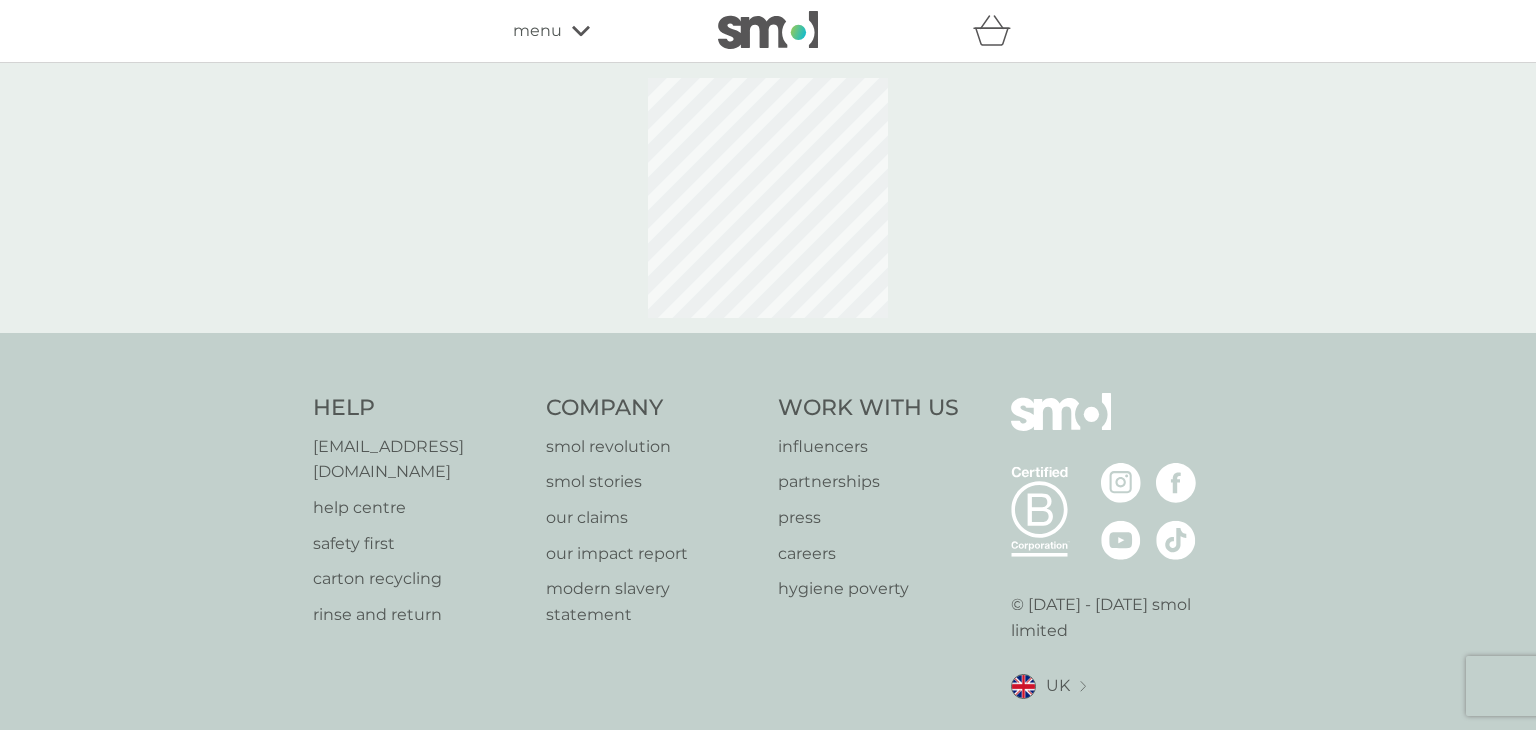 select on "91" 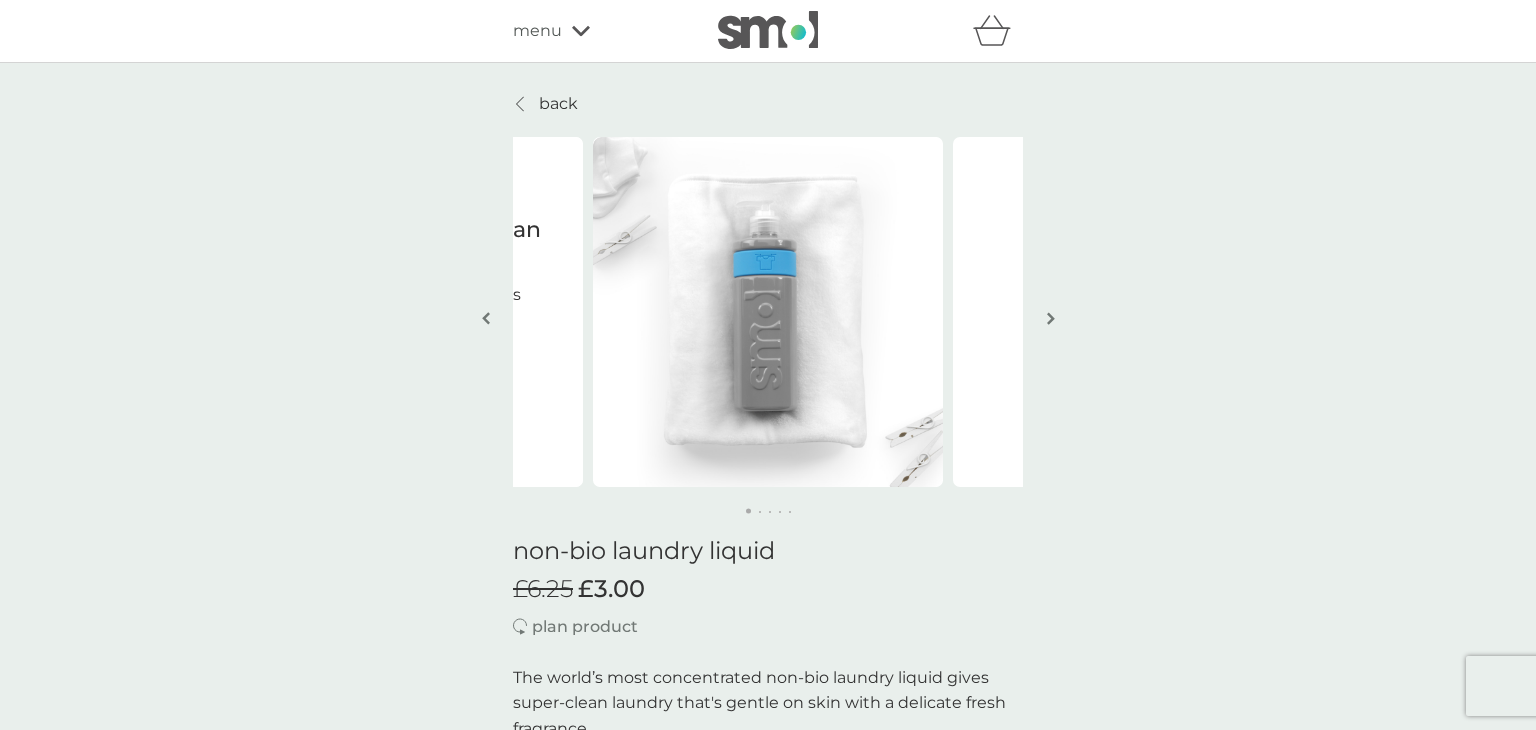 scroll, scrollTop: 1, scrollLeft: 0, axis: vertical 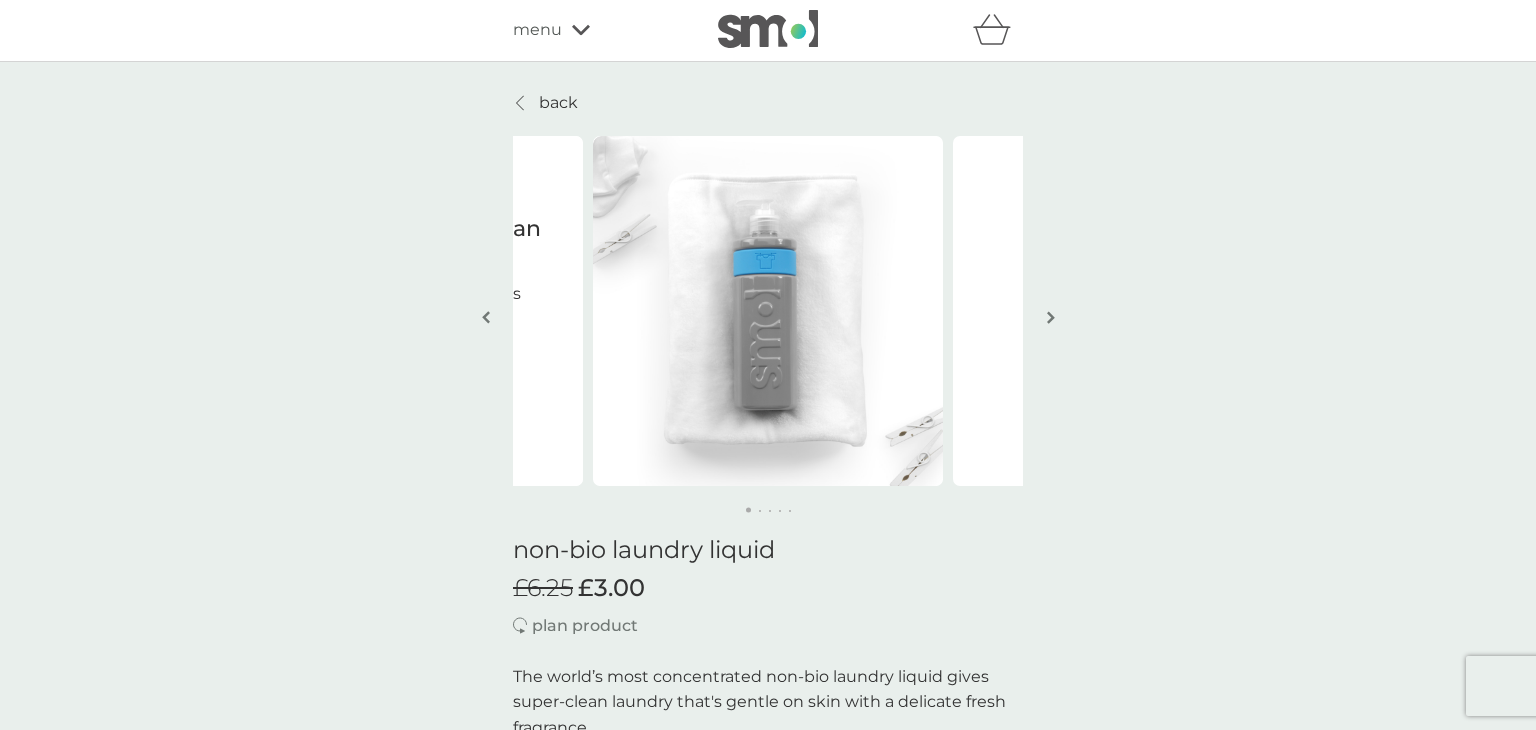 click on "back" at bounding box center [558, 103] 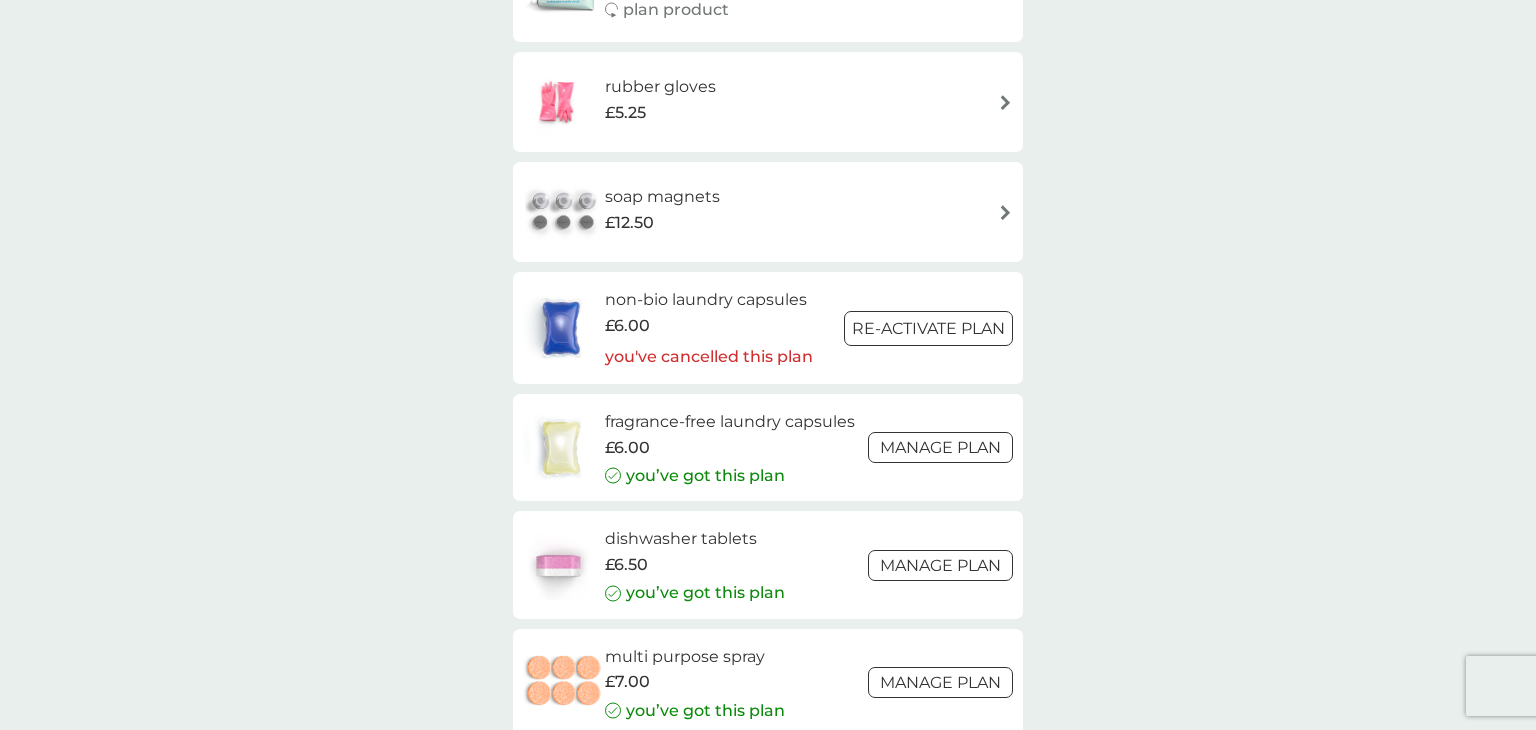 scroll, scrollTop: 2532, scrollLeft: 0, axis: vertical 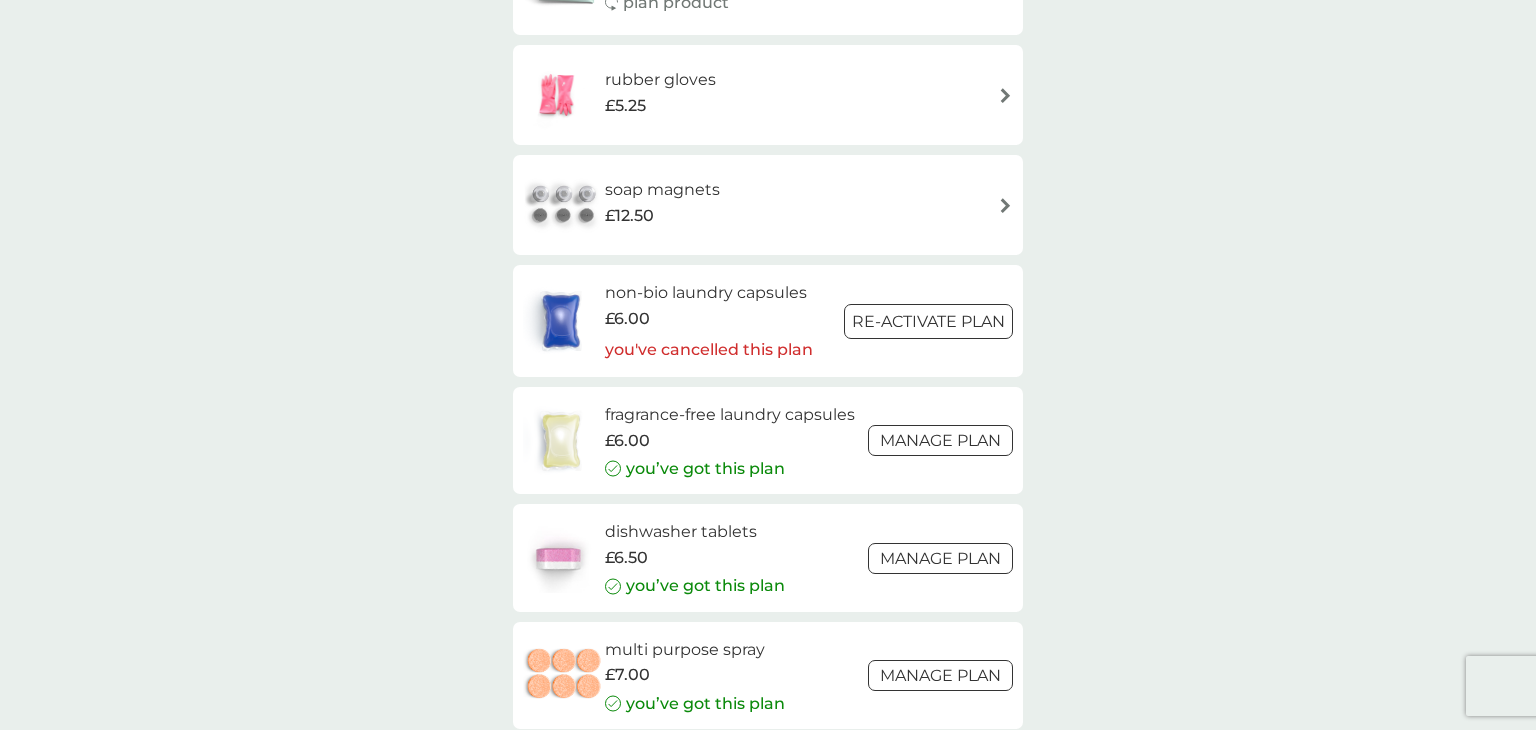 click on "fragrance-free laundry capsules" at bounding box center (730, 415) 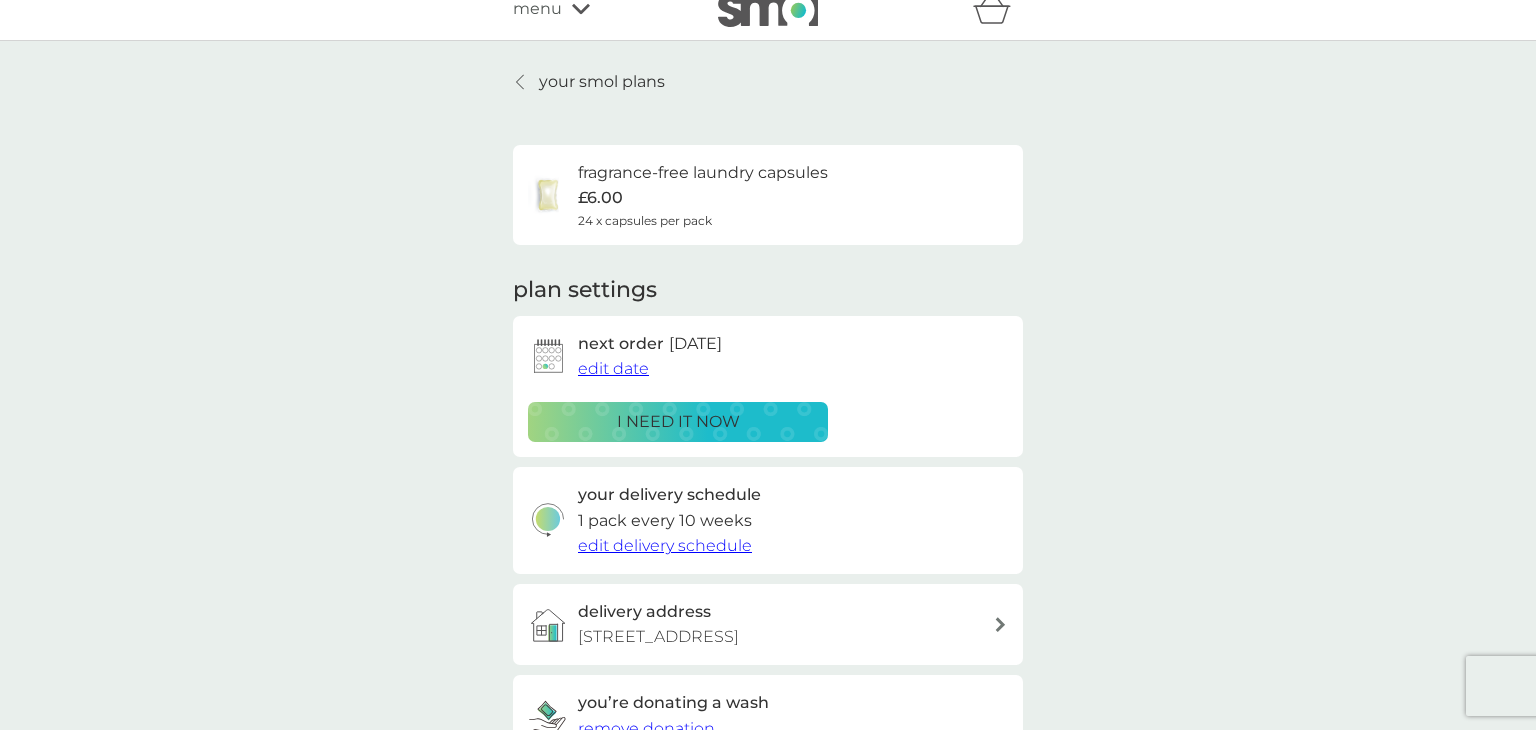 scroll, scrollTop: 0, scrollLeft: 0, axis: both 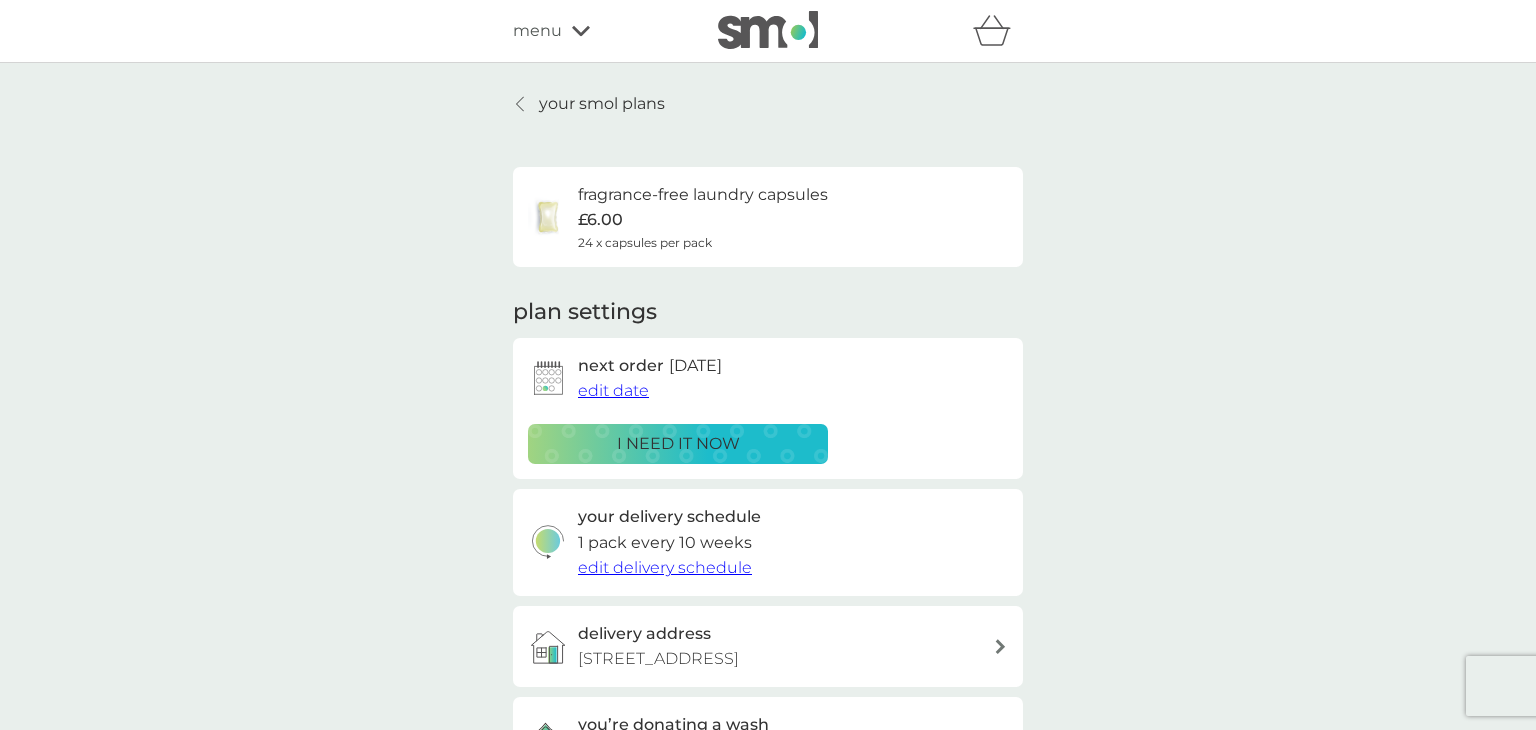click on "your smol plans" at bounding box center [602, 104] 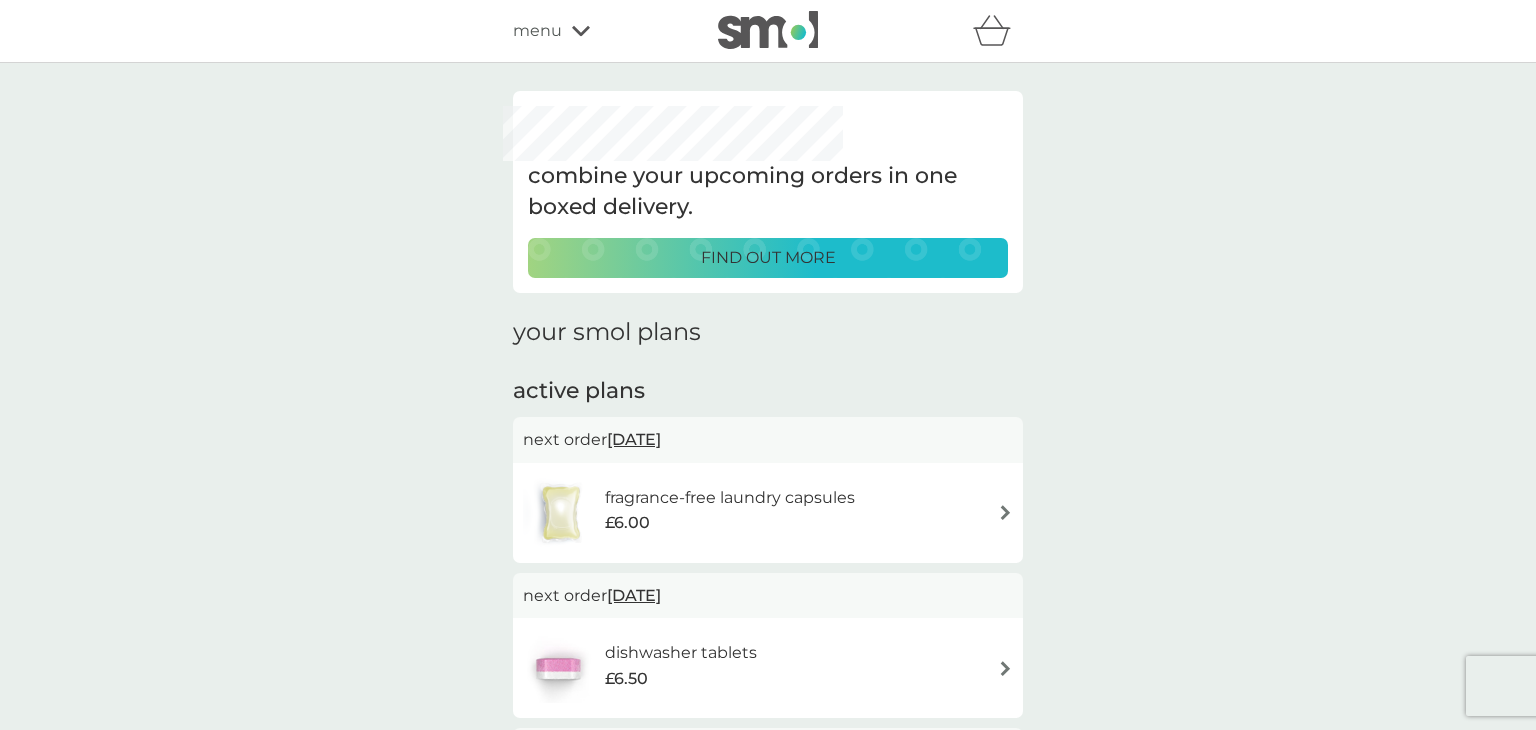 click 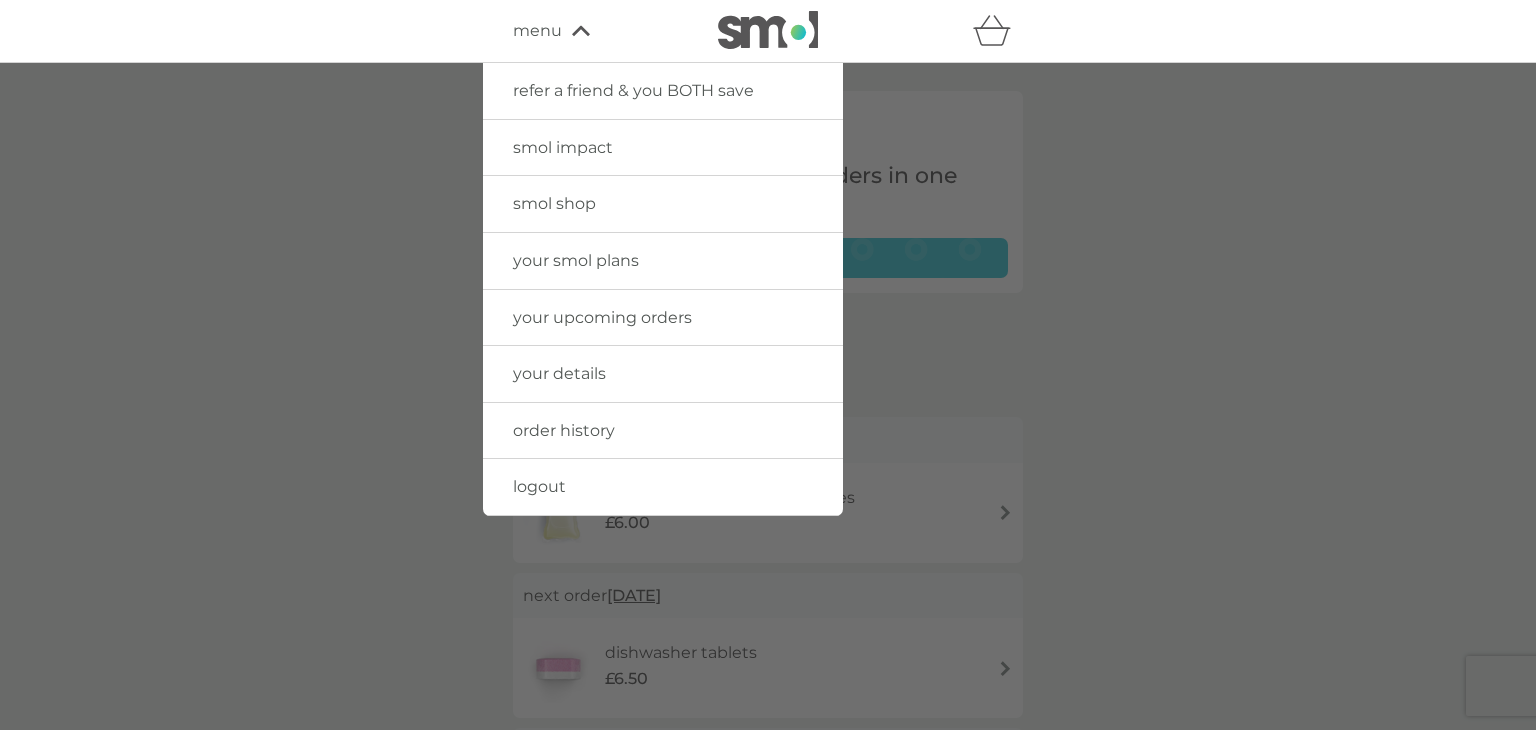 click on "smol shop" at bounding box center [554, 203] 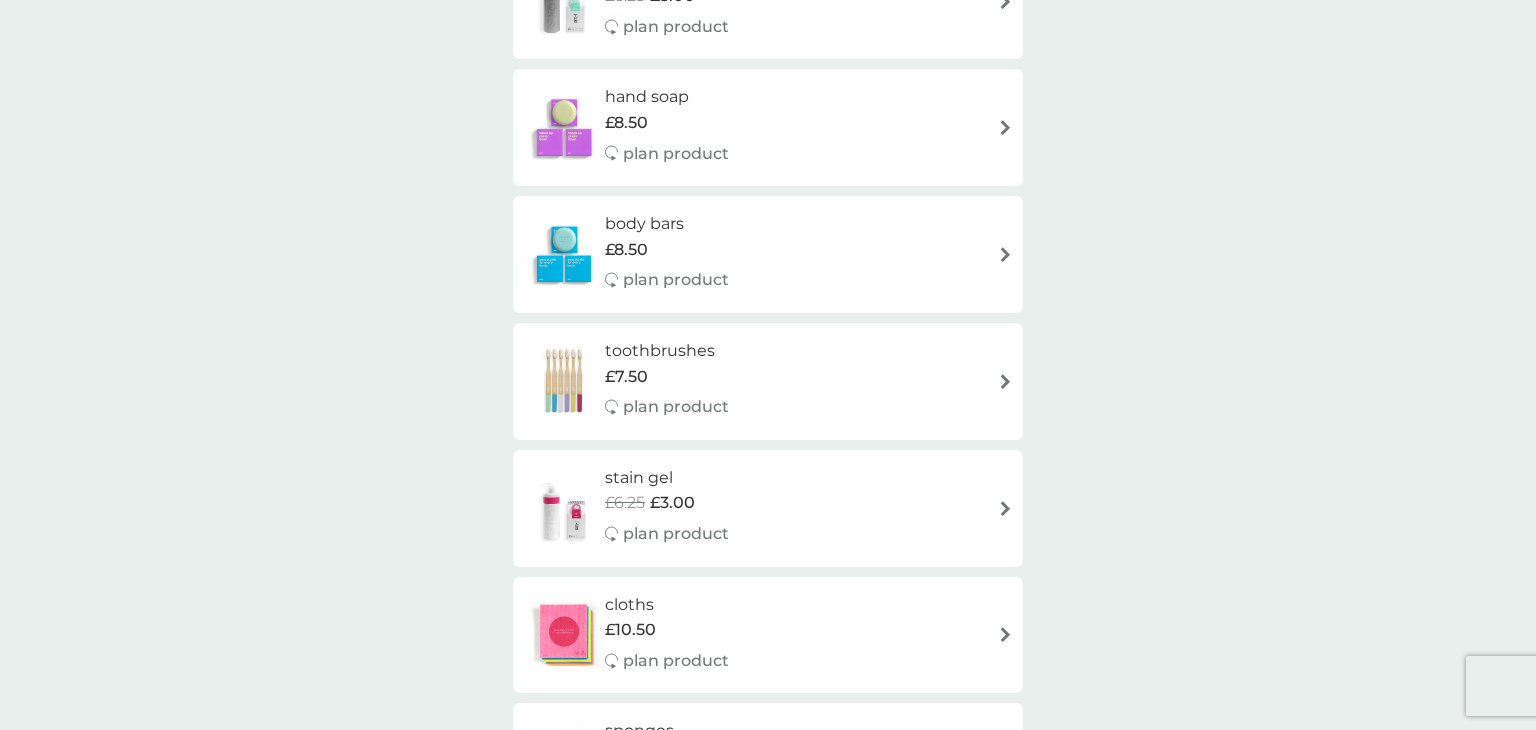 scroll, scrollTop: 1248, scrollLeft: 0, axis: vertical 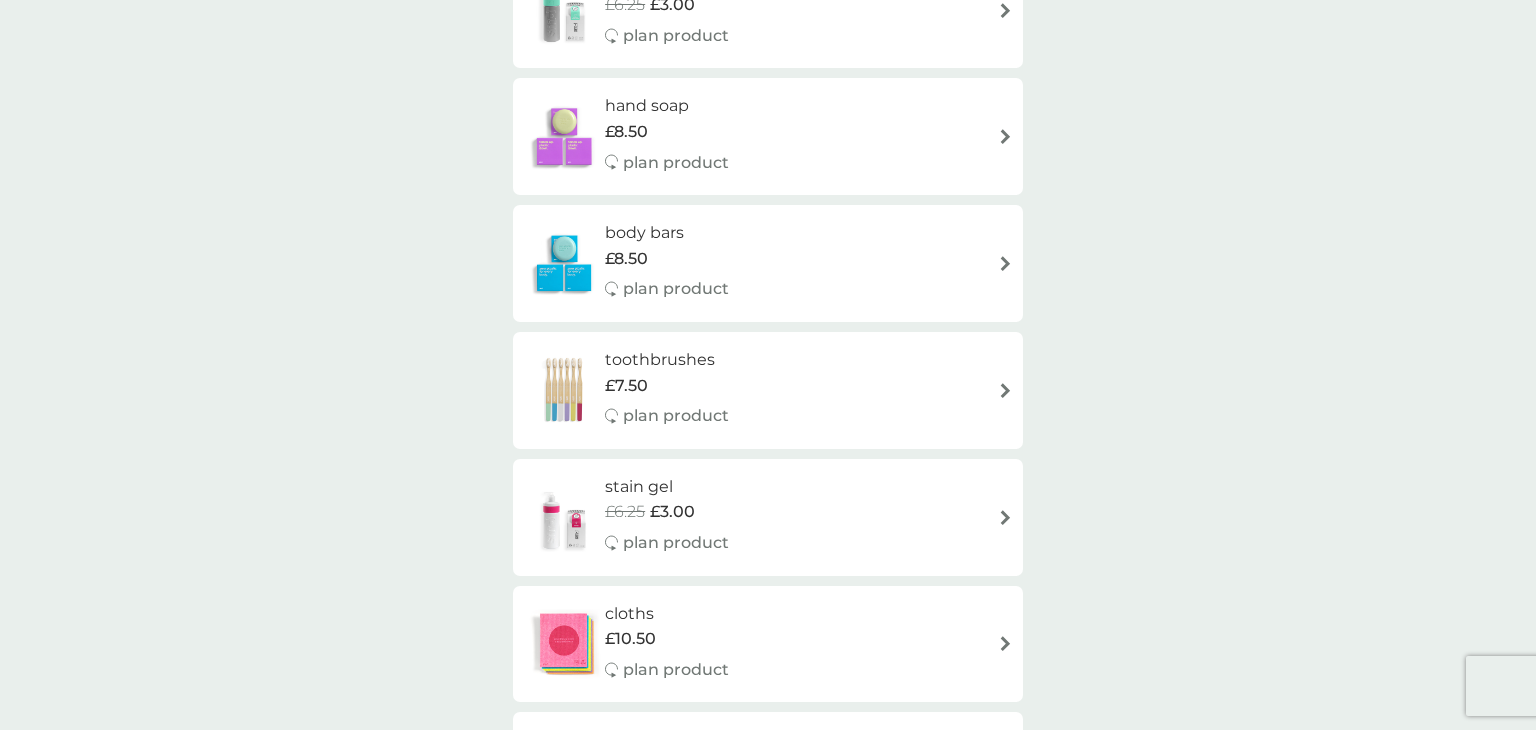 click on "stain gel" at bounding box center (667, 487) 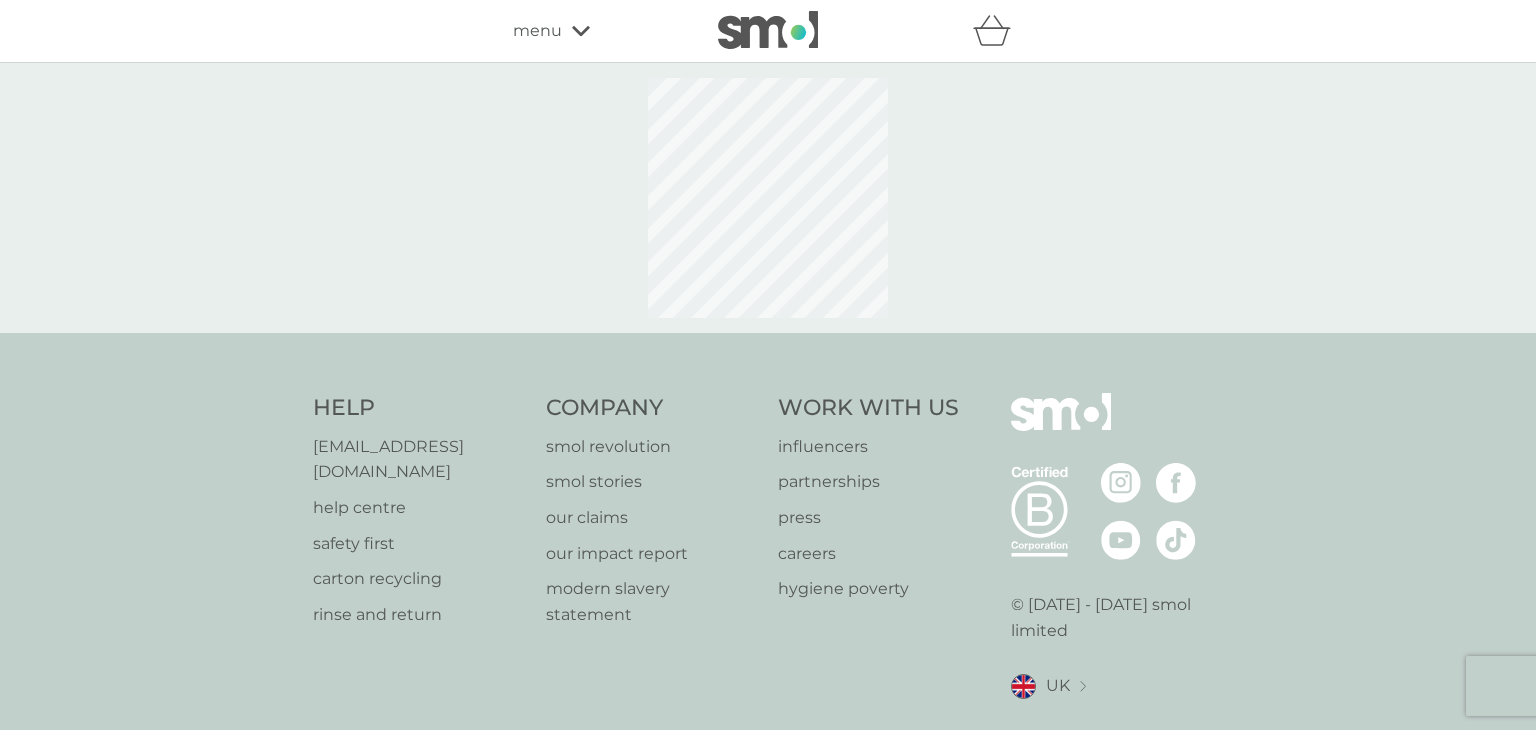 select on "182" 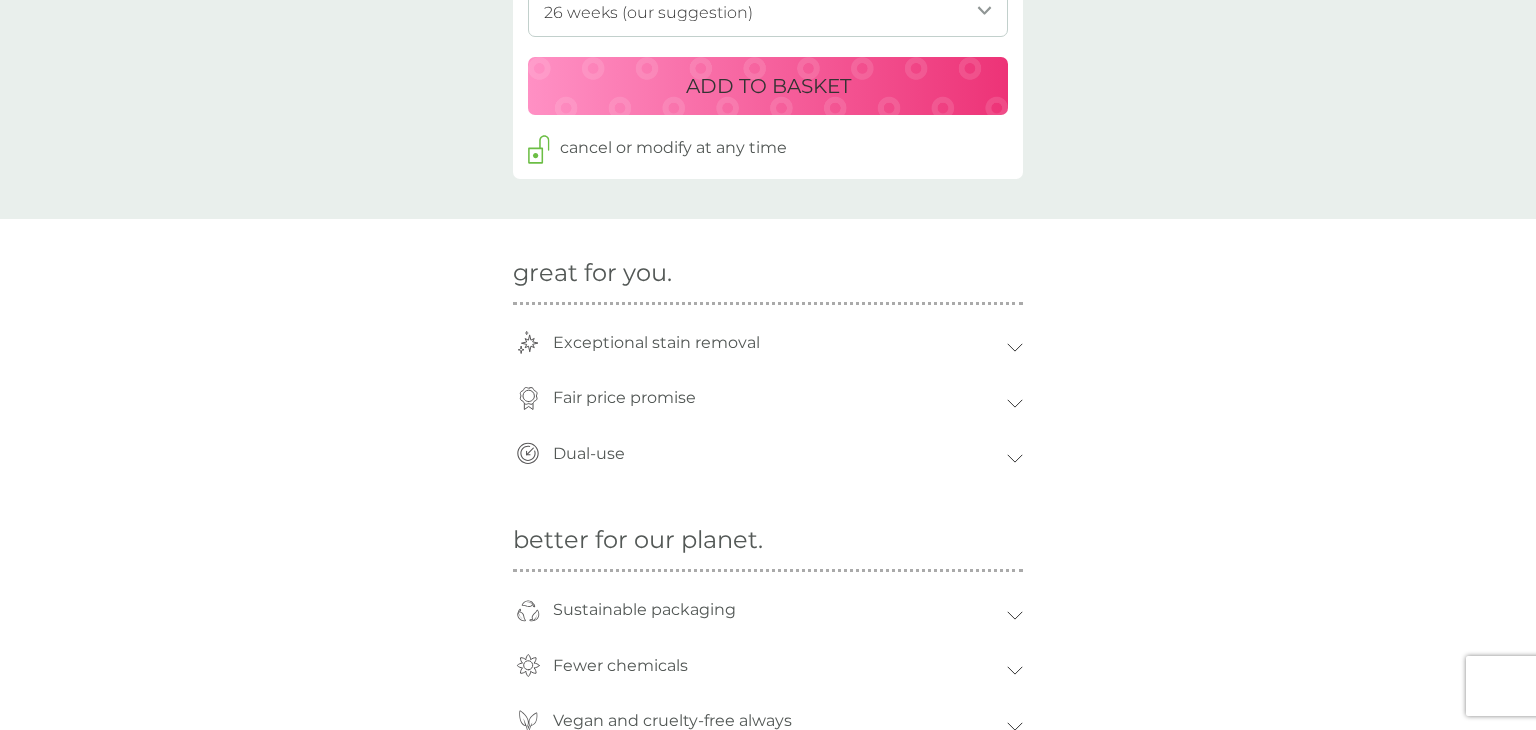 scroll, scrollTop: 1212, scrollLeft: 0, axis: vertical 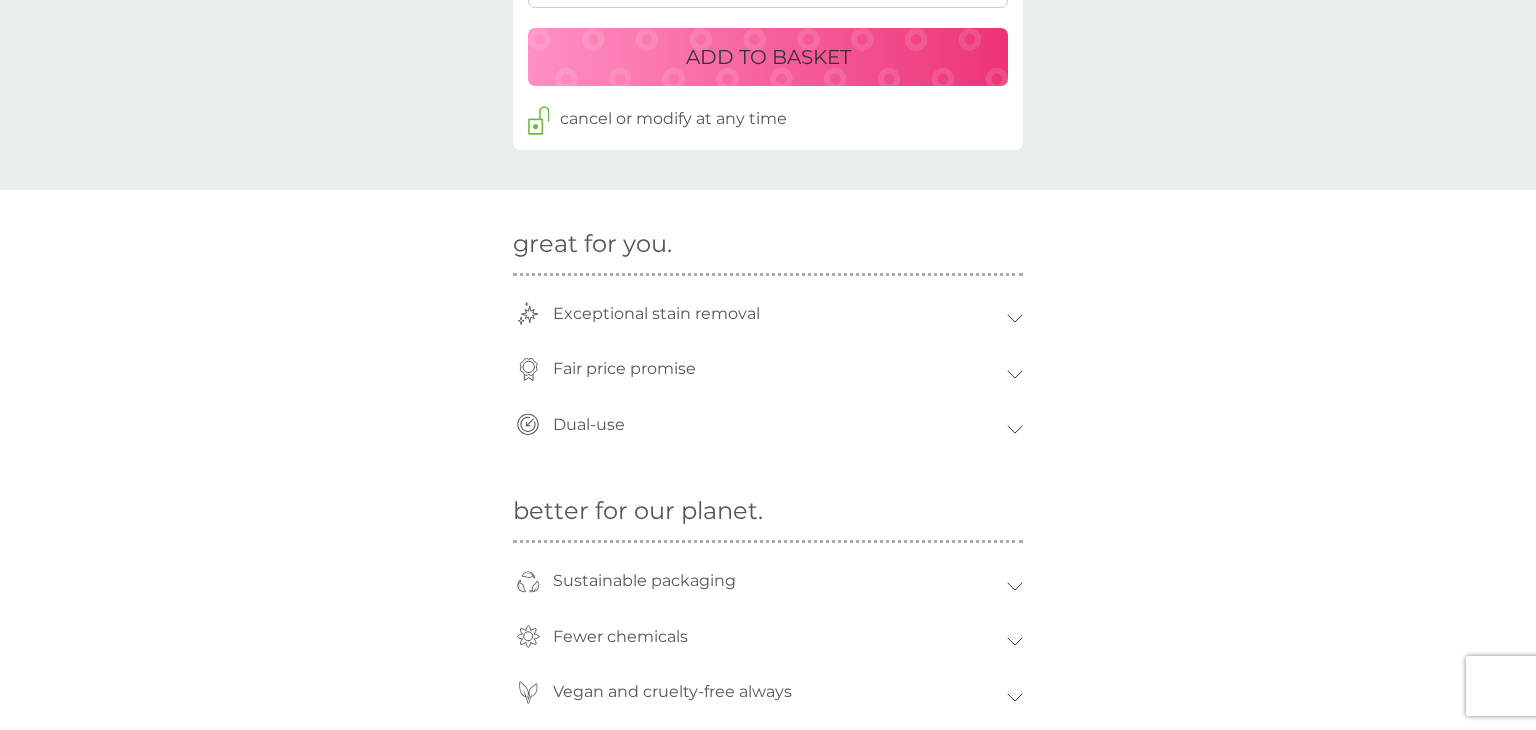 click 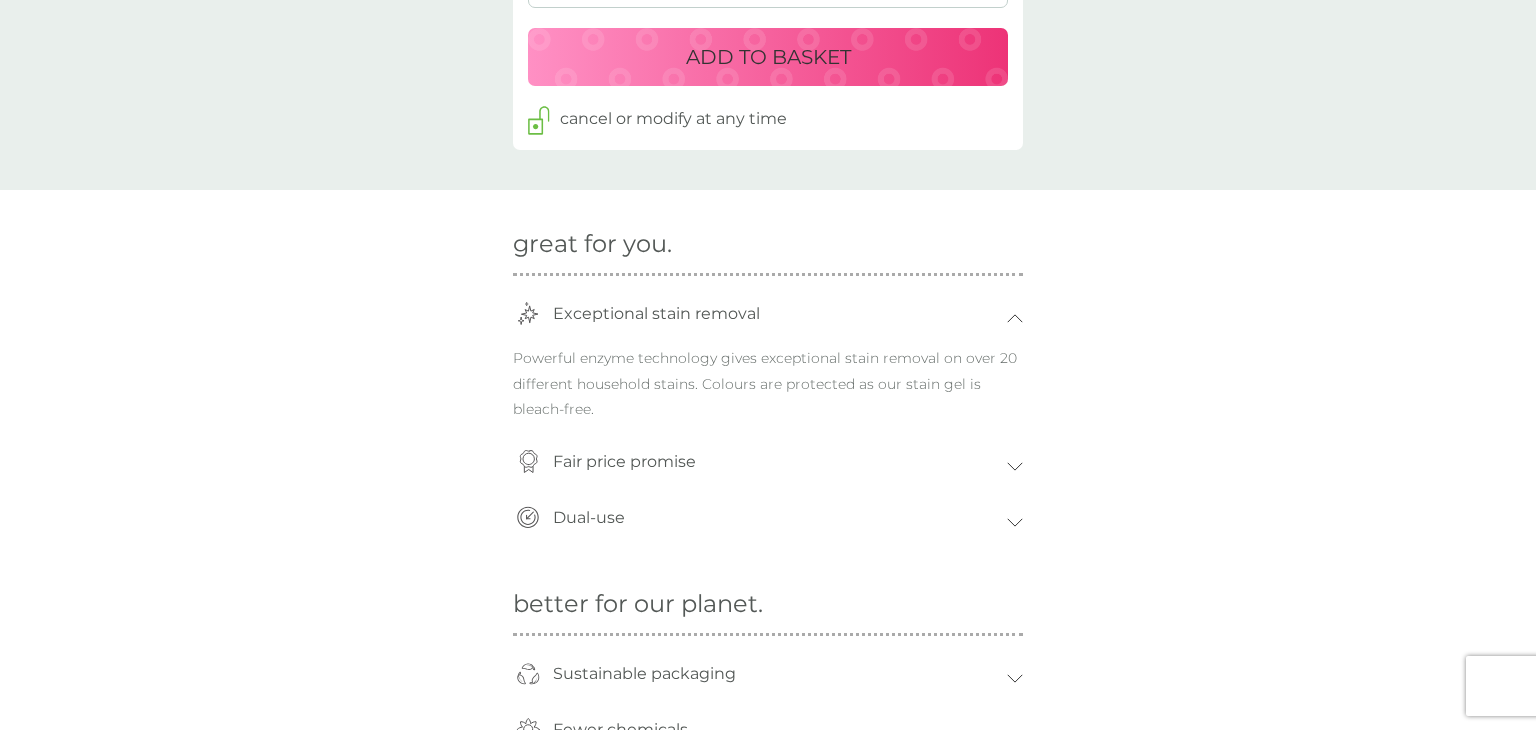 click 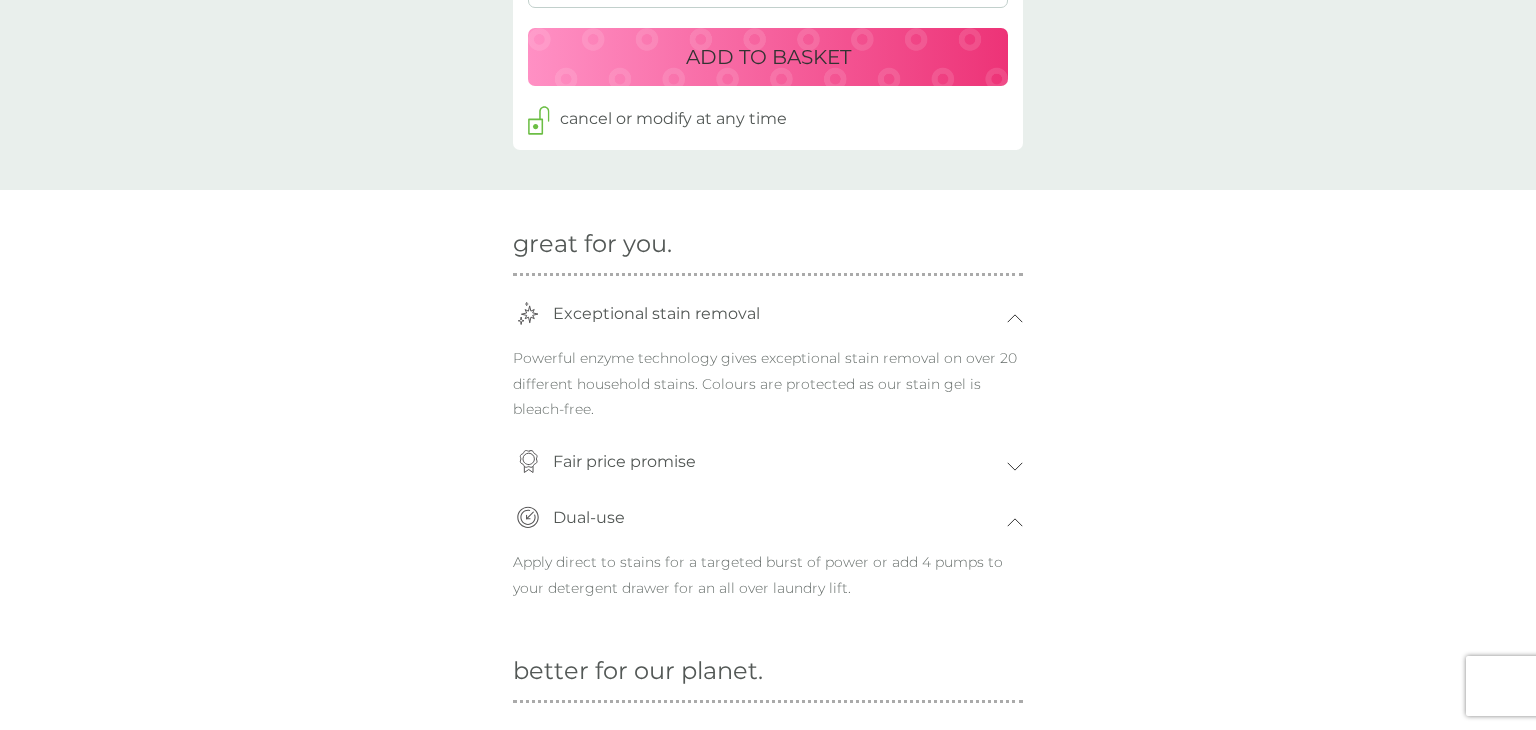 click 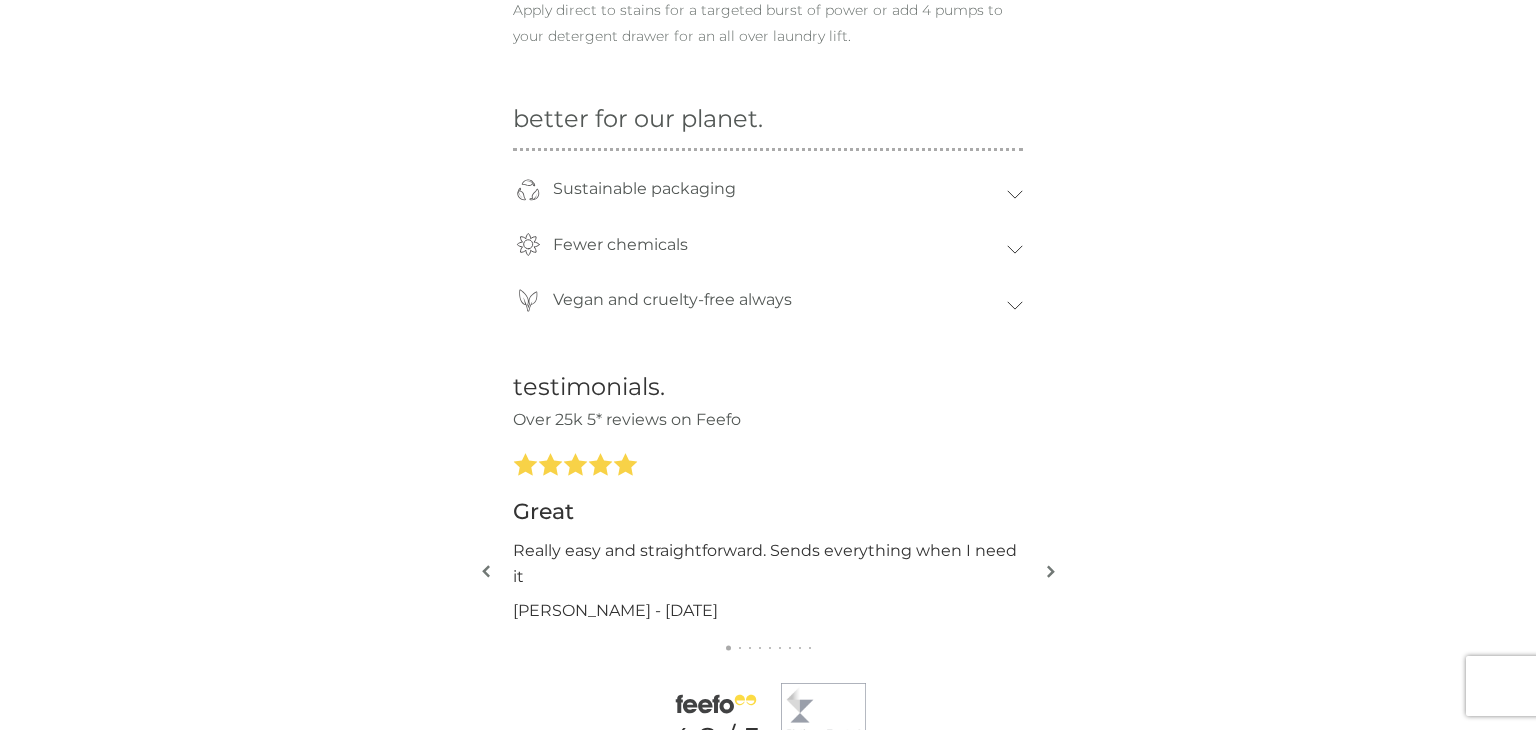 scroll, scrollTop: 1911, scrollLeft: 0, axis: vertical 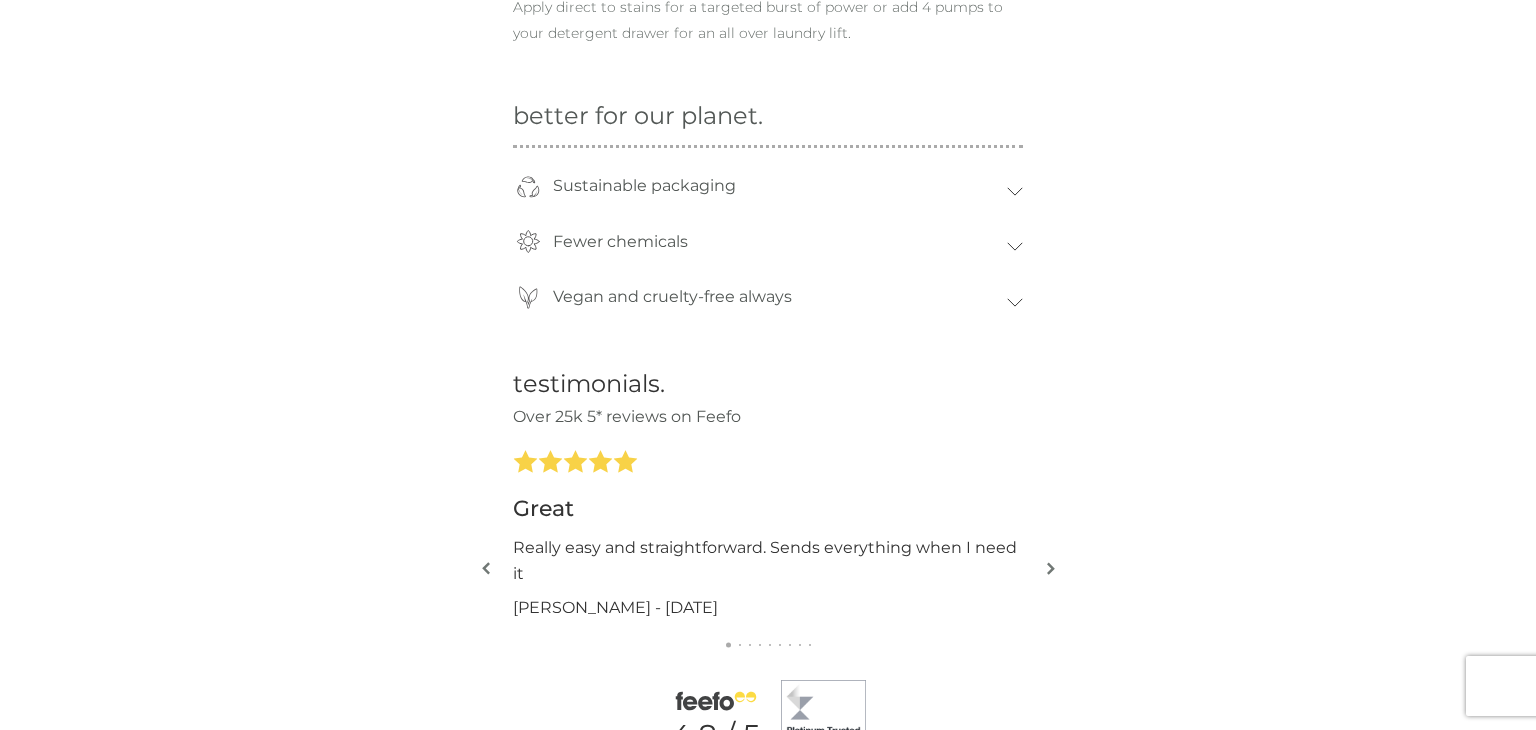 click 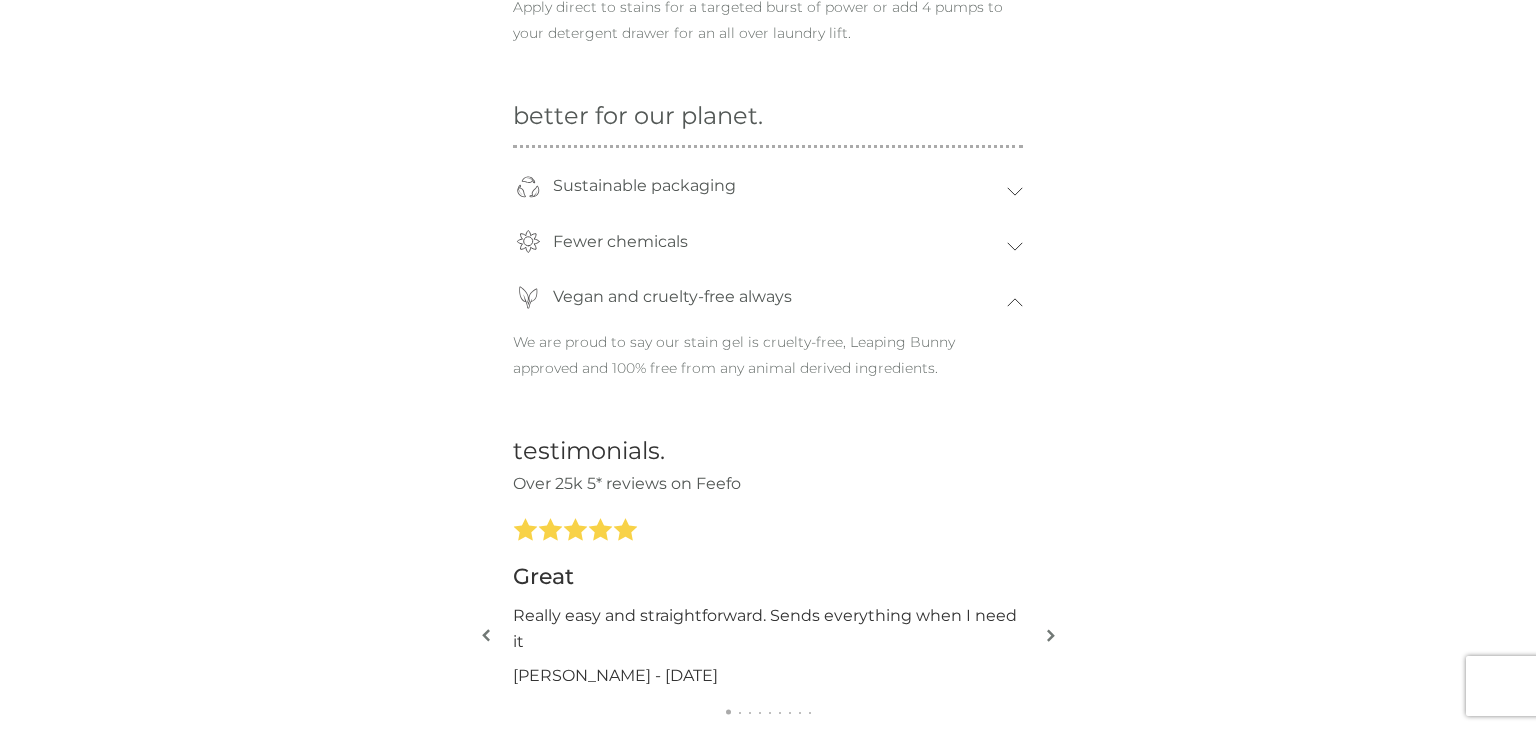 click 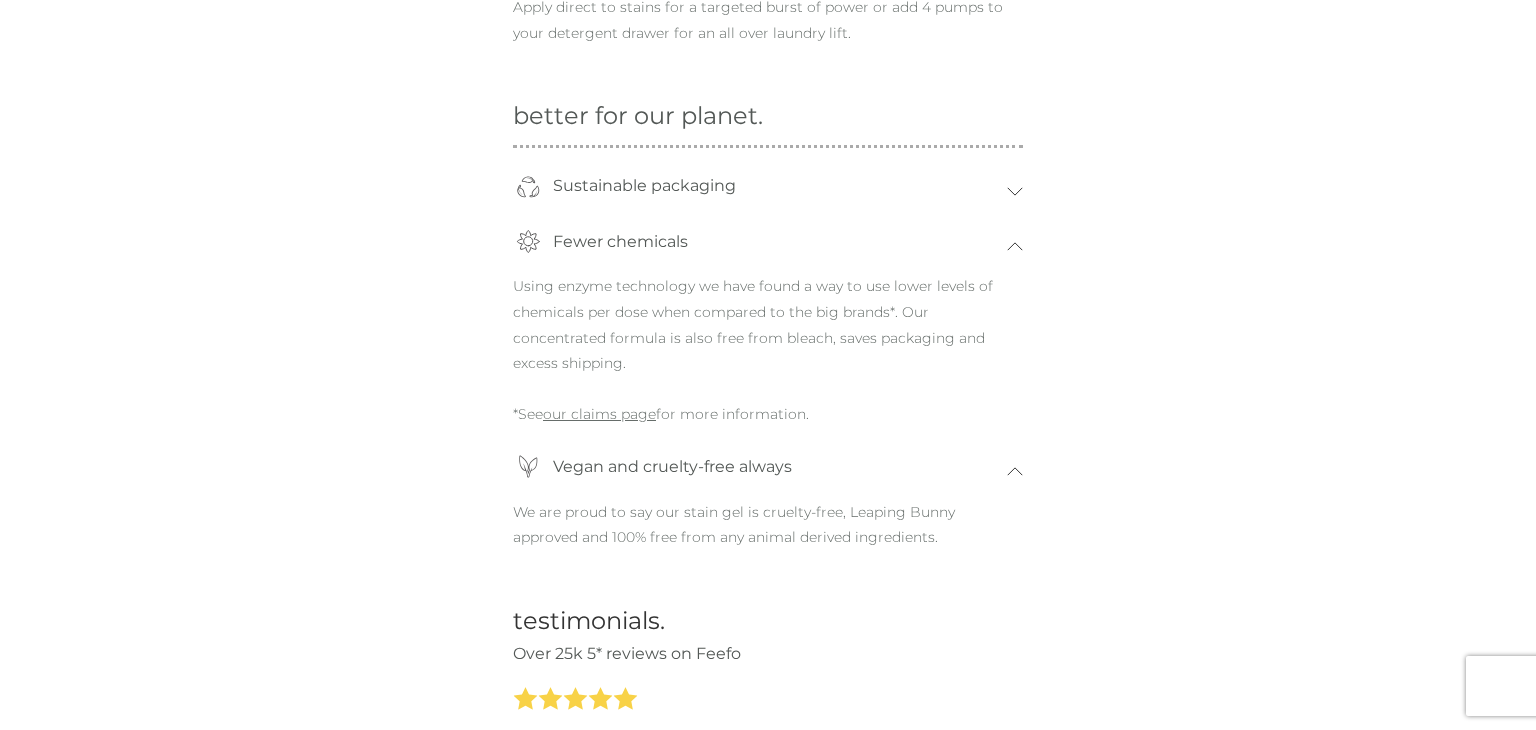 click on "Fewer chemicals" at bounding box center (768, 247) 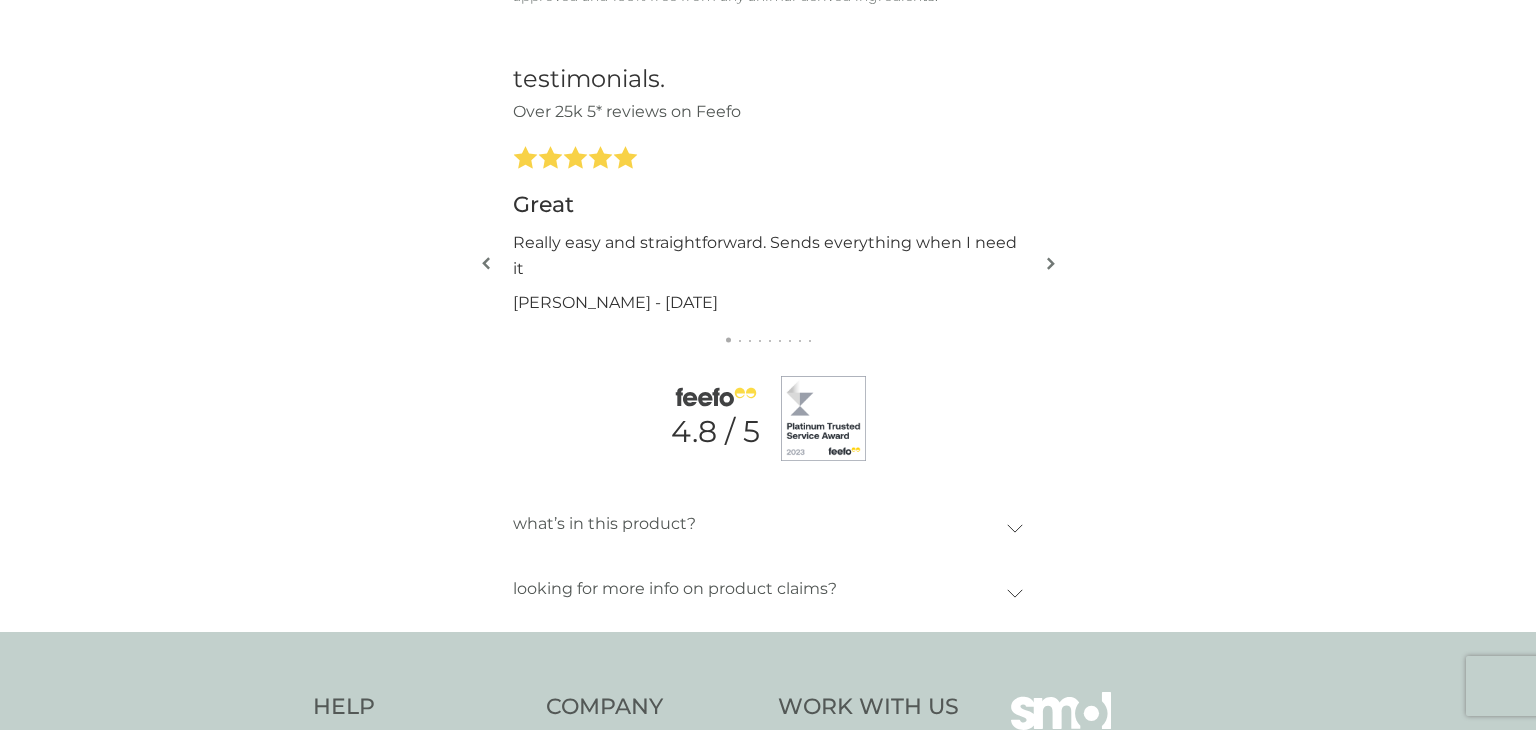 scroll, scrollTop: 2304, scrollLeft: 0, axis: vertical 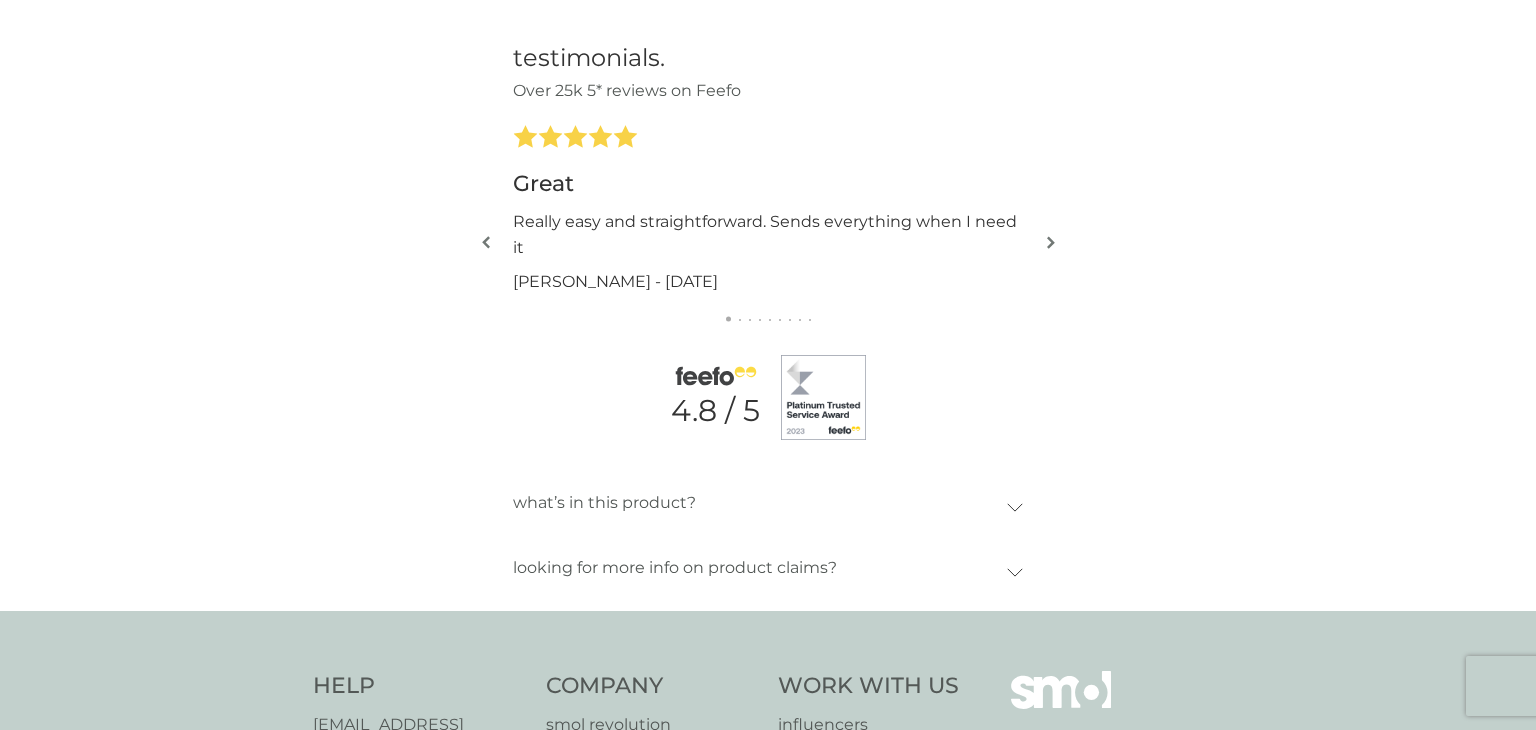 click at bounding box center [1050, 244] 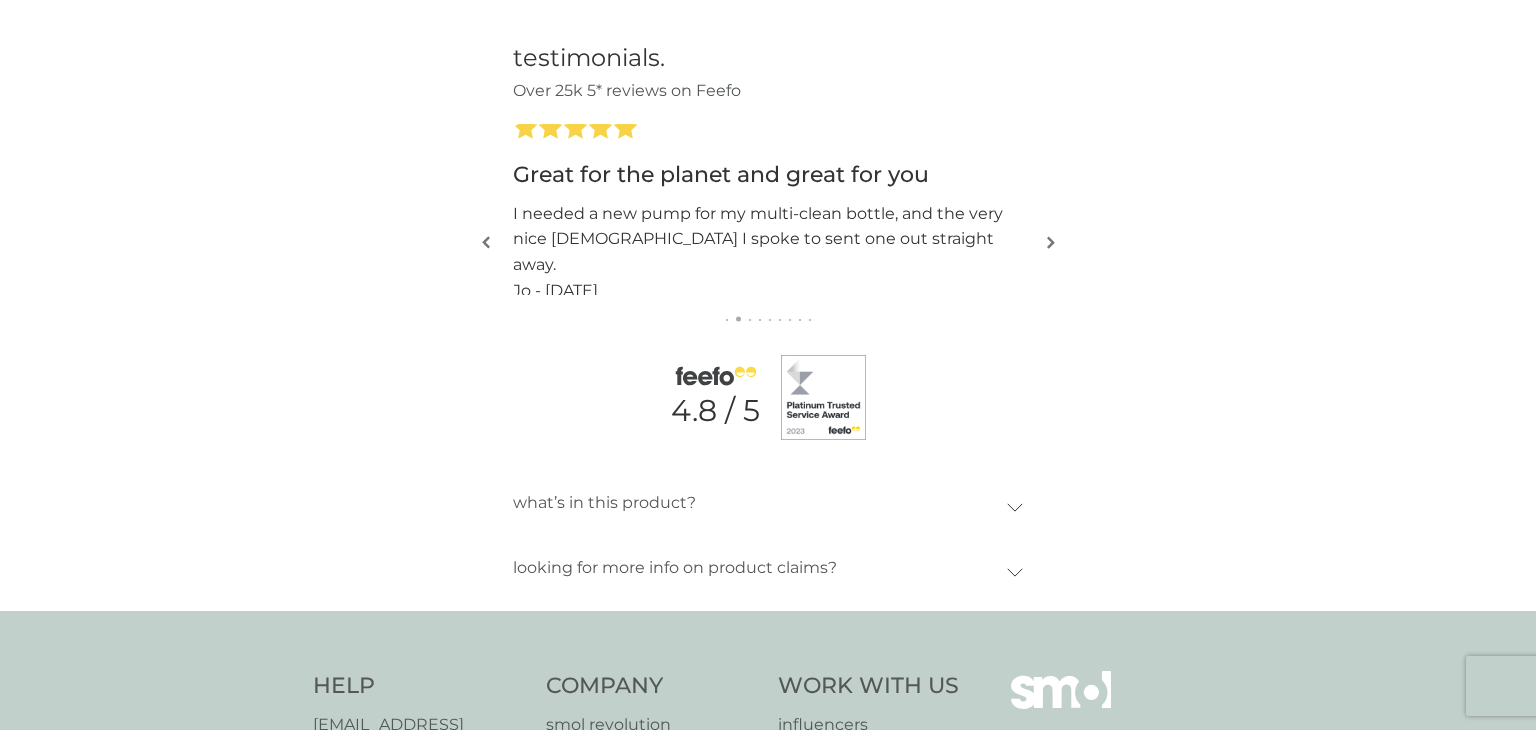 click at bounding box center [1050, 244] 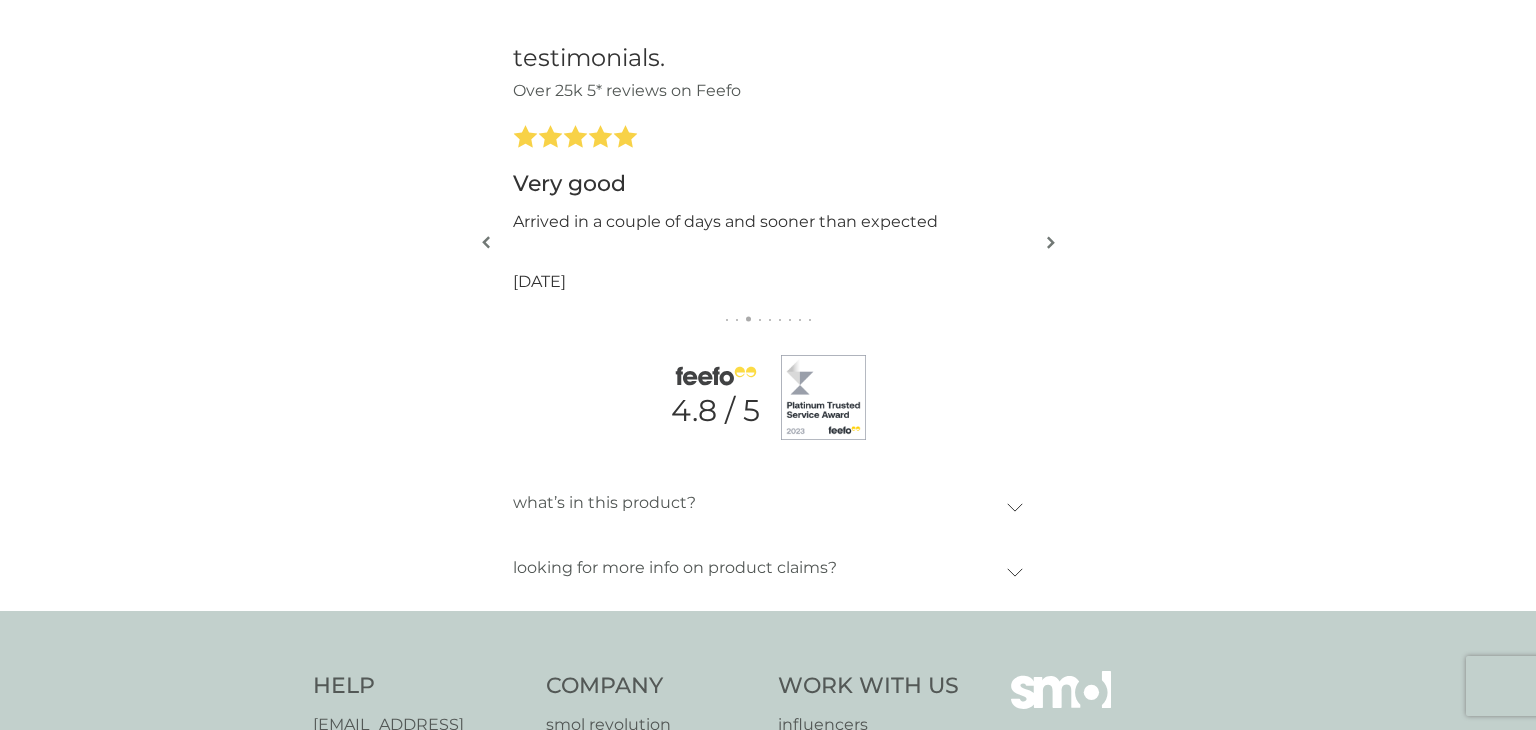 click at bounding box center (1050, 244) 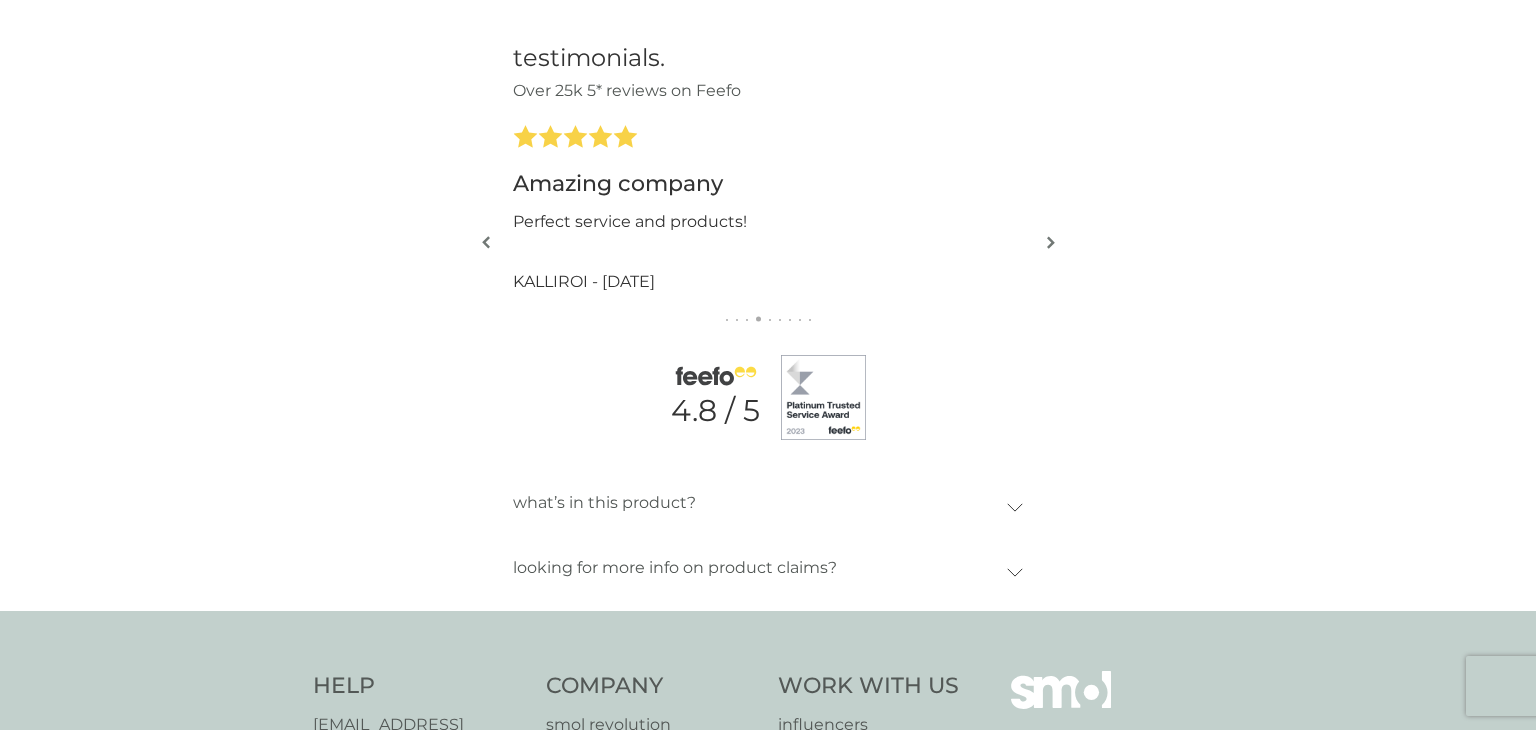 click at bounding box center [1050, 244] 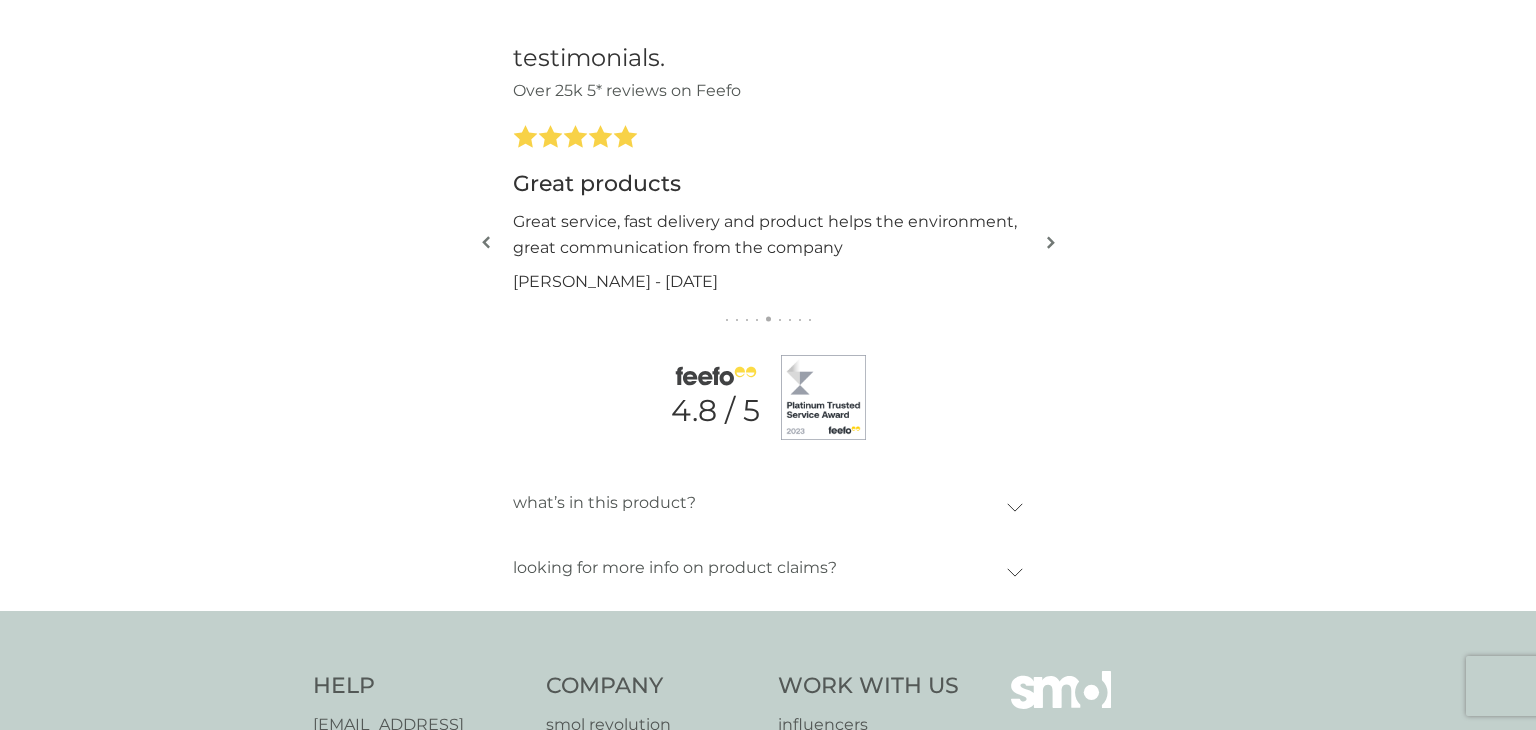 click at bounding box center [1051, 242] 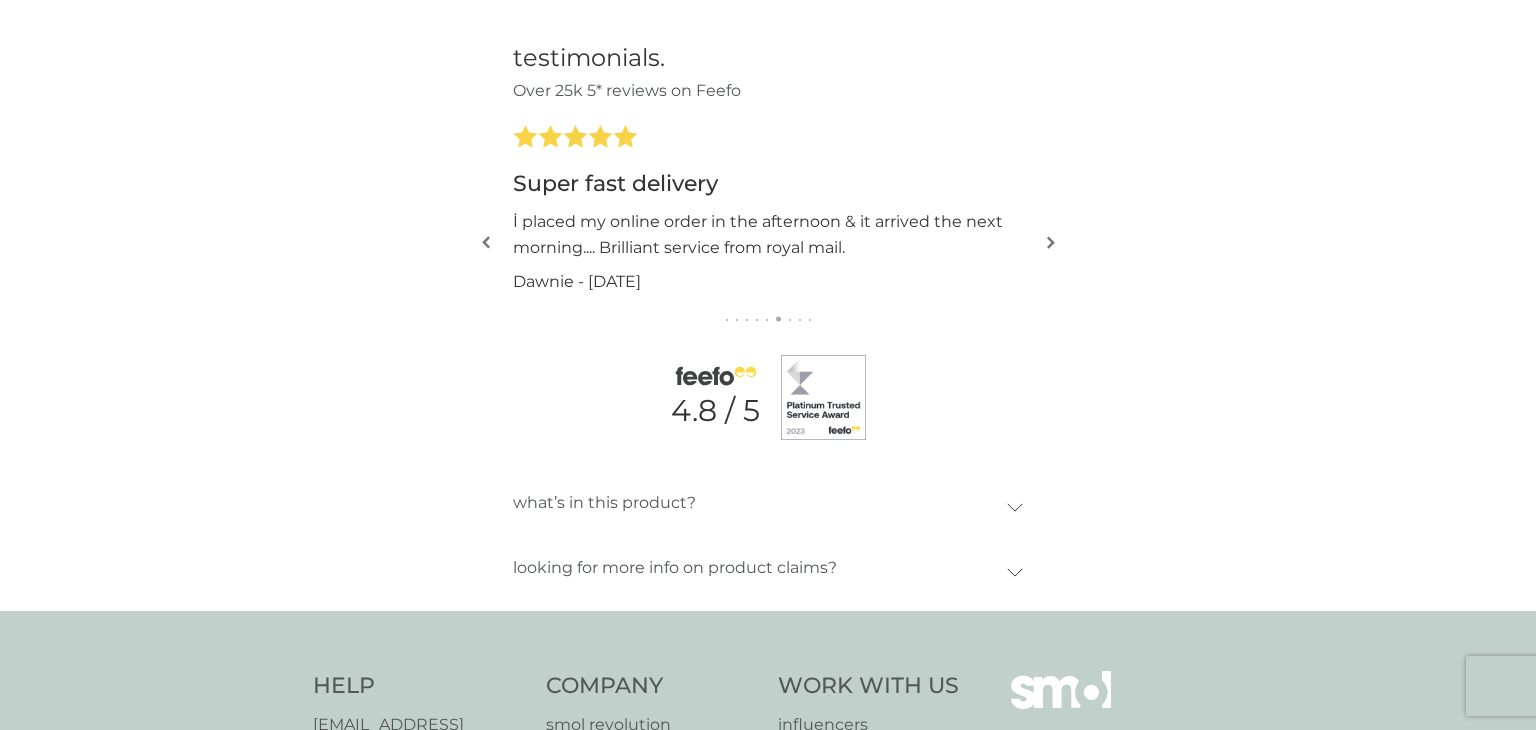 click at bounding box center [1051, 242] 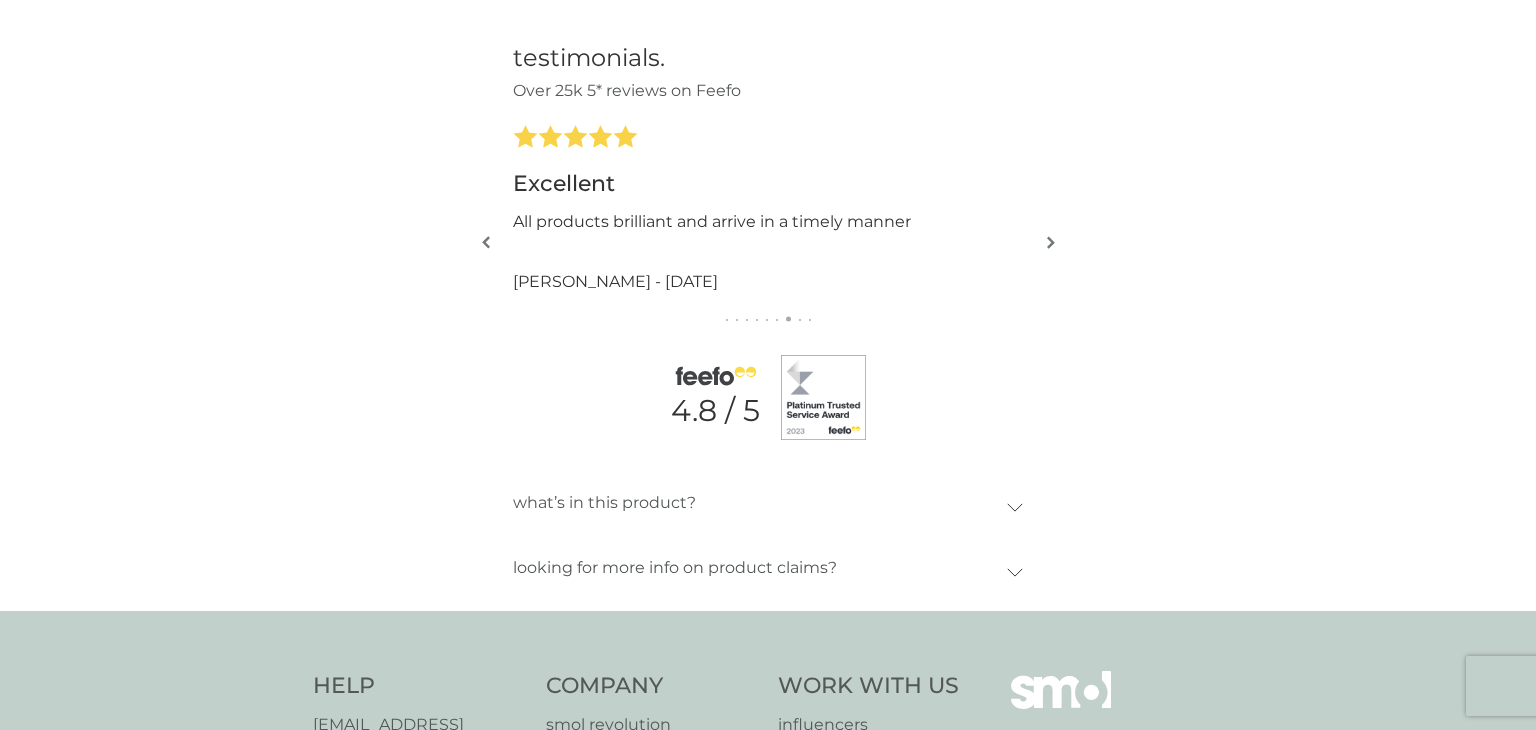 click at bounding box center [1051, 242] 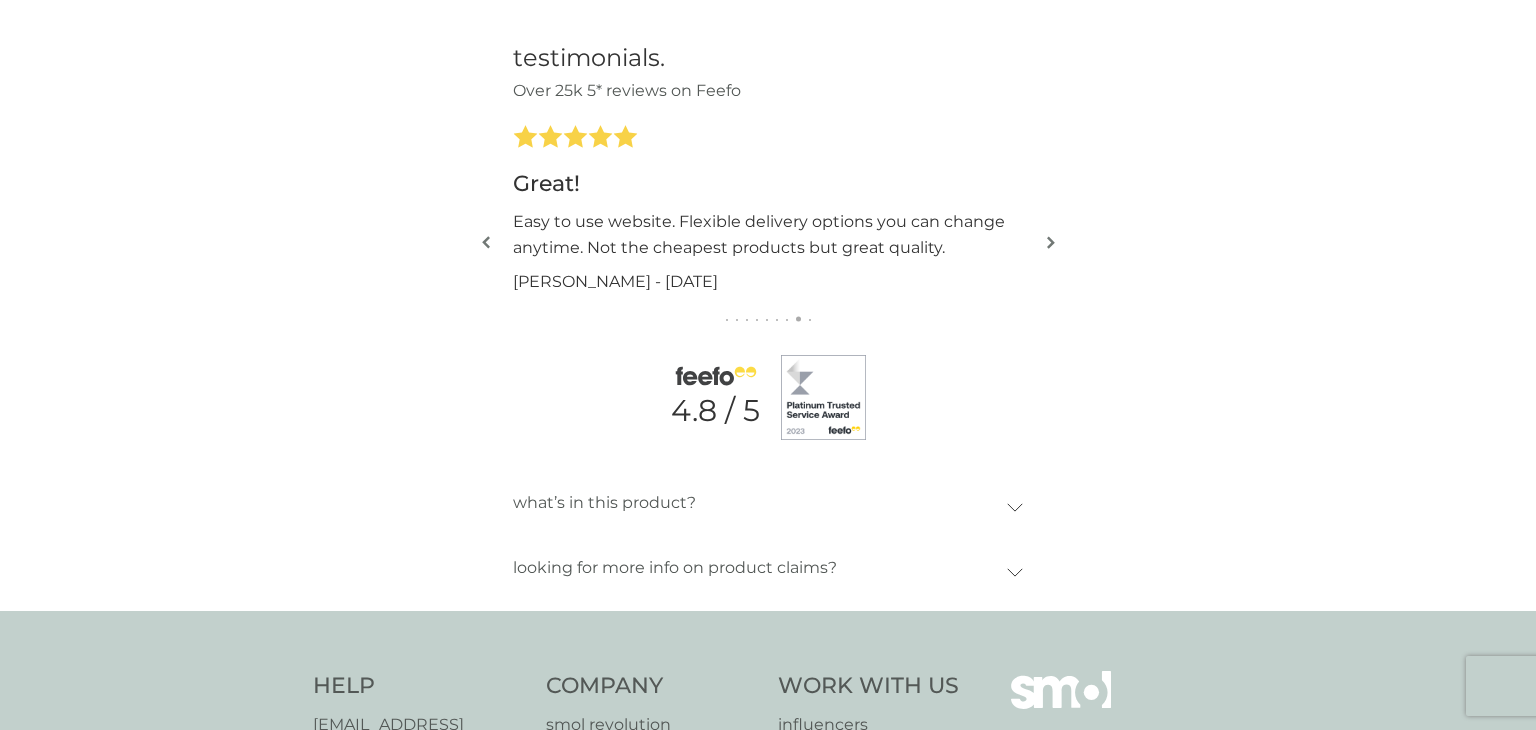 click at bounding box center [1050, 244] 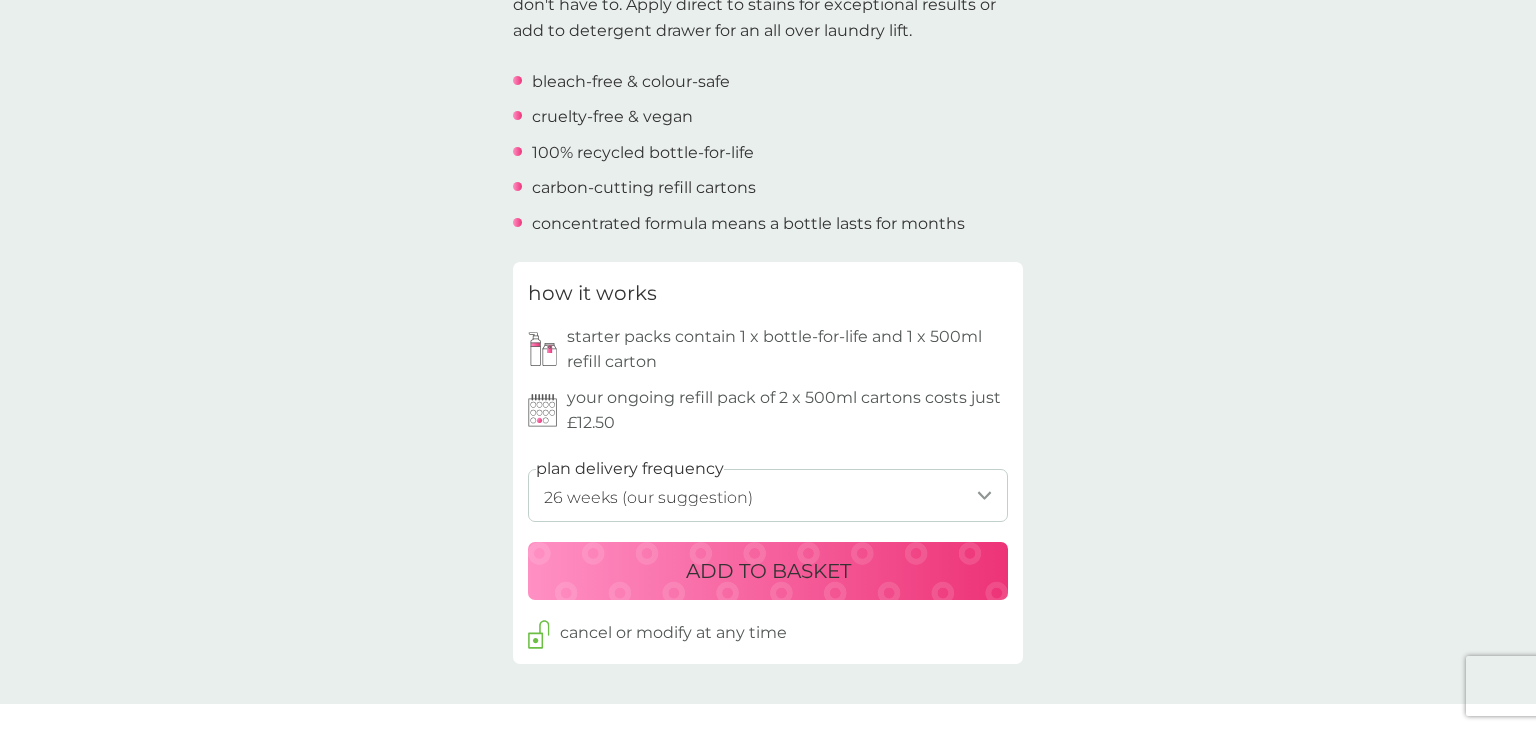scroll, scrollTop: 699, scrollLeft: 0, axis: vertical 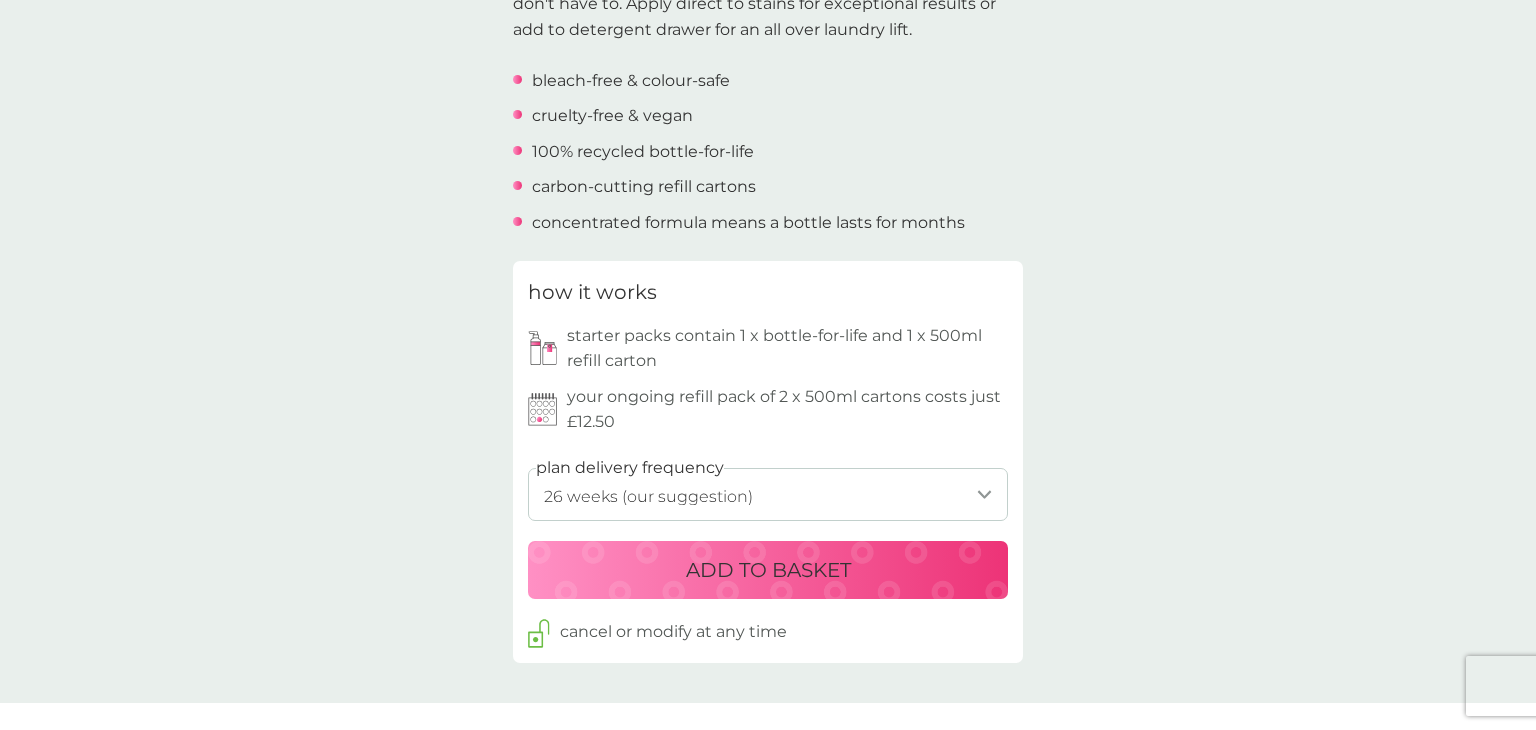 click on "ADD TO BASKET" at bounding box center (768, 570) 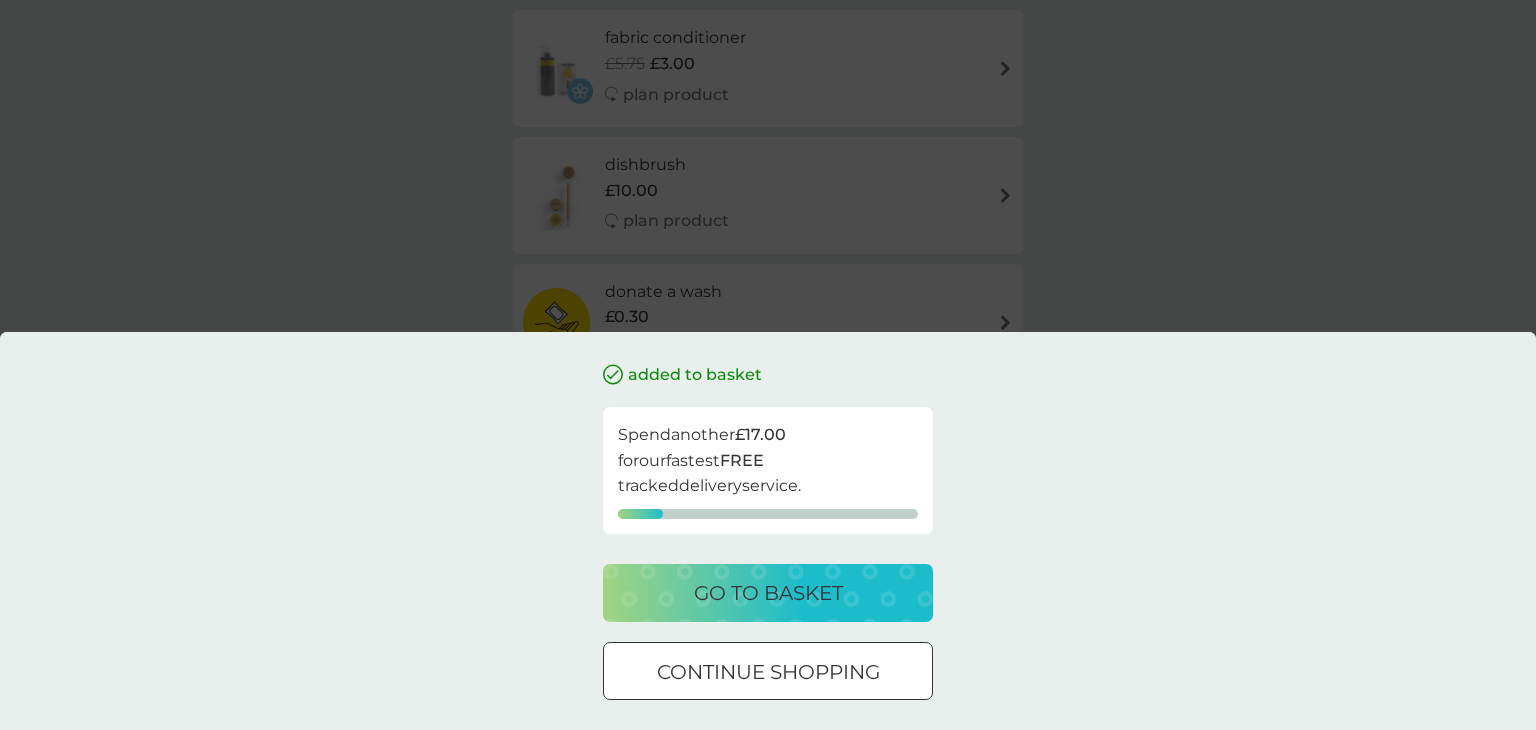 scroll, scrollTop: 0, scrollLeft: 0, axis: both 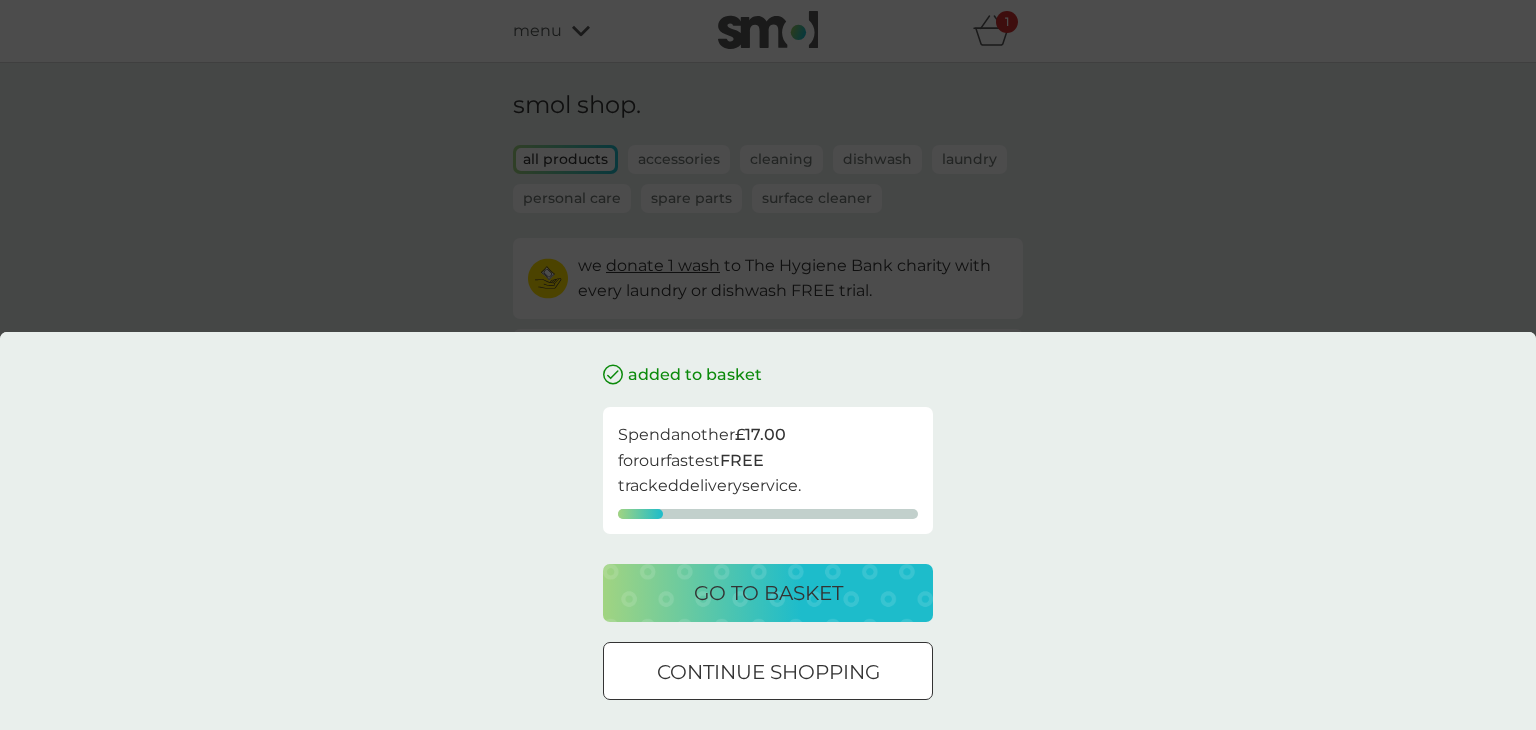 click on "go to basket" at bounding box center [768, 593] 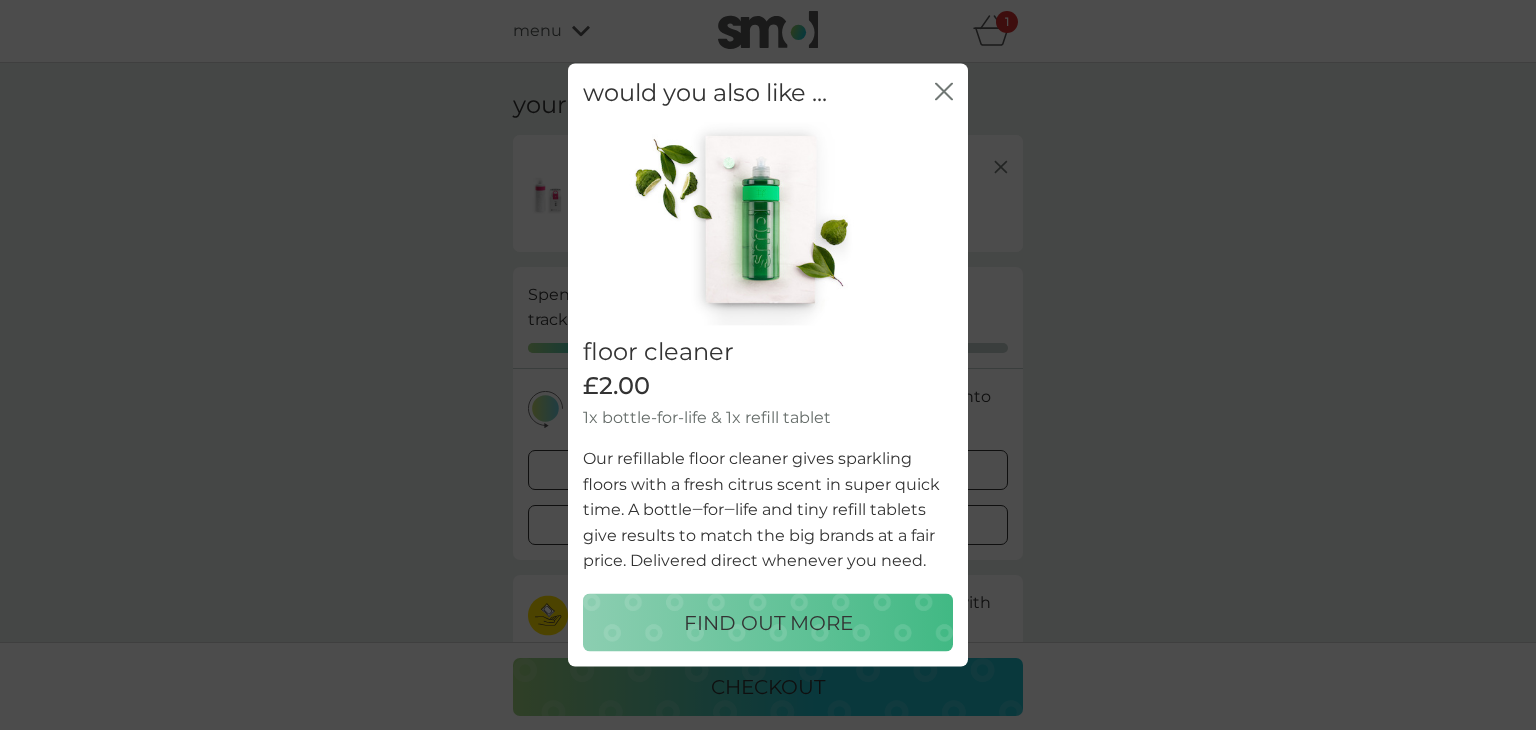 click on "close" 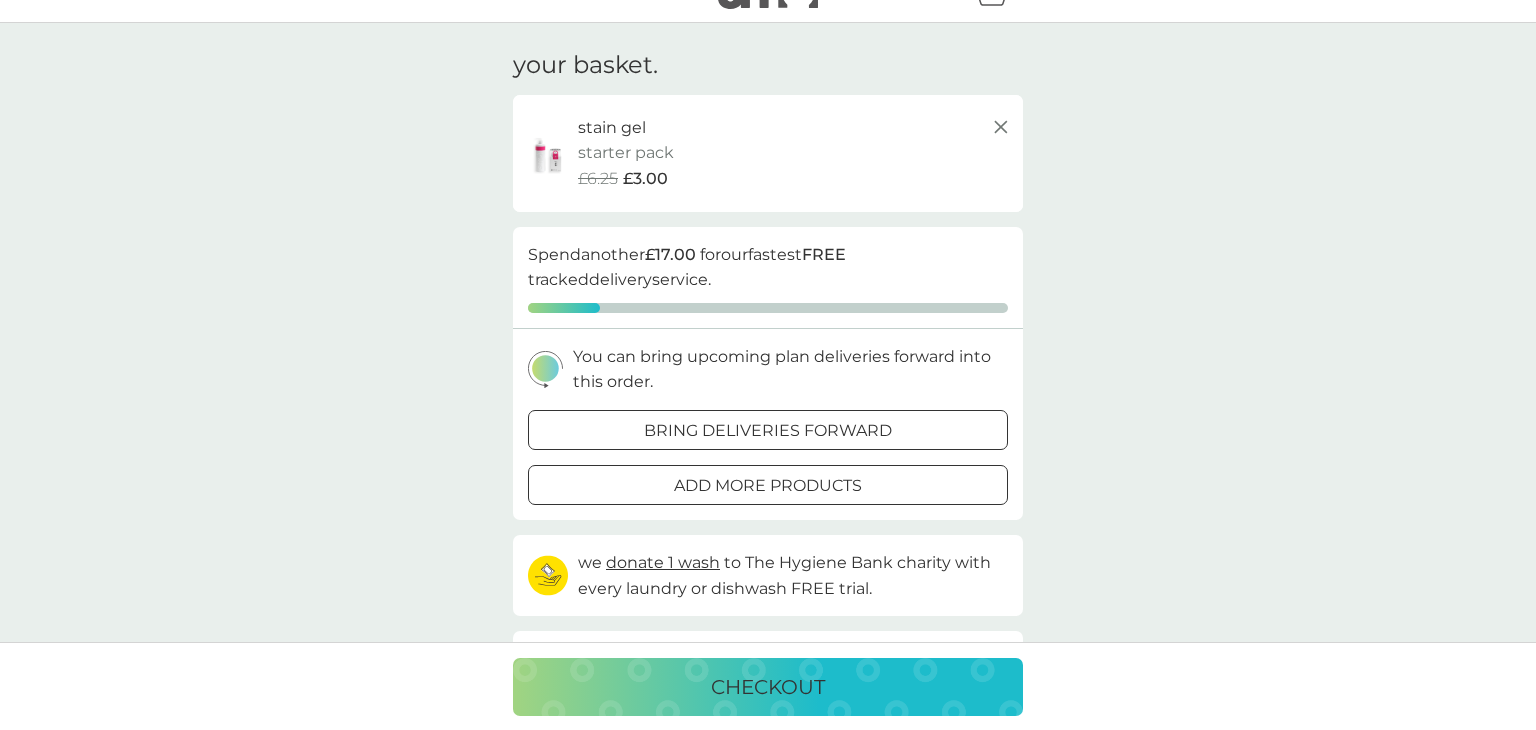 scroll, scrollTop: 0, scrollLeft: 0, axis: both 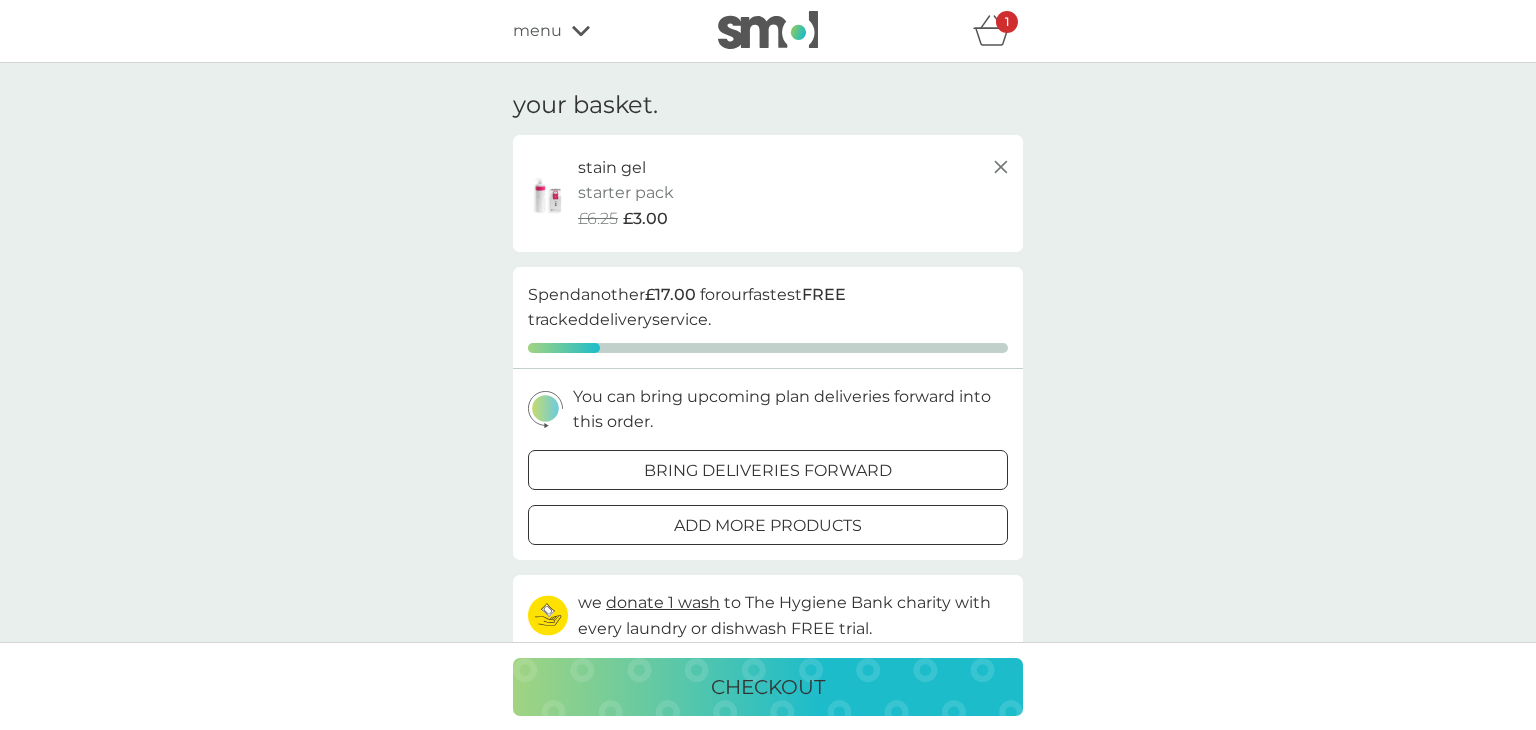 click 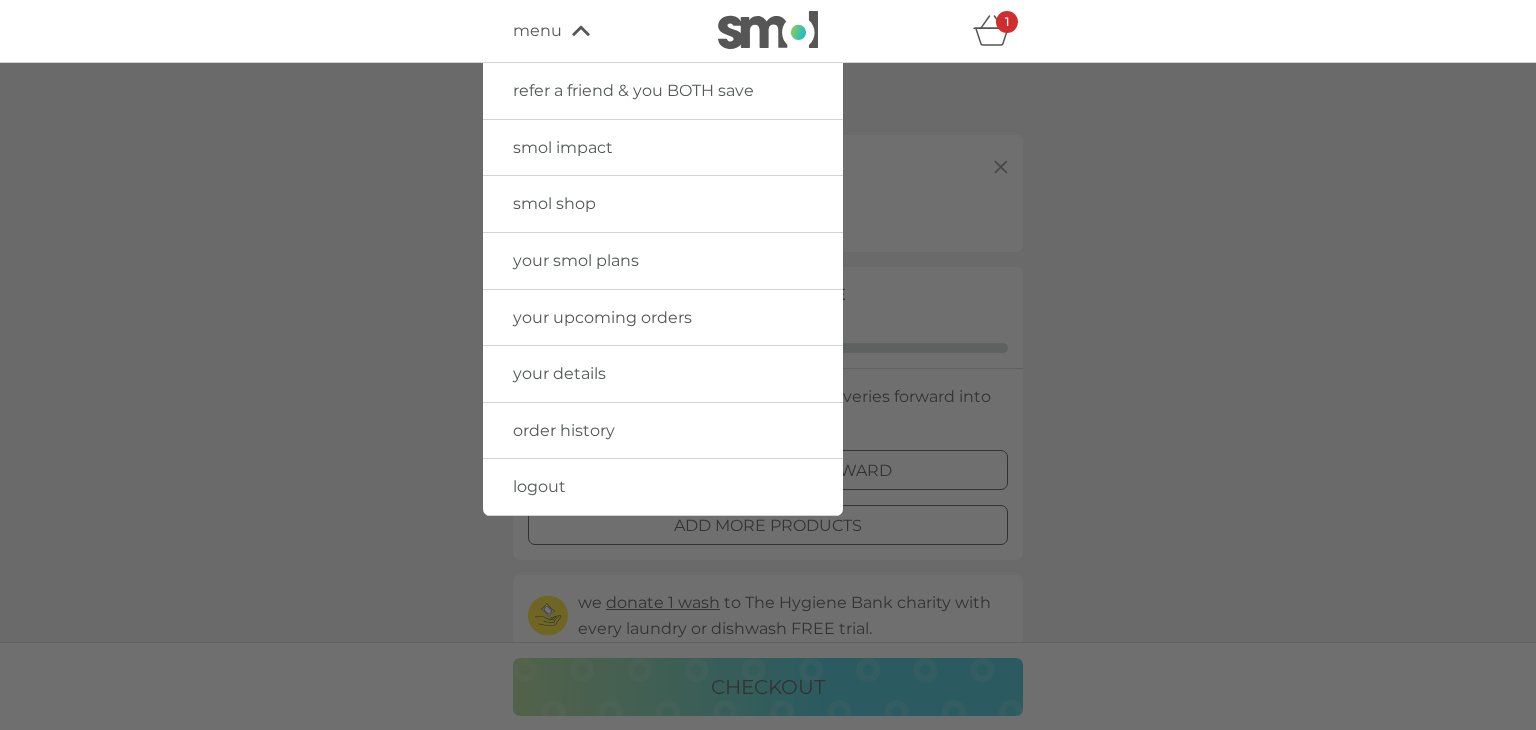 click on "your smol plans" at bounding box center [576, 260] 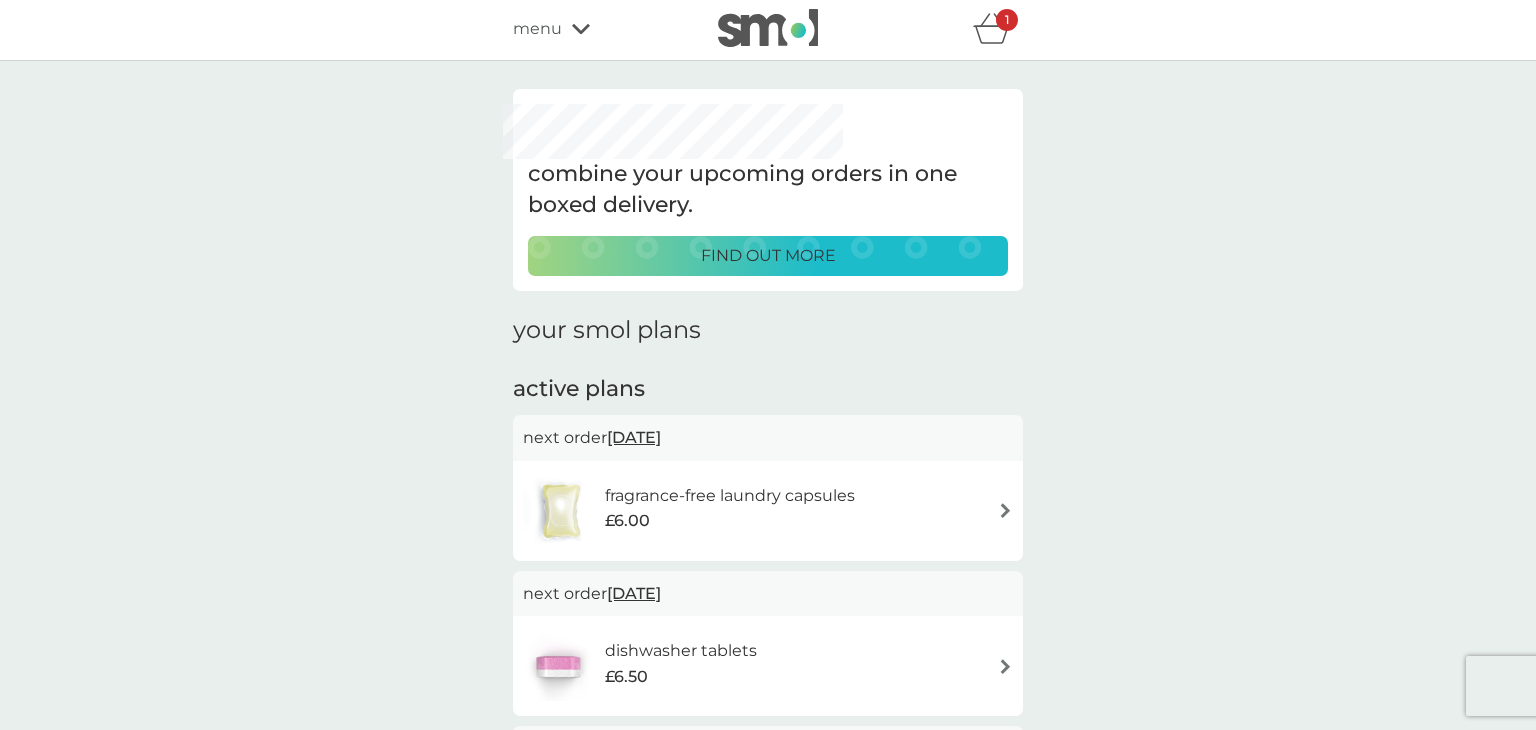 scroll, scrollTop: 0, scrollLeft: 0, axis: both 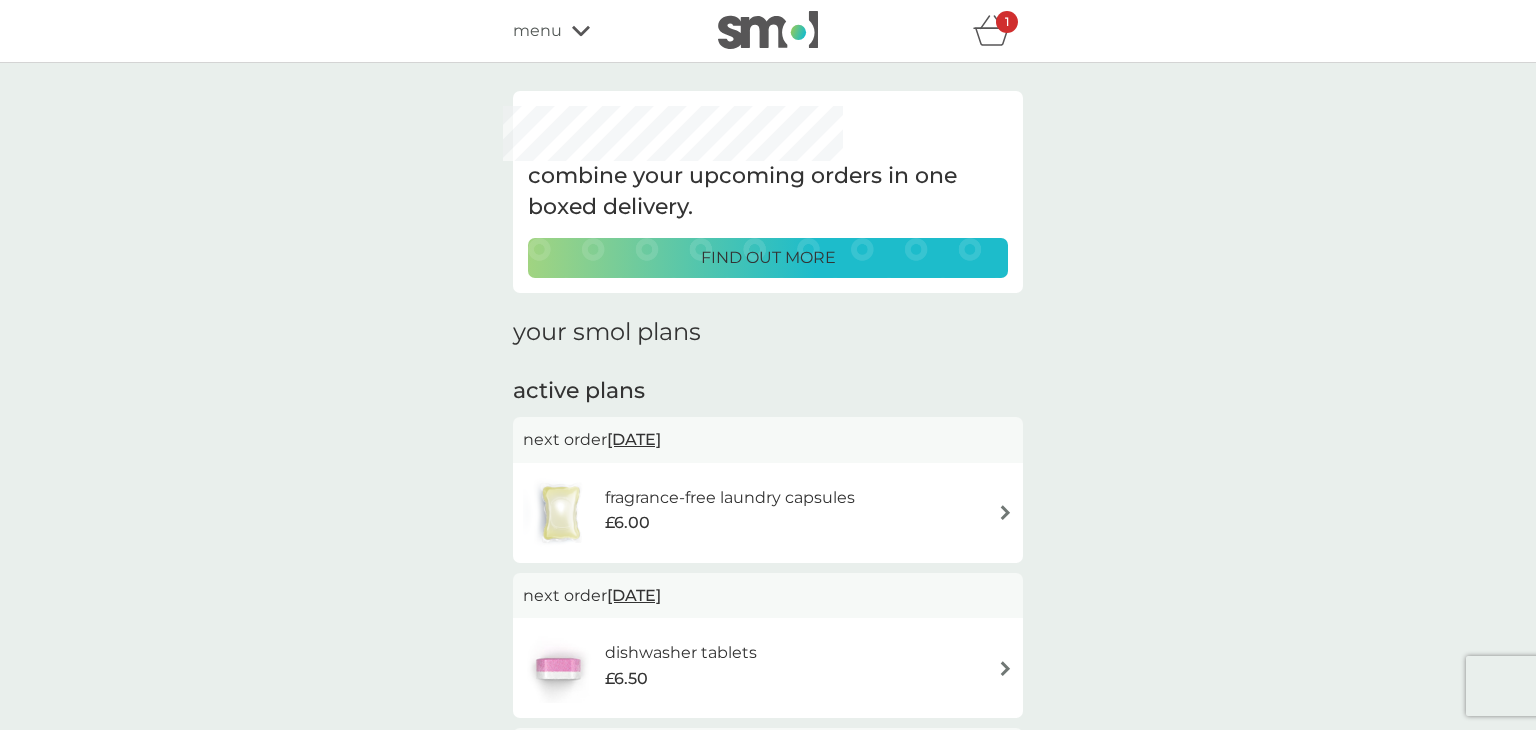 click 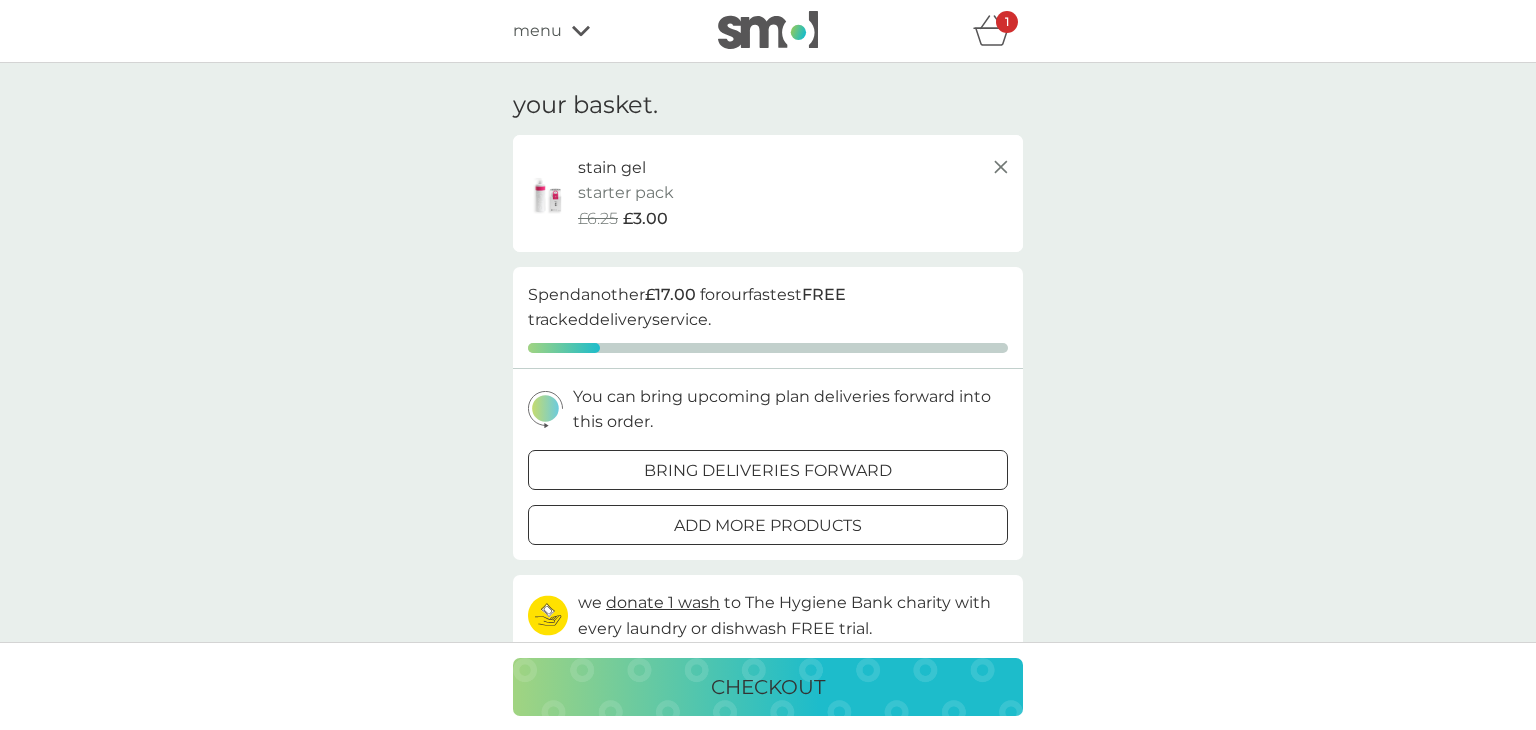 click on "add more products" at bounding box center (768, 526) 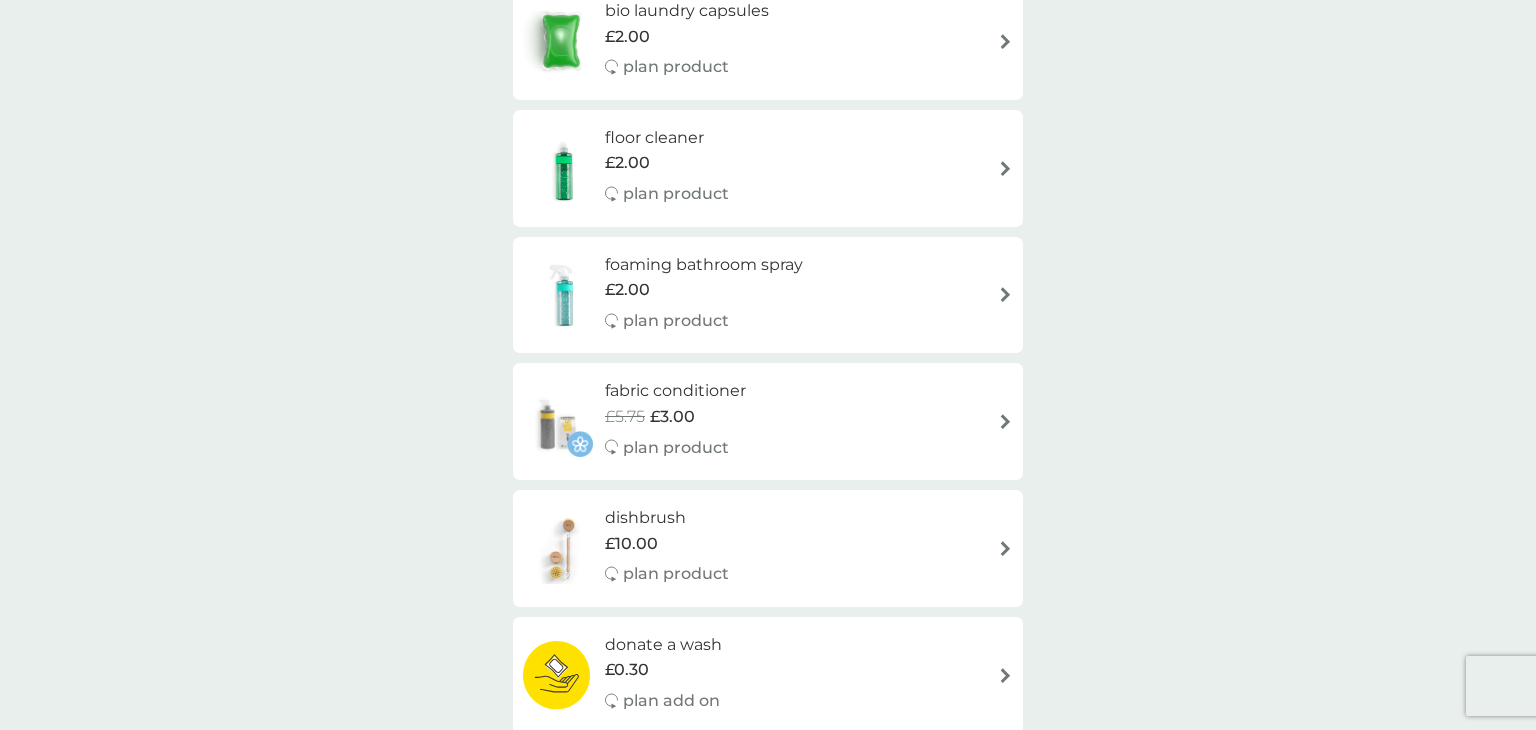 scroll, scrollTop: 0, scrollLeft: 0, axis: both 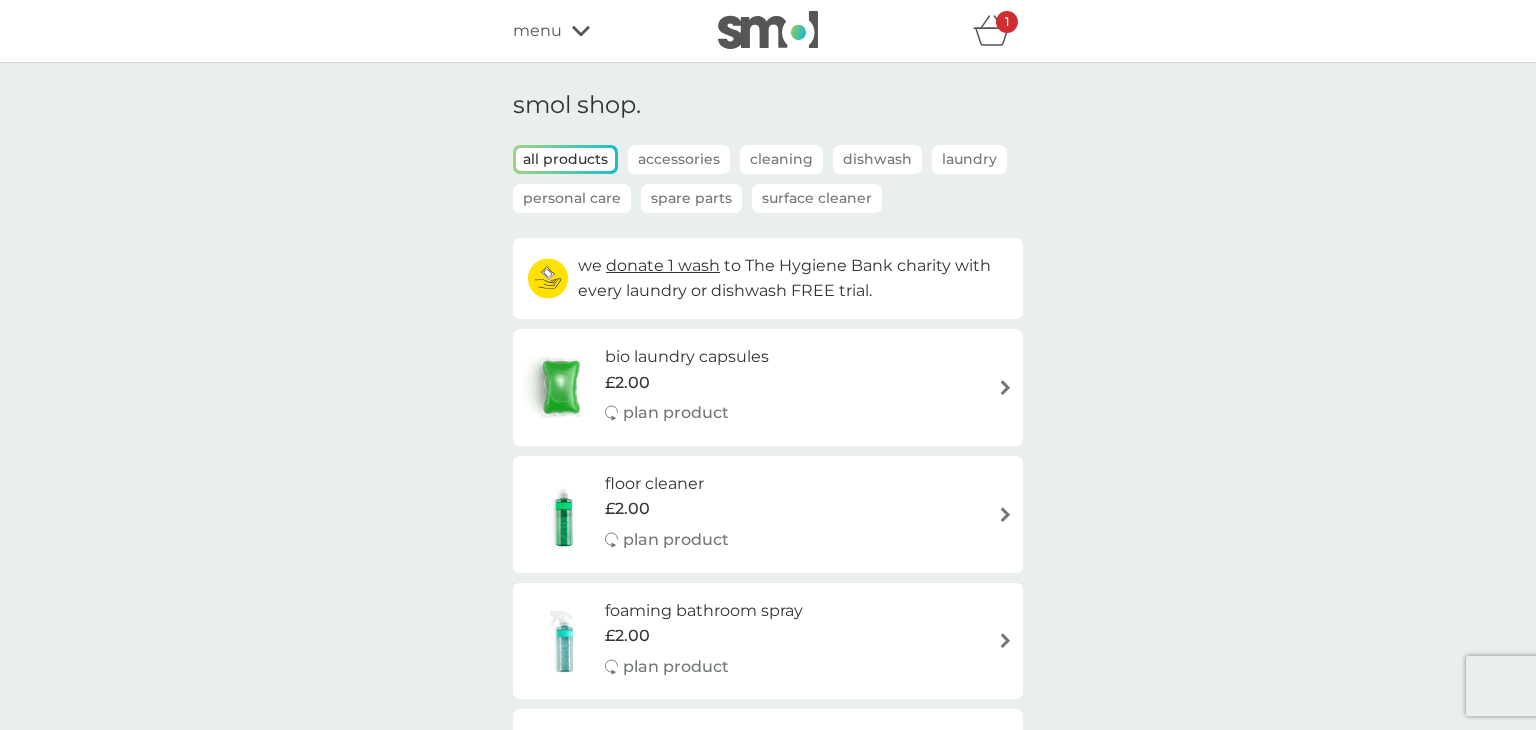 click on "bio laundry capsules £2.00 plan product" at bounding box center (768, 387) 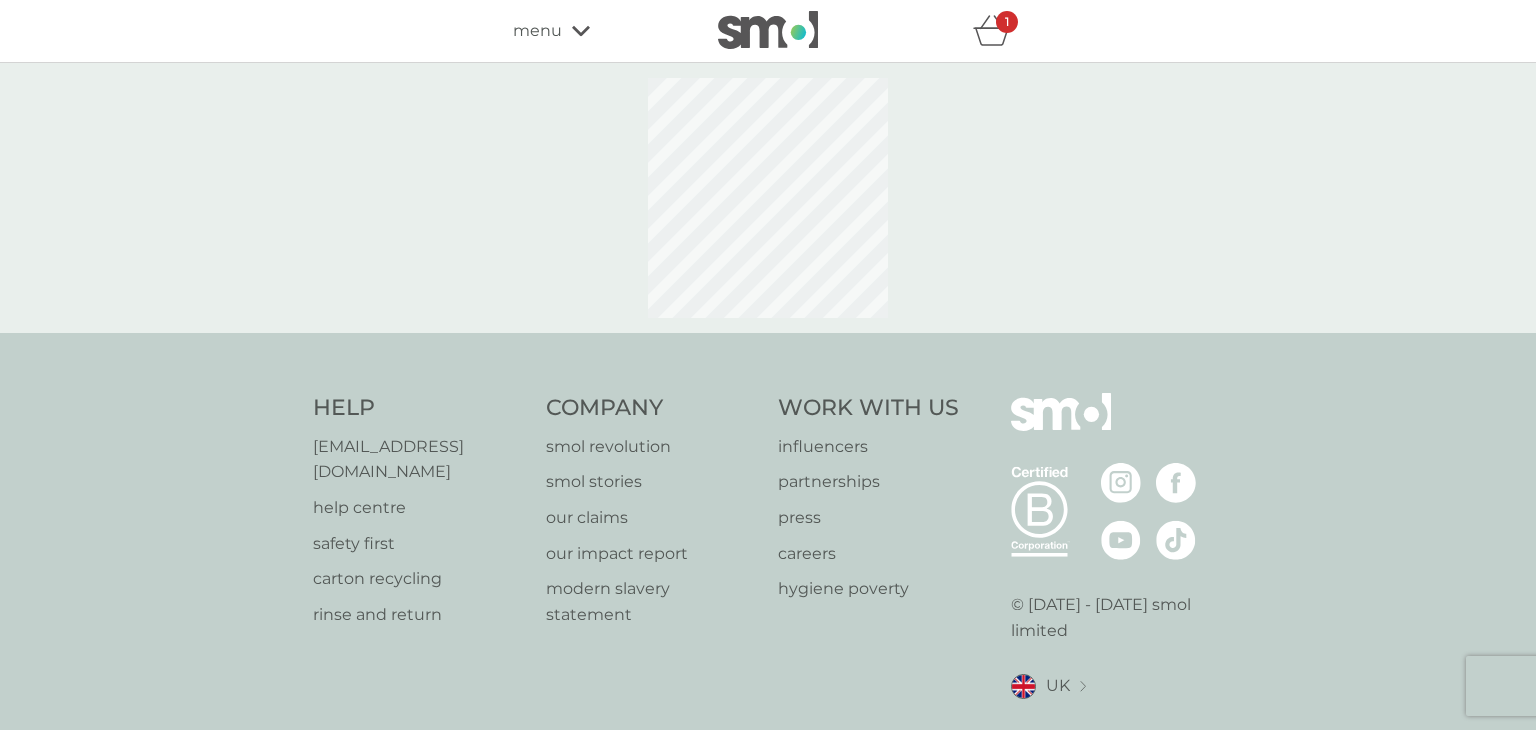 select on "42" 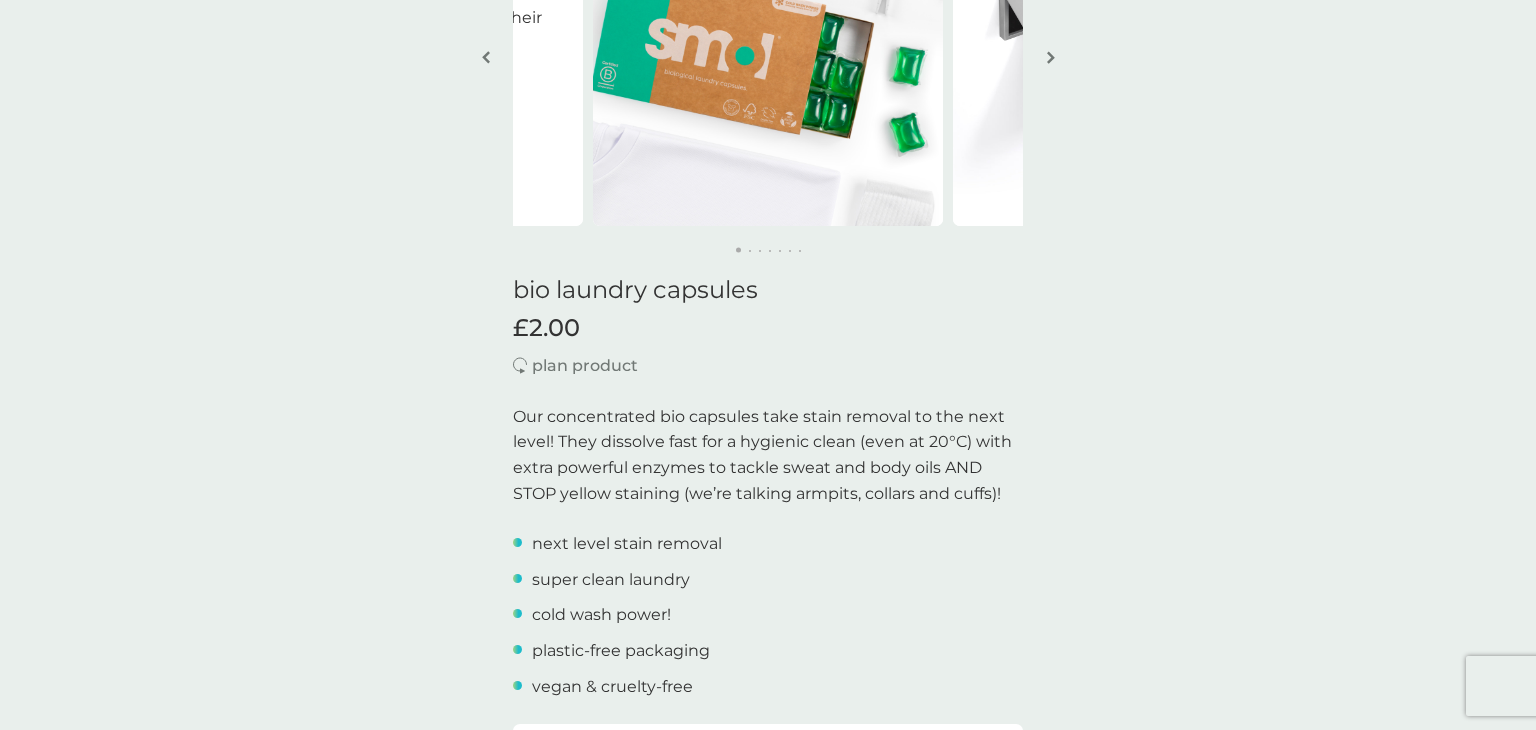 scroll, scrollTop: 0, scrollLeft: 0, axis: both 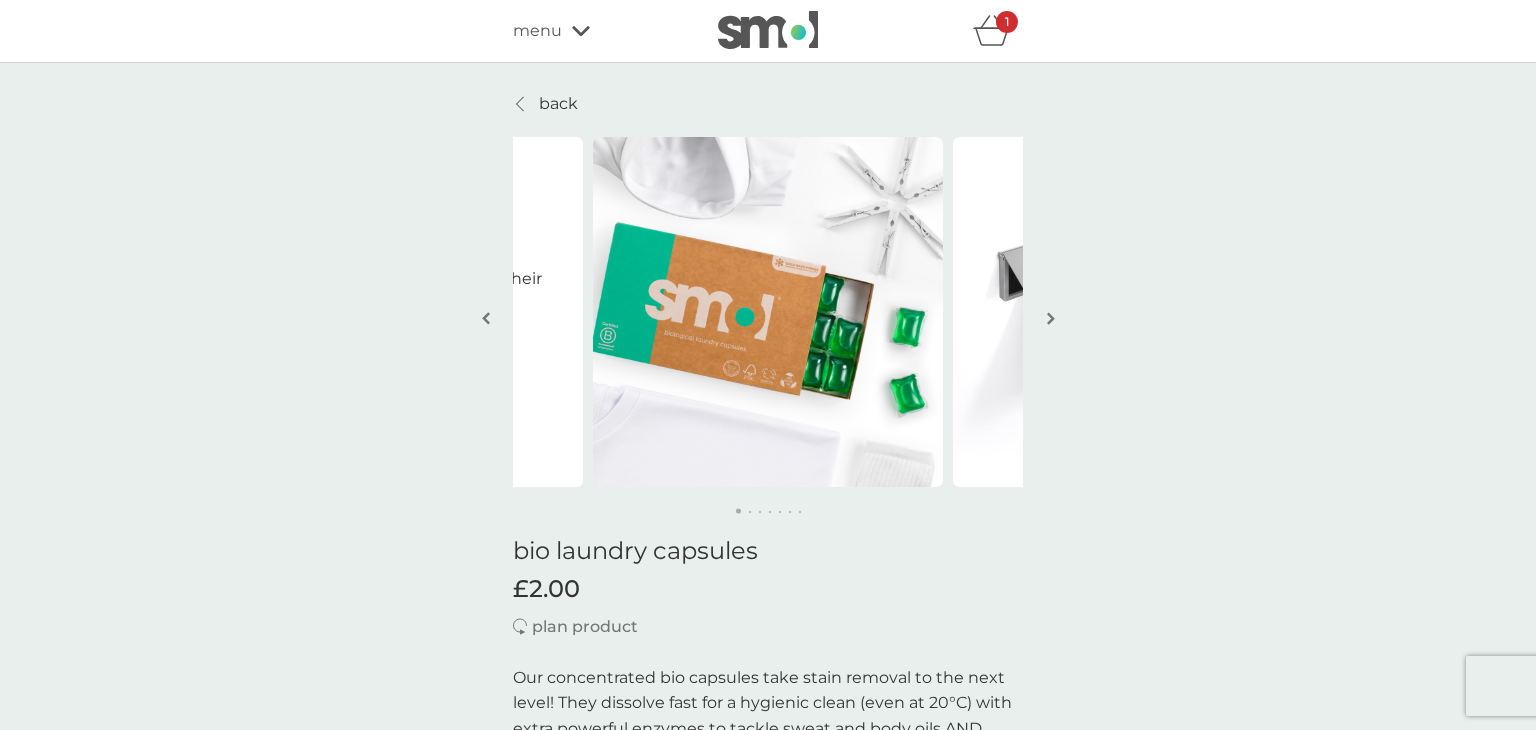 click on "back" at bounding box center [558, 104] 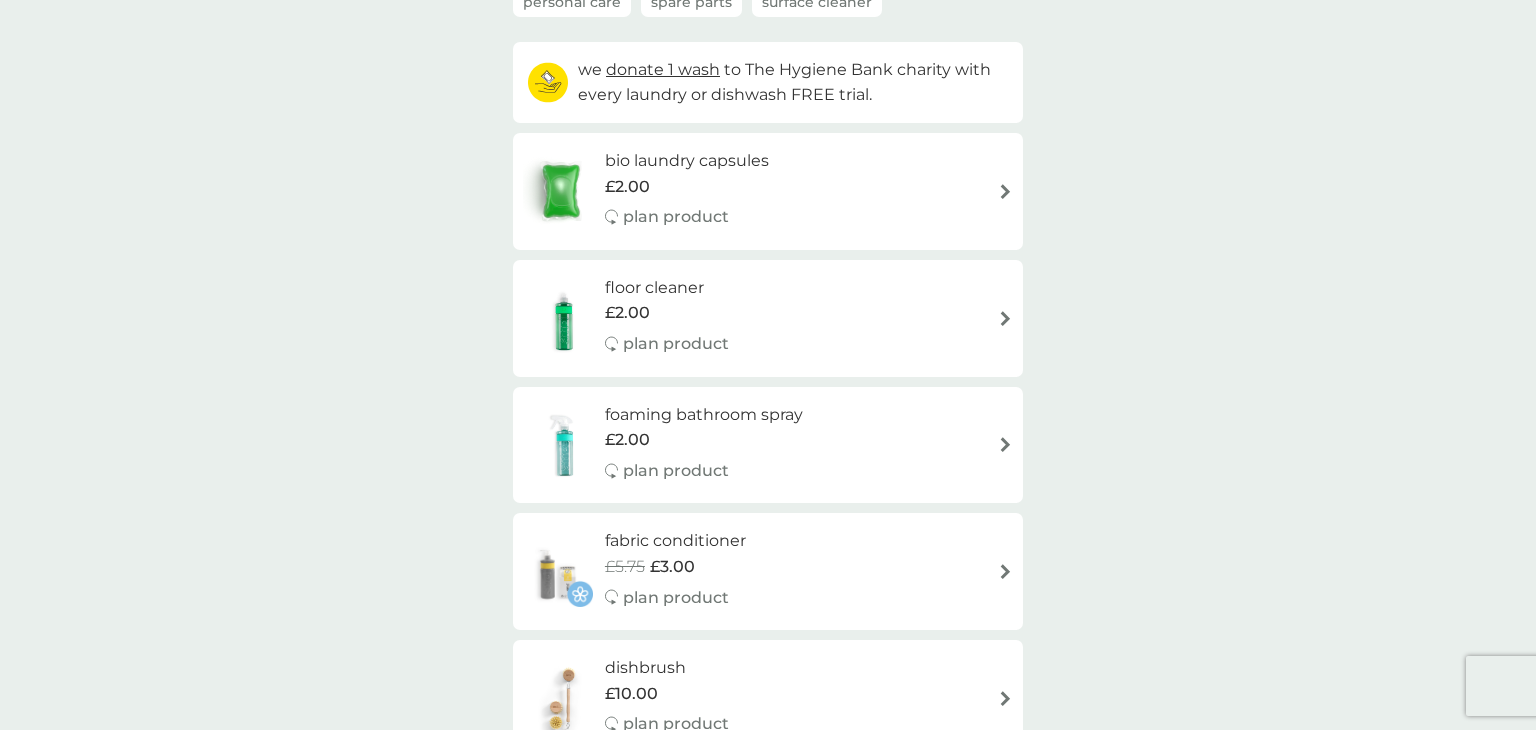 scroll, scrollTop: 0, scrollLeft: 0, axis: both 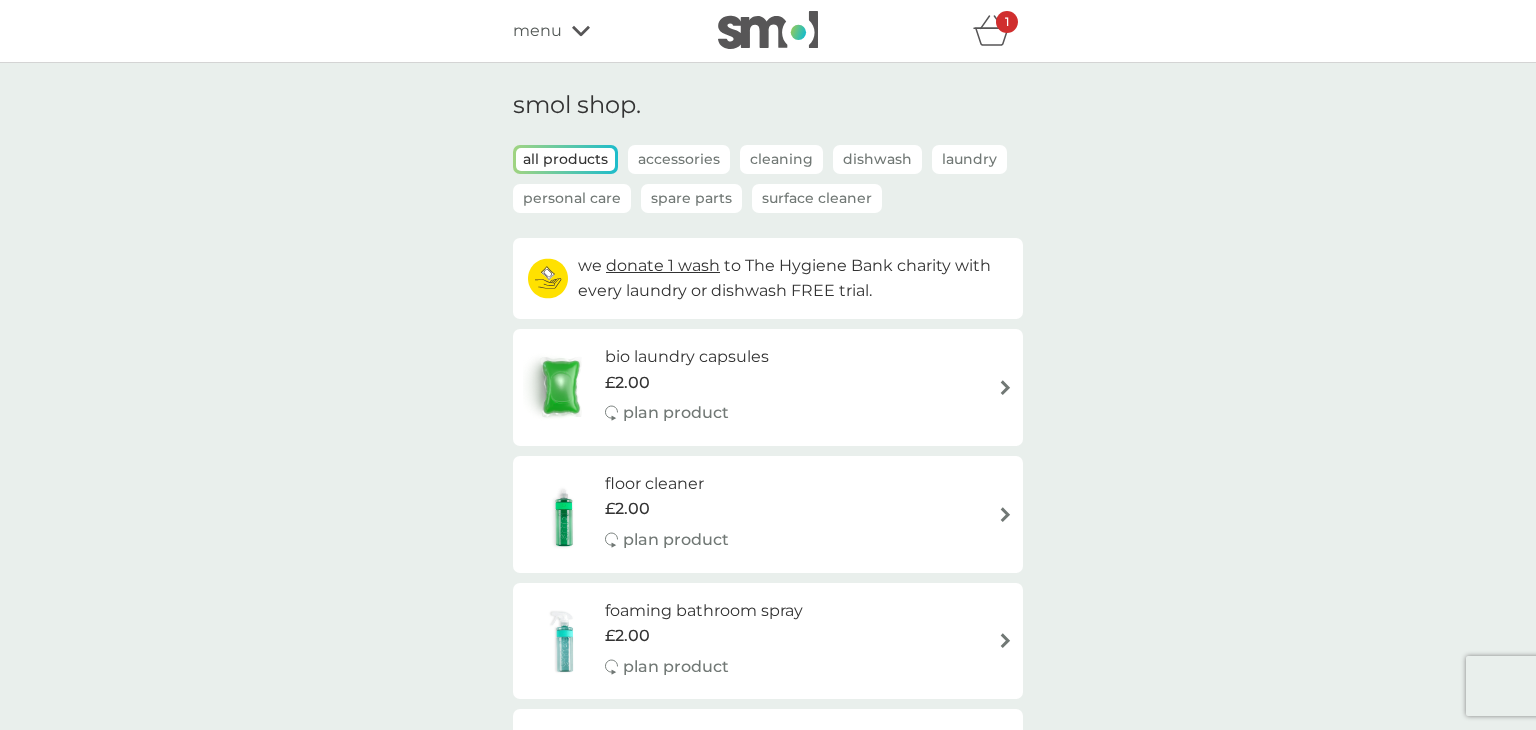 click on "1" at bounding box center (1007, 22) 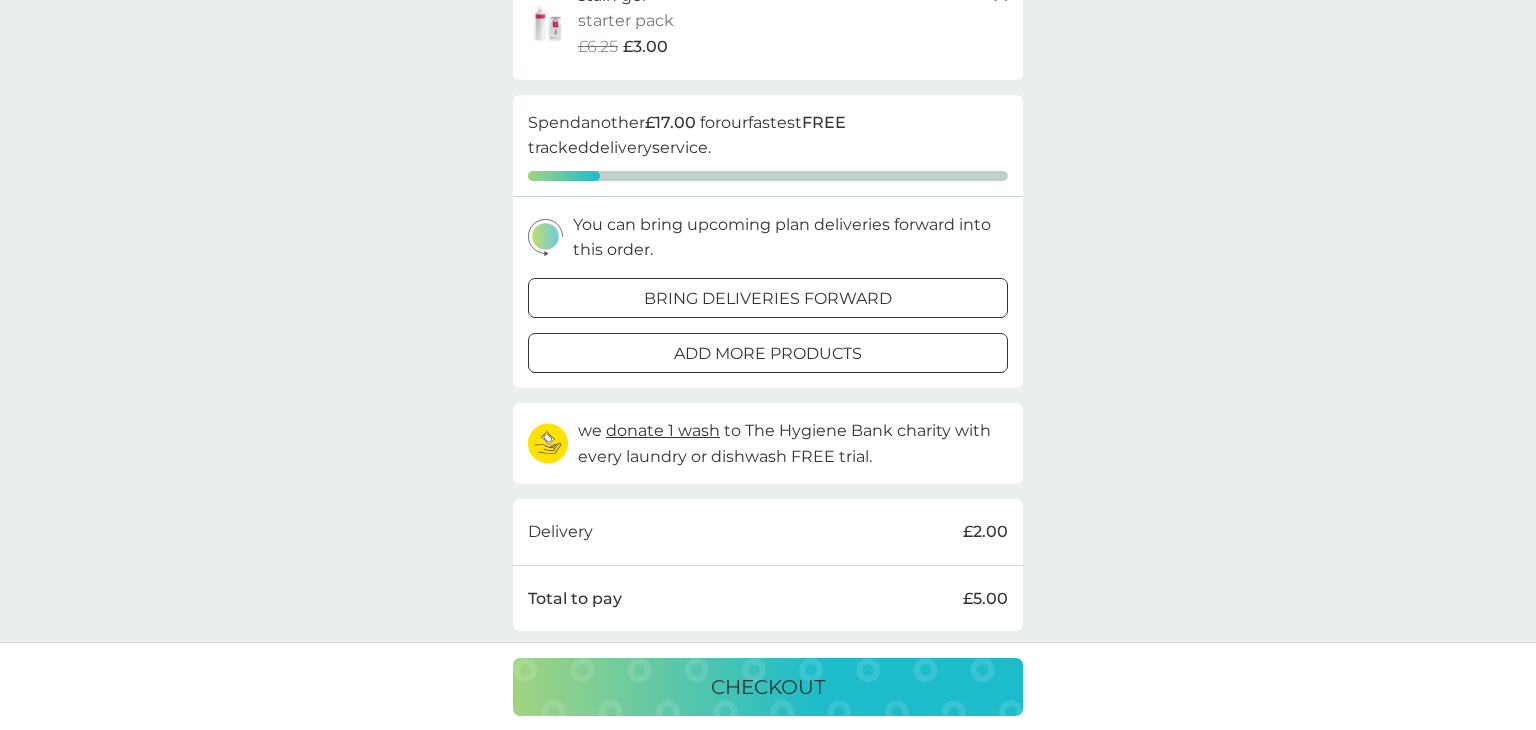 scroll, scrollTop: 0, scrollLeft: 0, axis: both 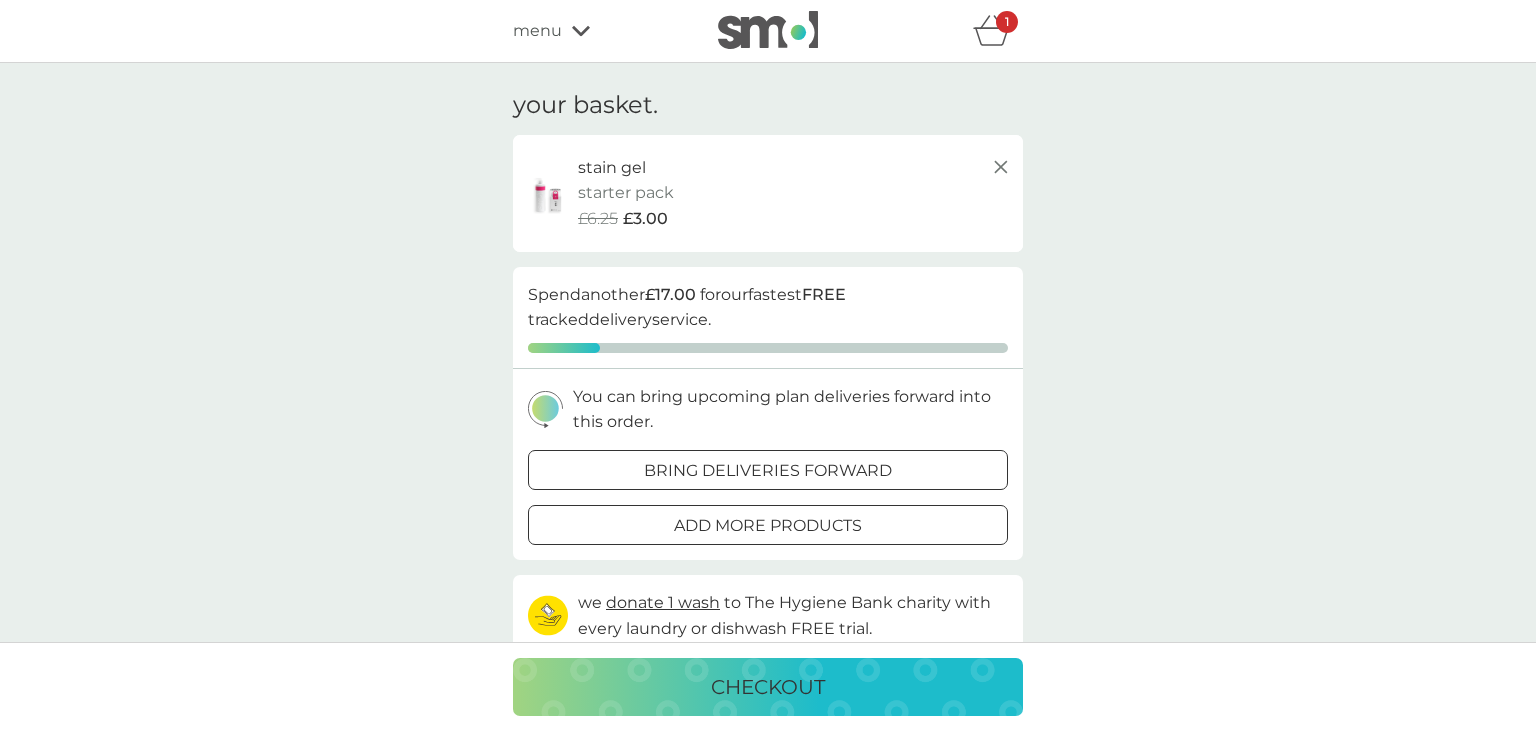 click on "menu" at bounding box center [598, 31] 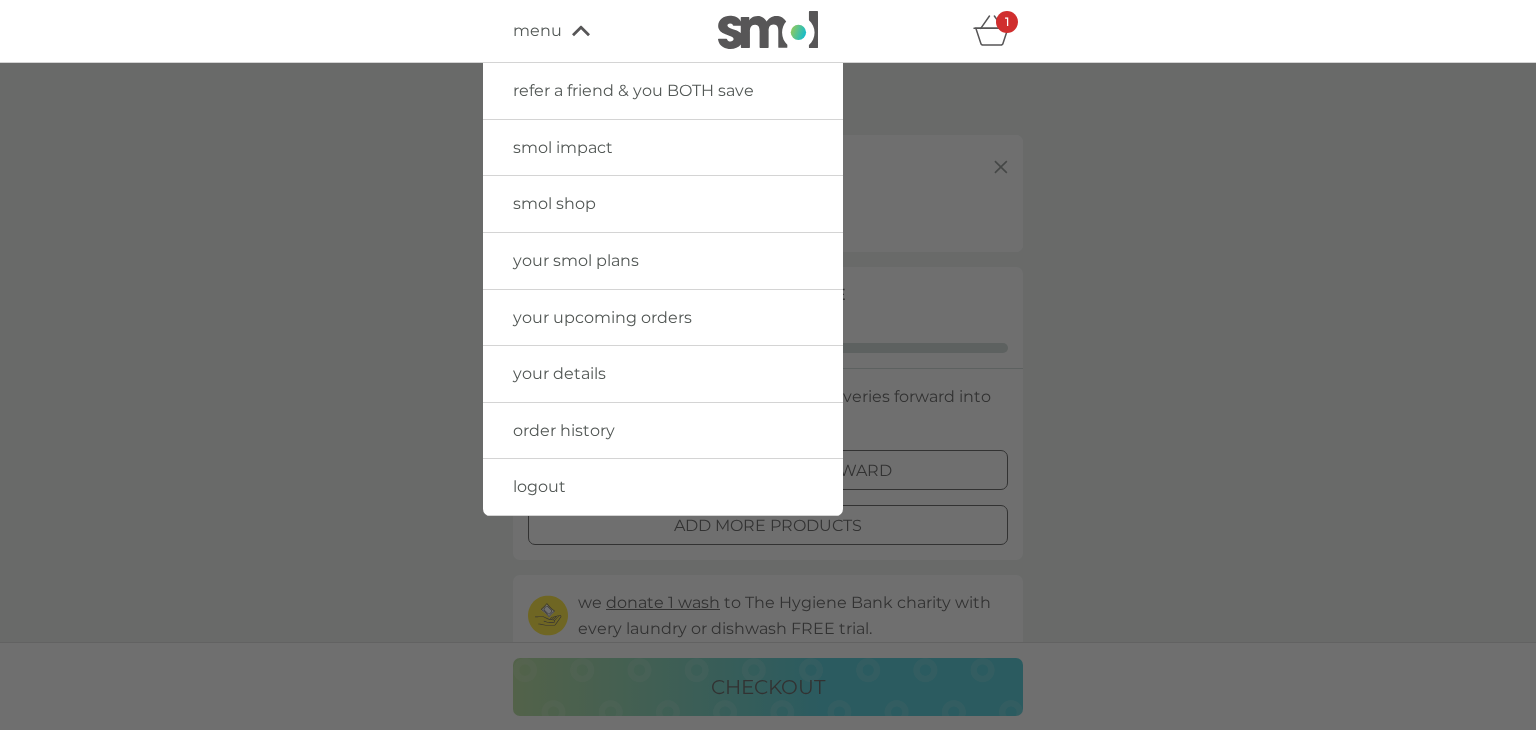 click on "refer a friend & you BOTH save" at bounding box center (633, 90) 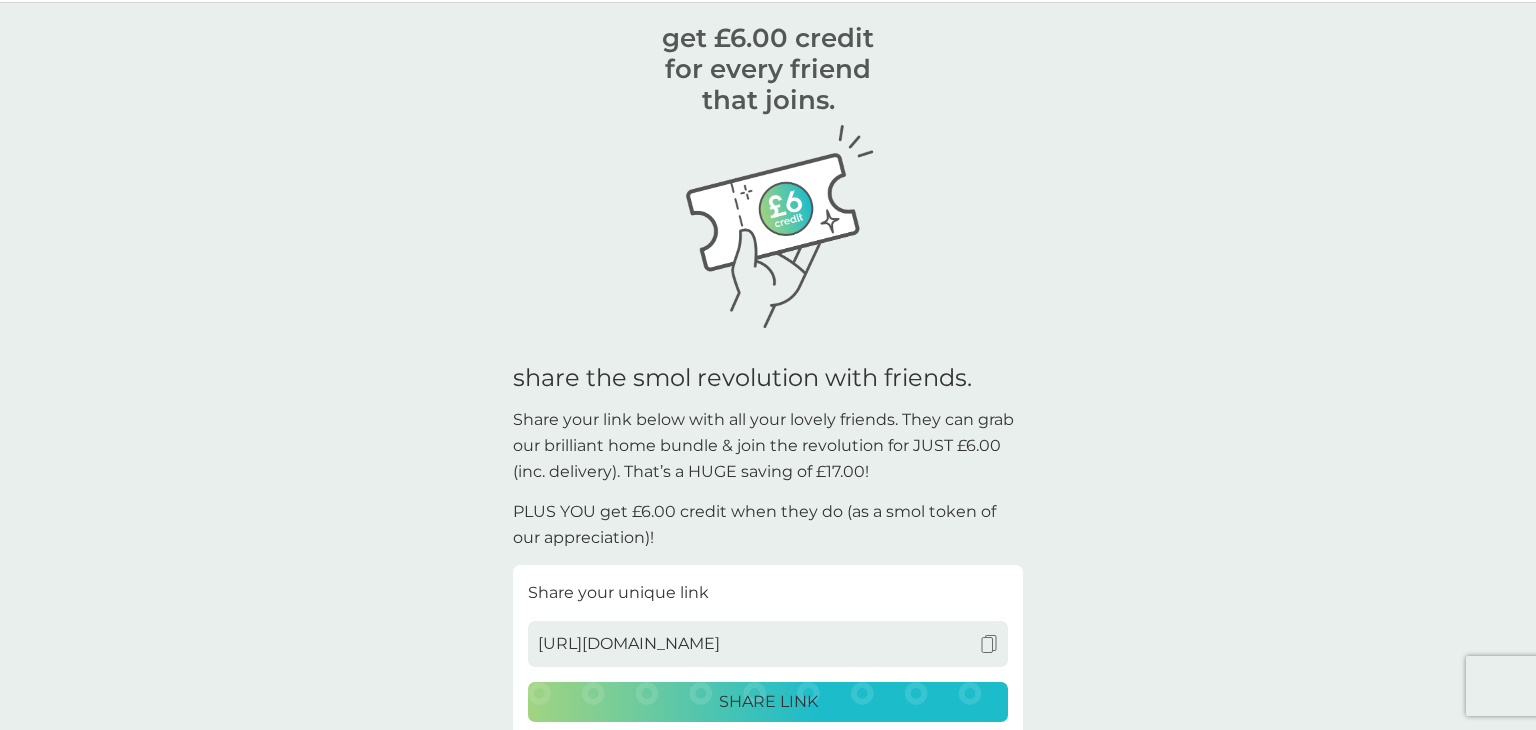scroll, scrollTop: 0, scrollLeft: 0, axis: both 